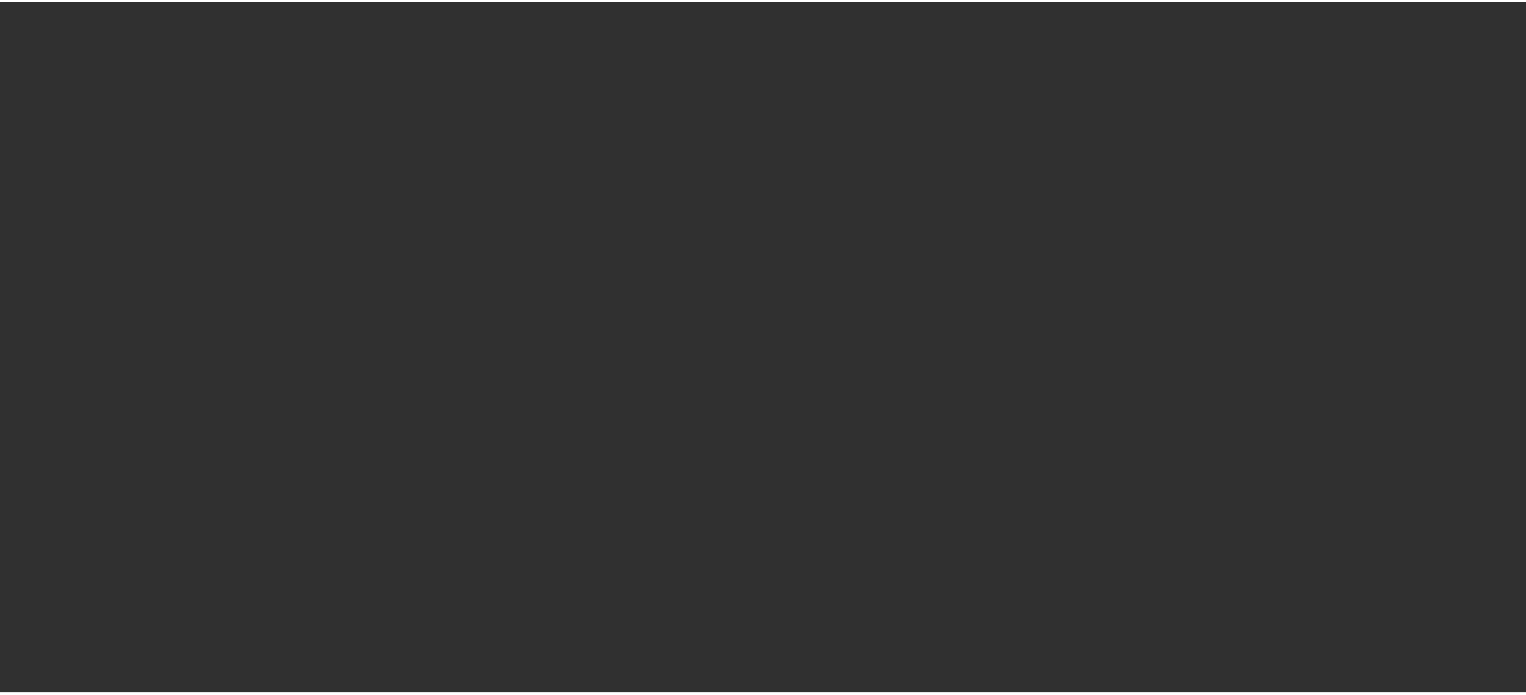 scroll, scrollTop: 0, scrollLeft: 0, axis: both 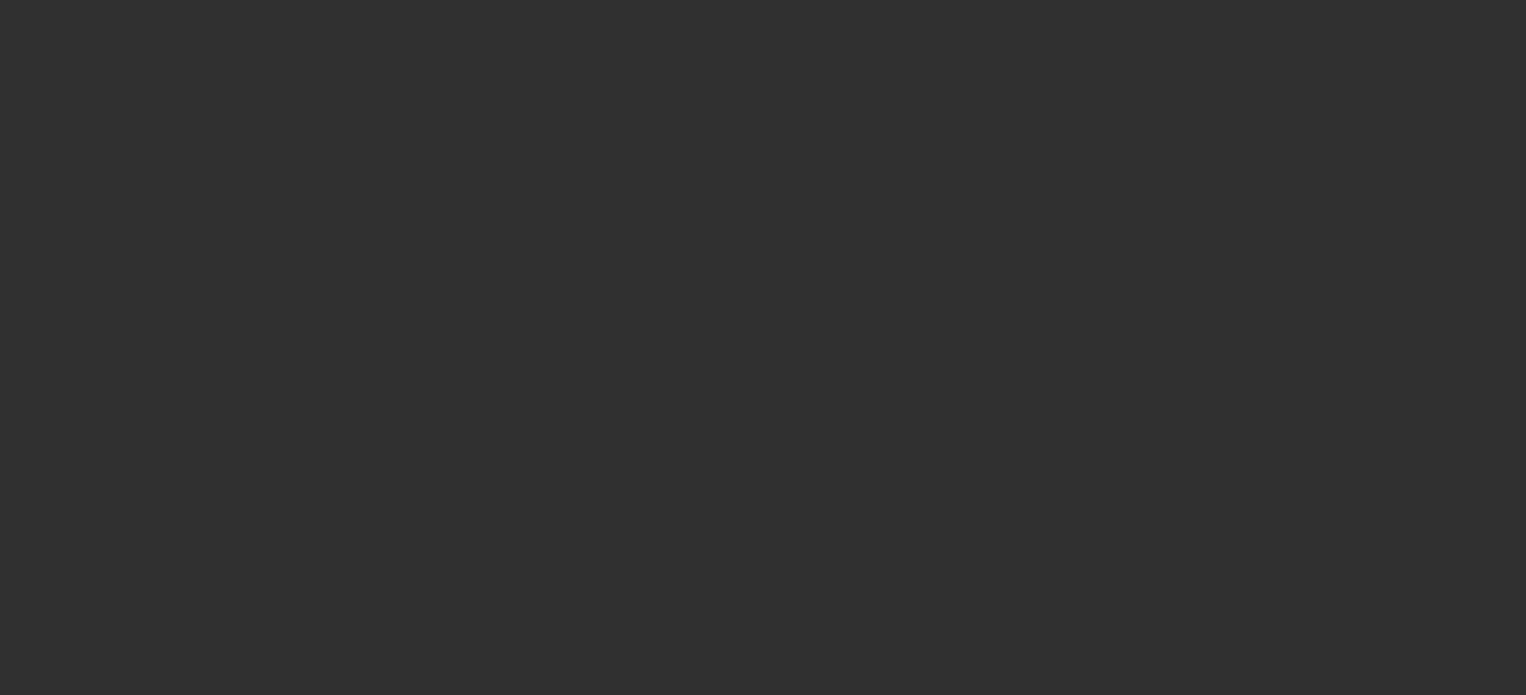 select on "10" 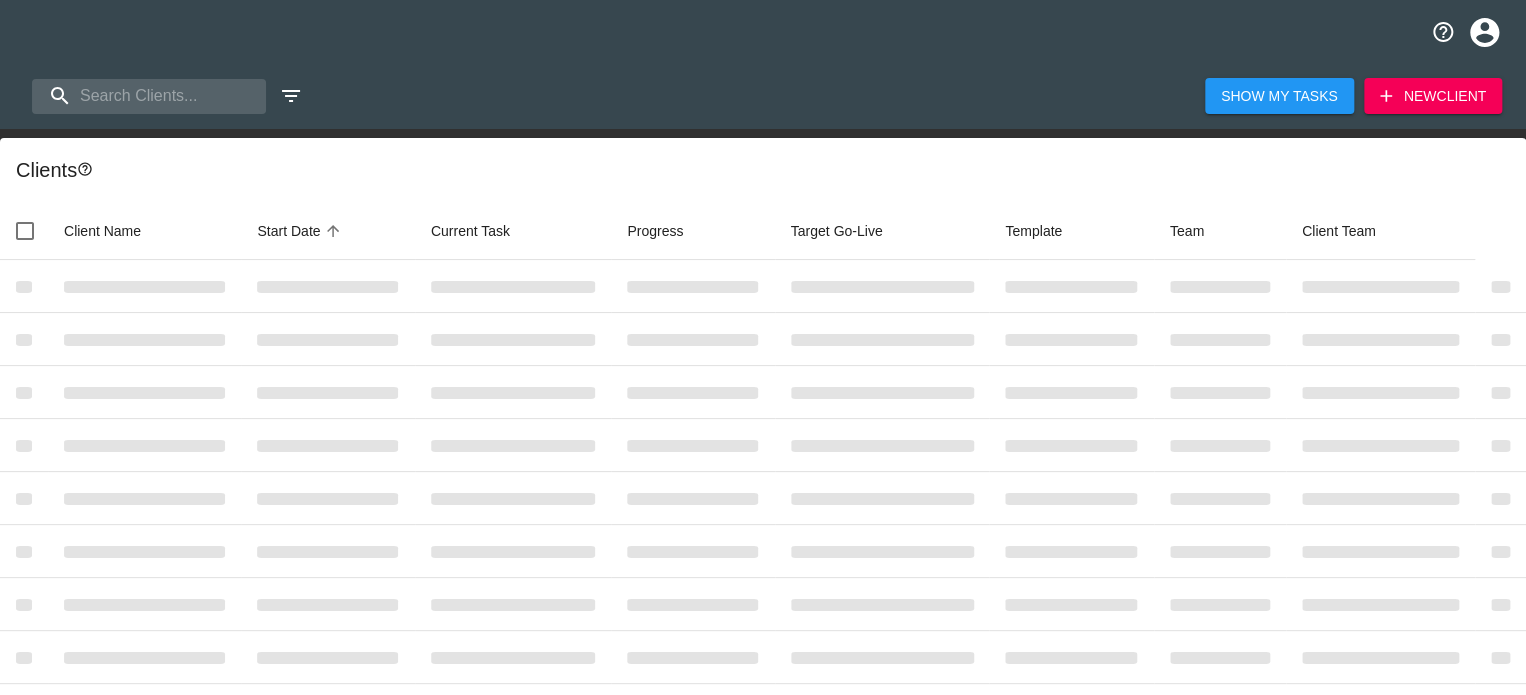 click on "Show My Tasks  New  Client" at bounding box center [763, 96] 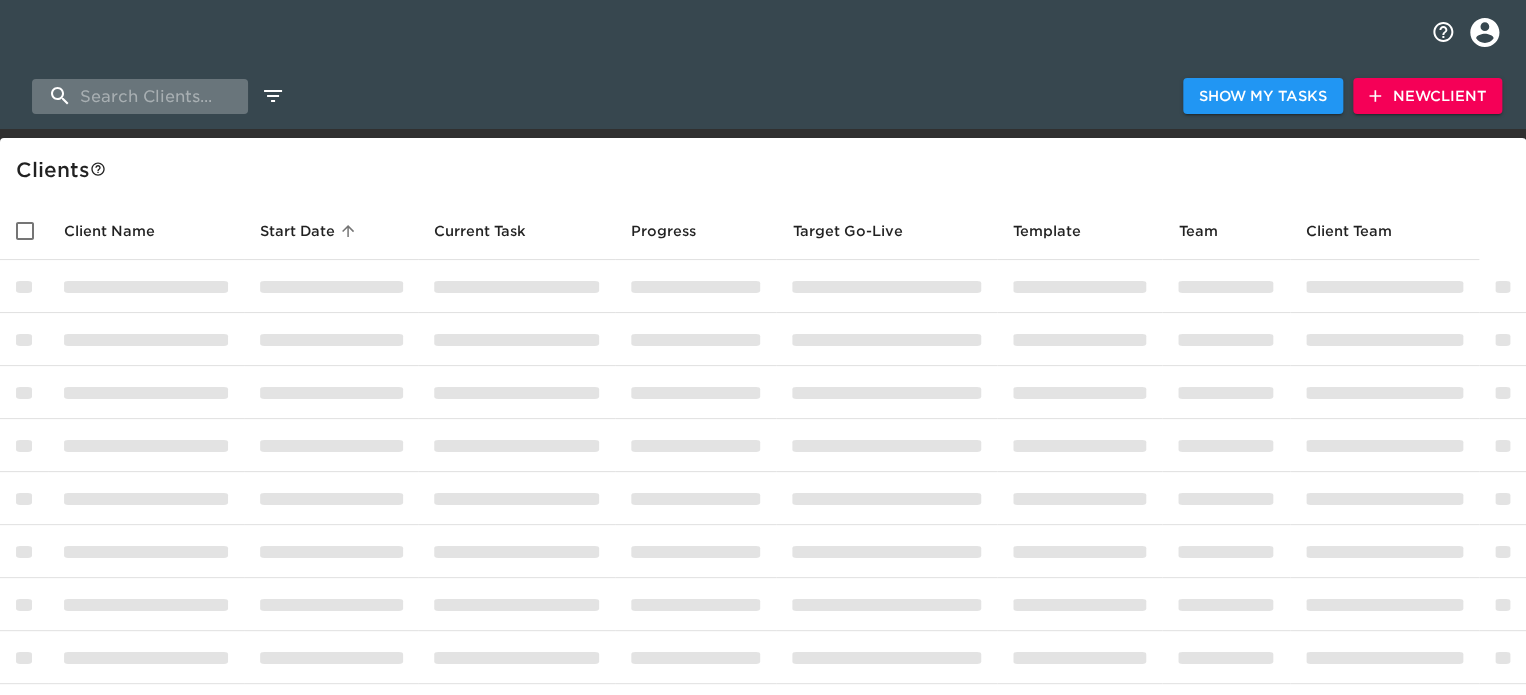 click at bounding box center [140, 96] 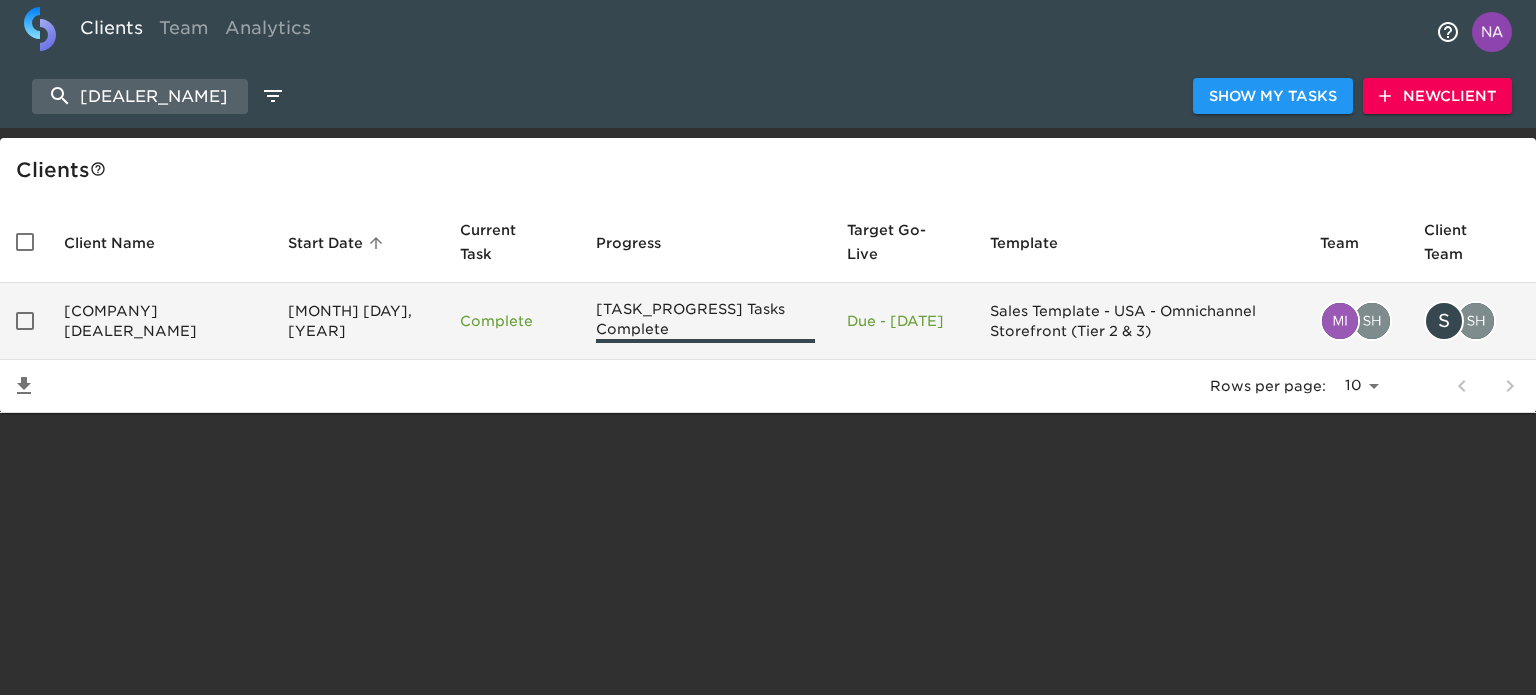 type on "[DEALER_NAME]" 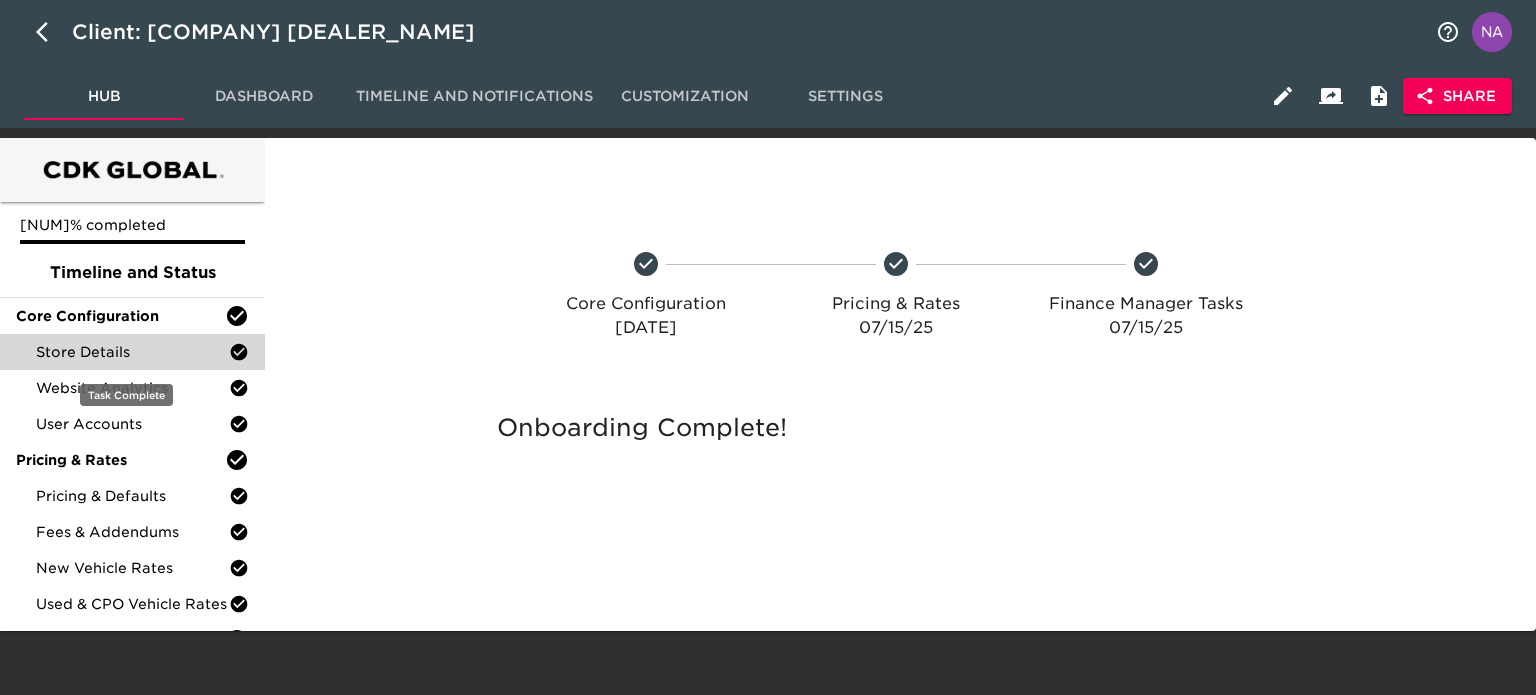 click on "Store Details" at bounding box center (132, 352) 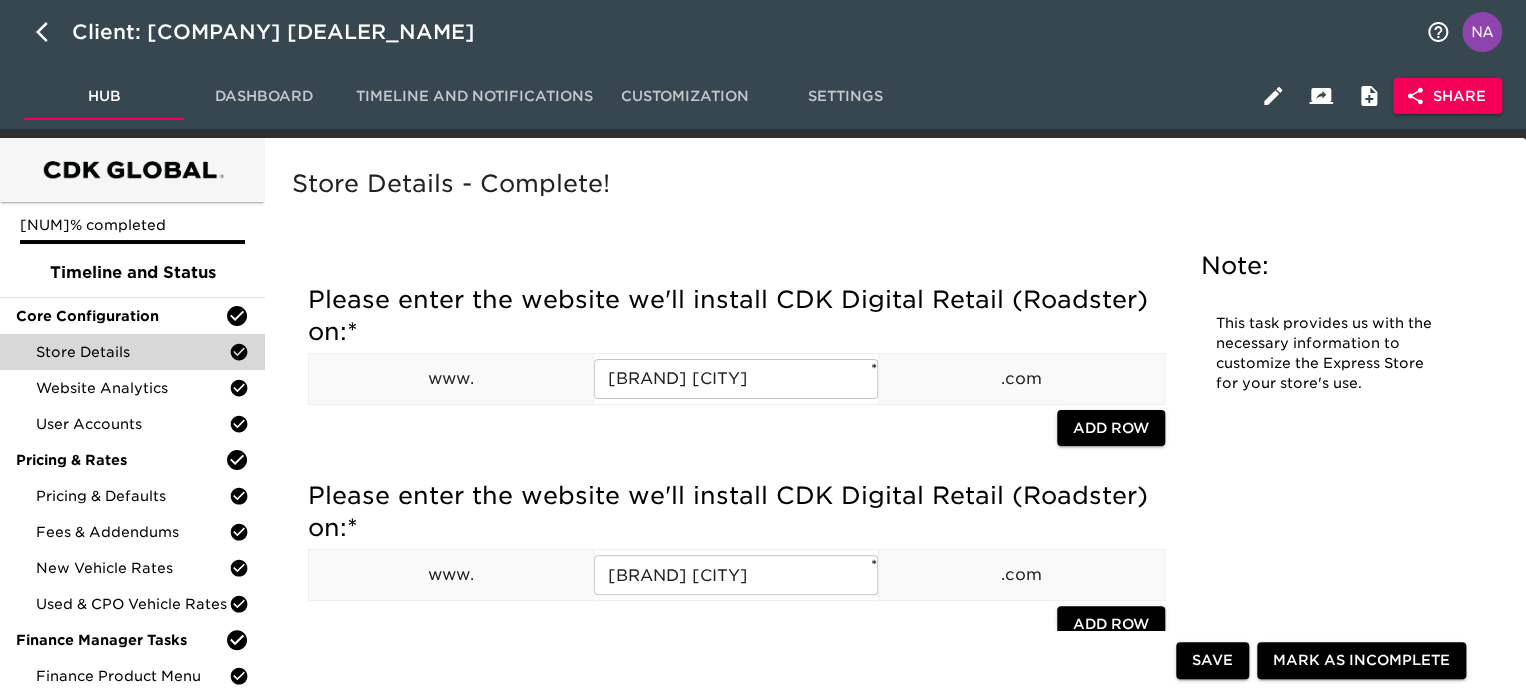 click on "Share" at bounding box center [1447, 96] 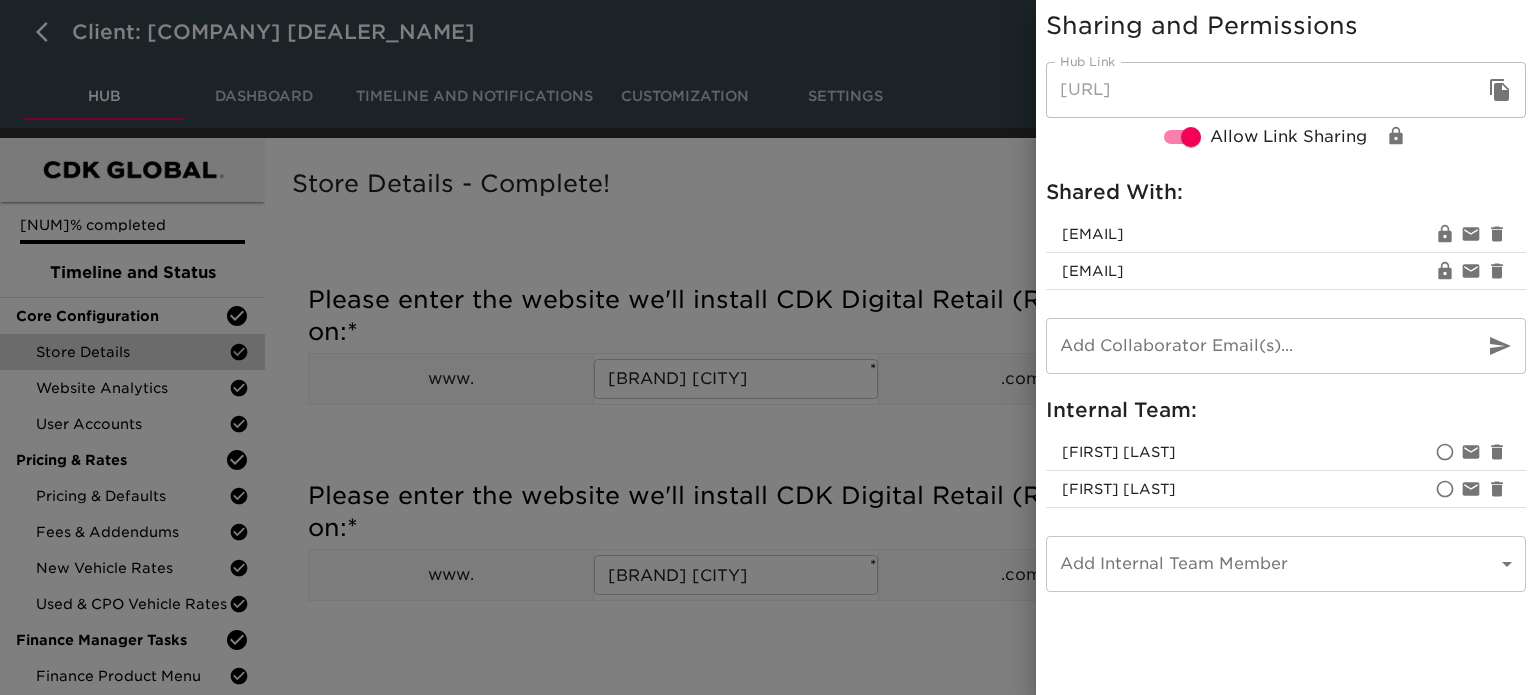 click at bounding box center (768, 347) 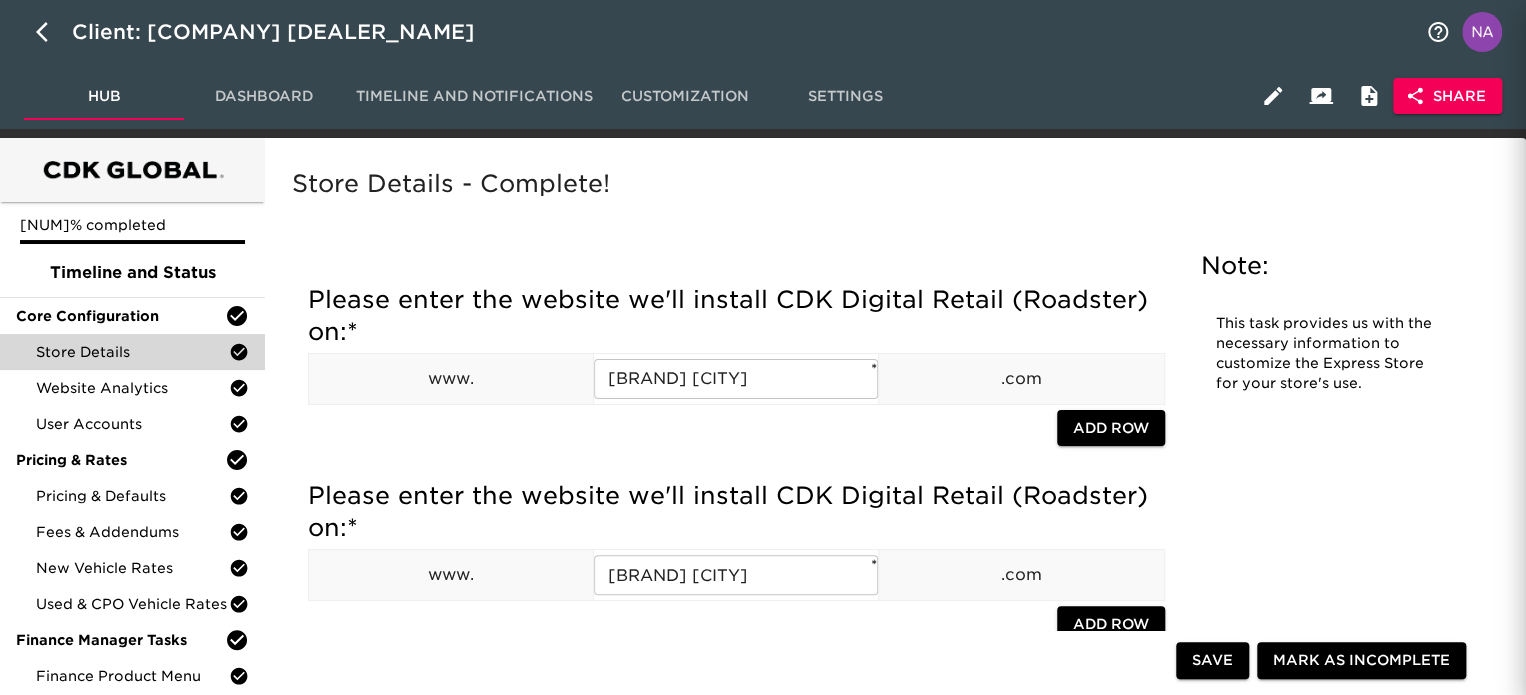 type 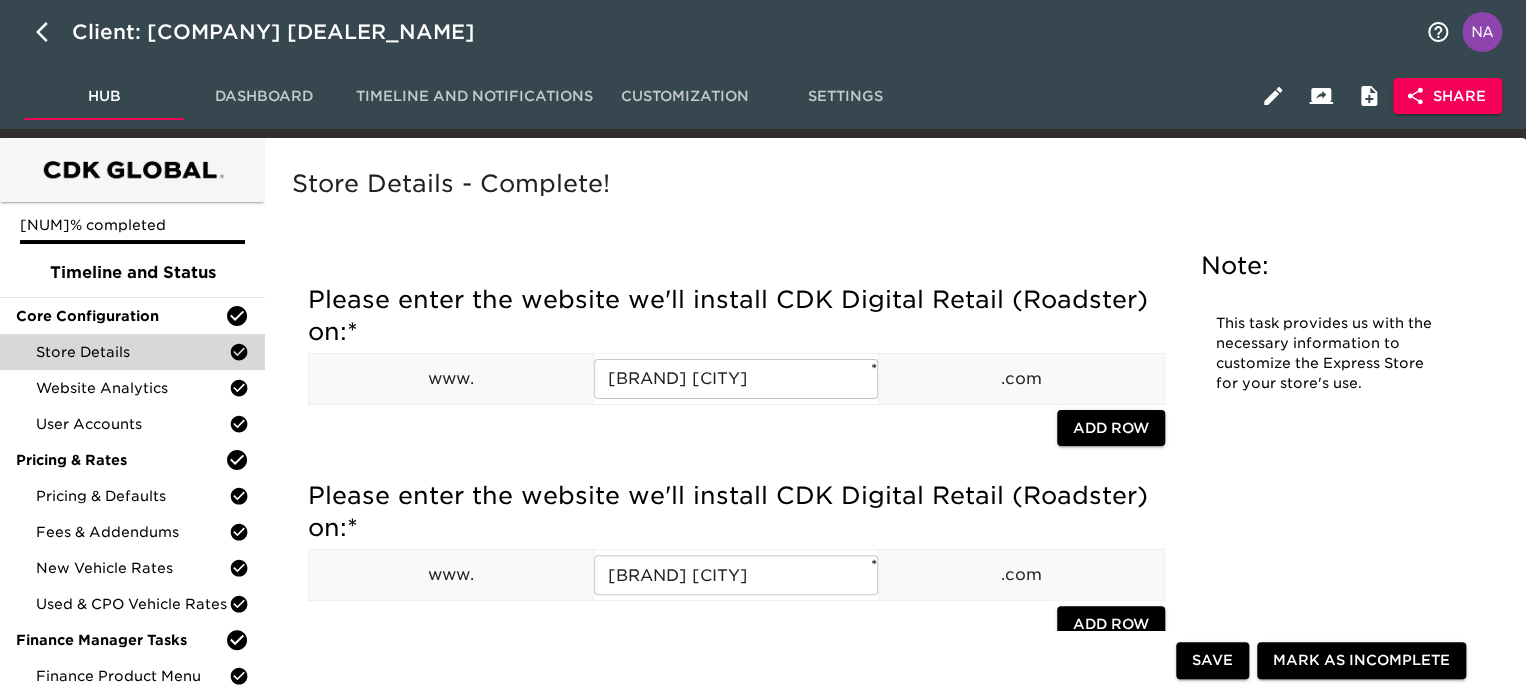 click on "Store Details - Complete!" at bounding box center (891, 184) 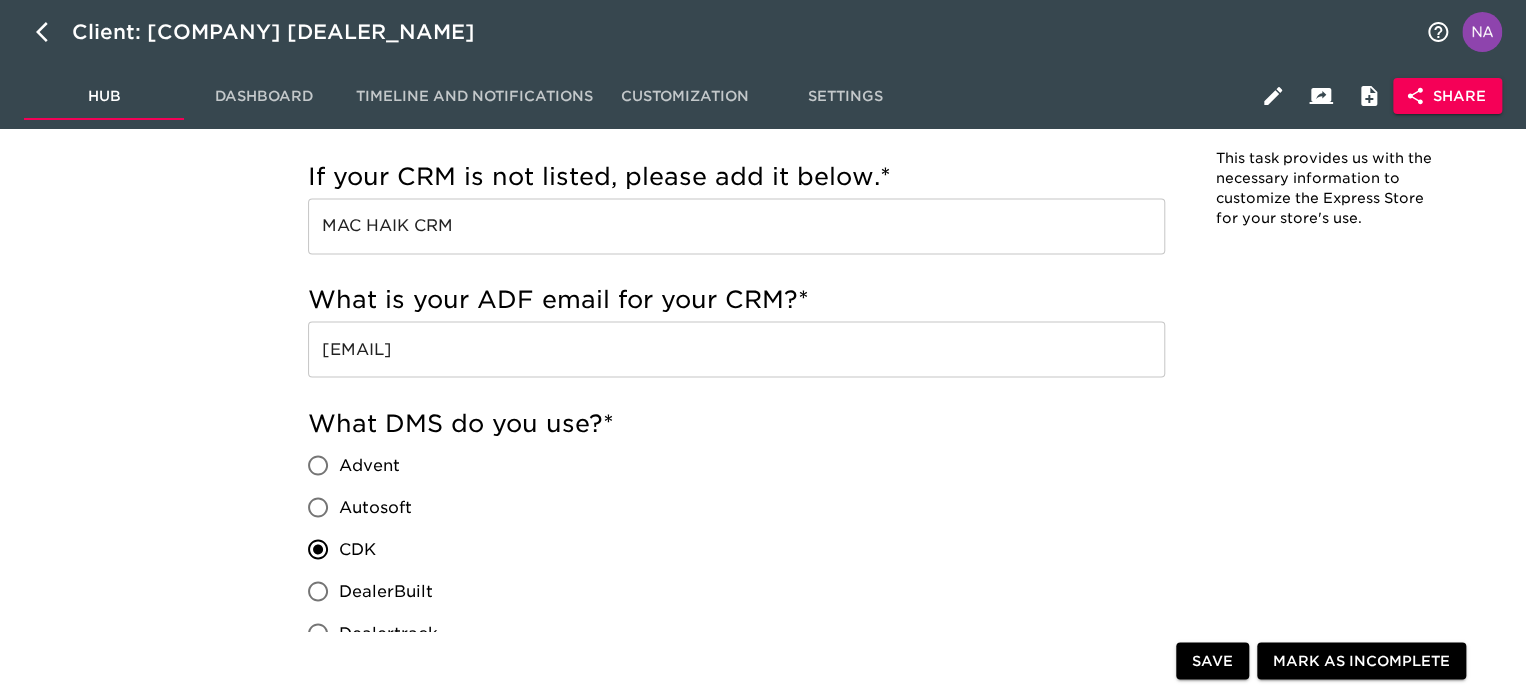 click on "[EMAIL]" at bounding box center (736, 349) 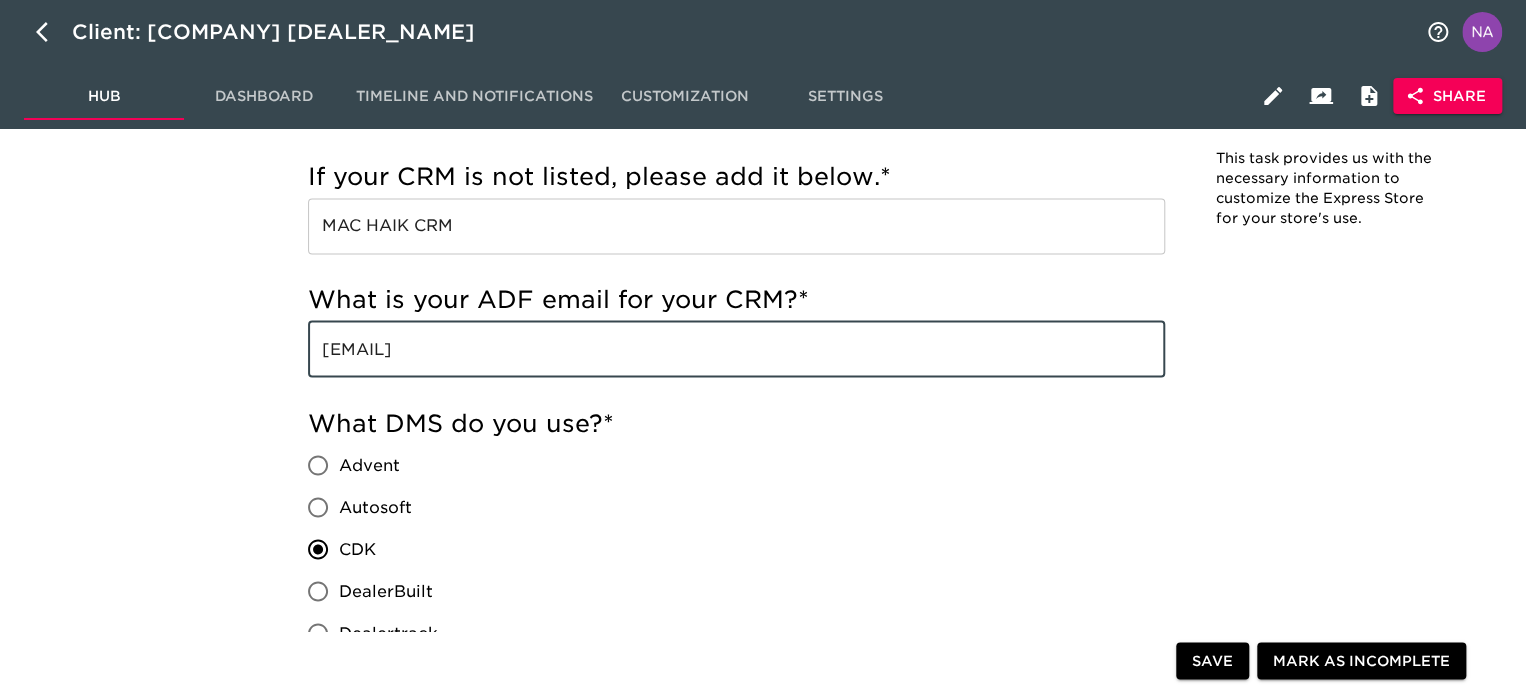 click on "[EMAIL]" at bounding box center [736, 349] 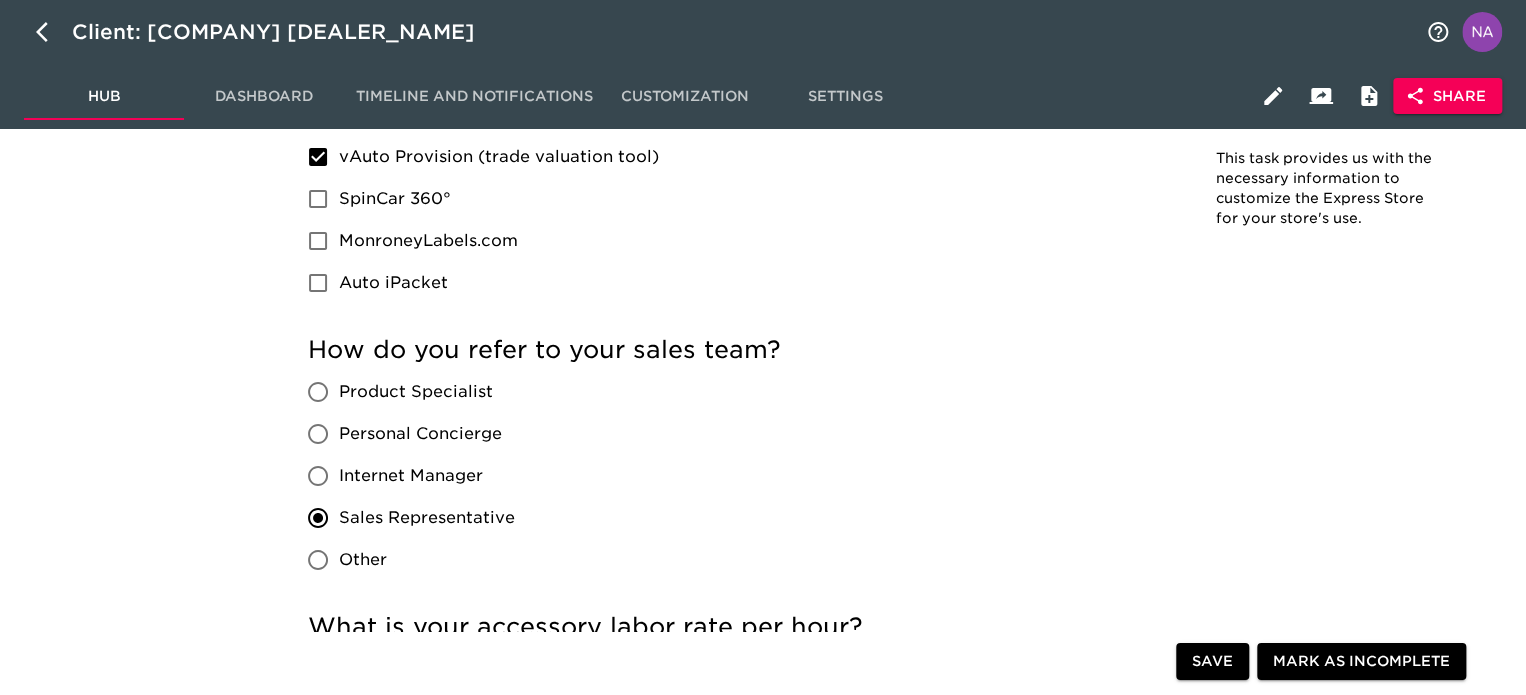 scroll, scrollTop: 4248, scrollLeft: 0, axis: vertical 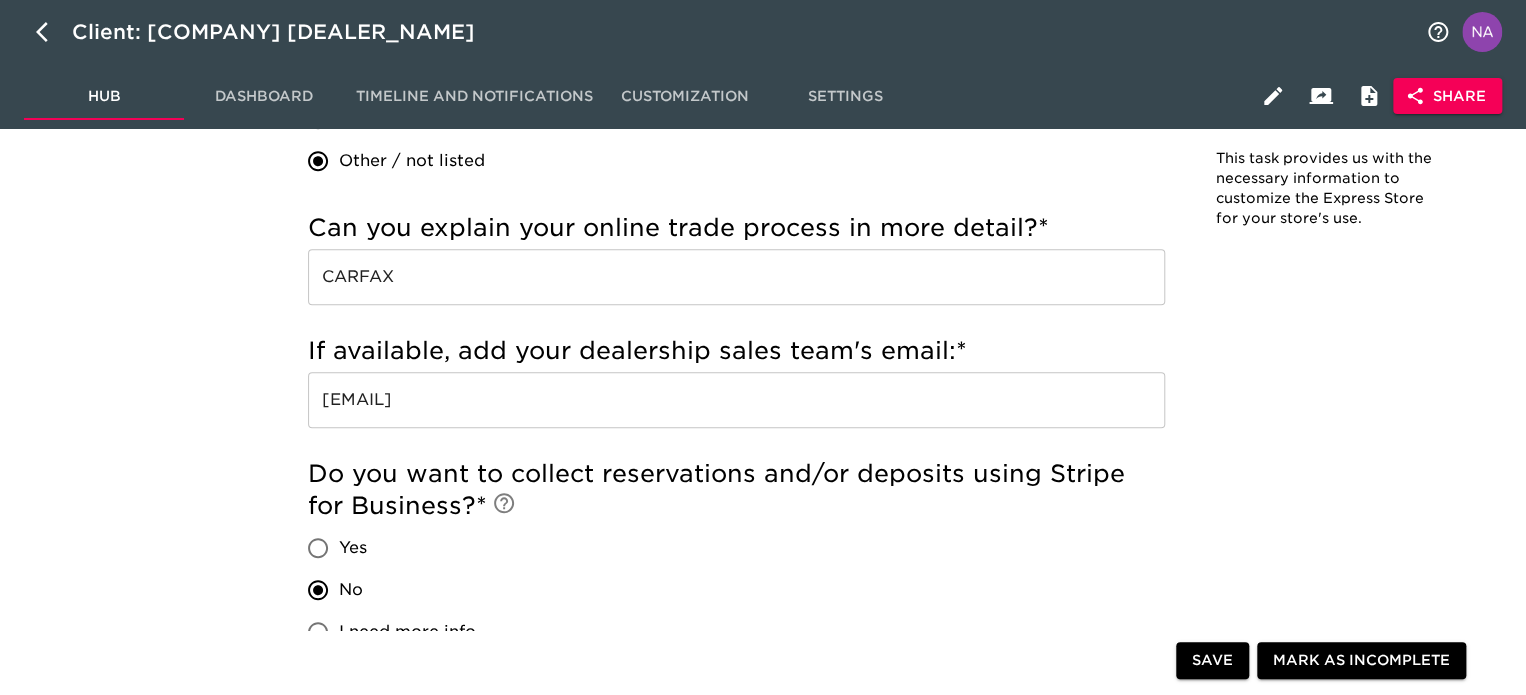 click on "[EMAIL]" at bounding box center (736, 400) 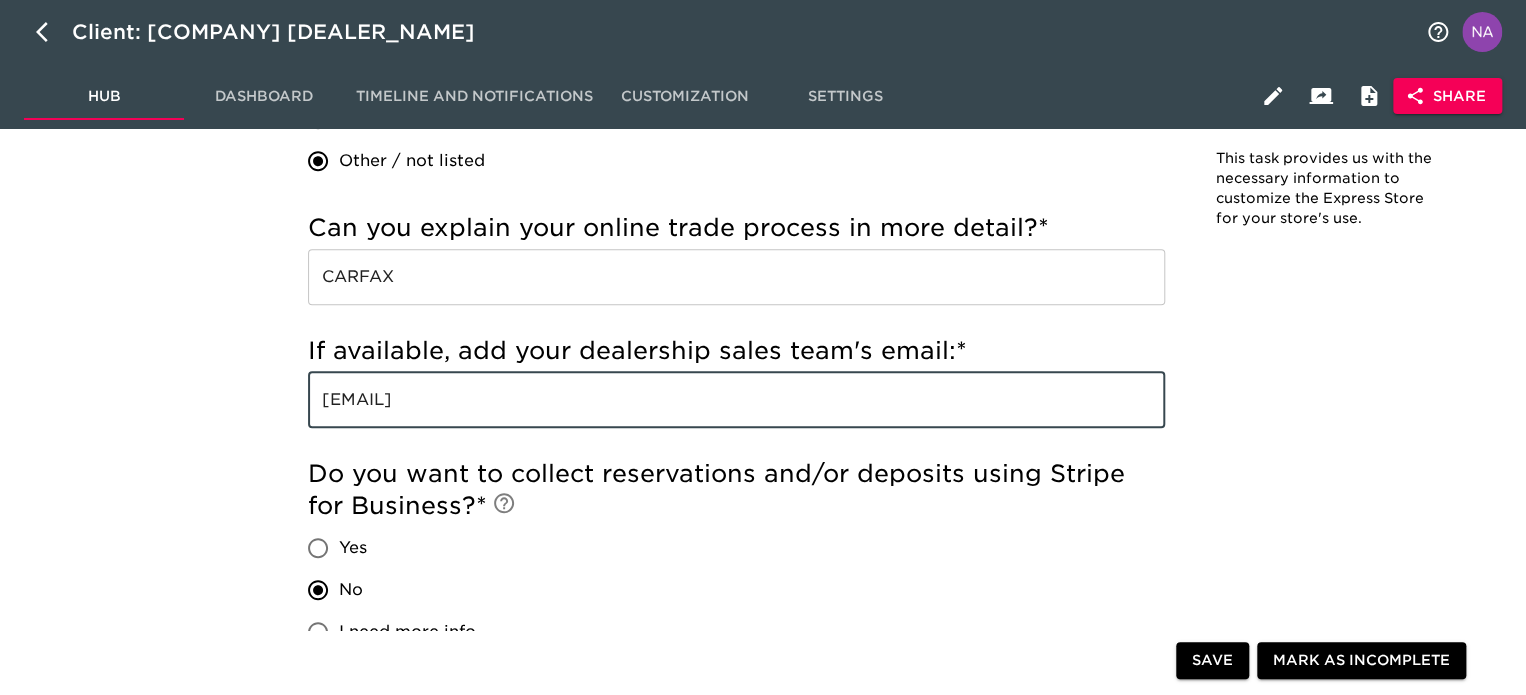 click on "[EMAIL]" at bounding box center (736, 400) 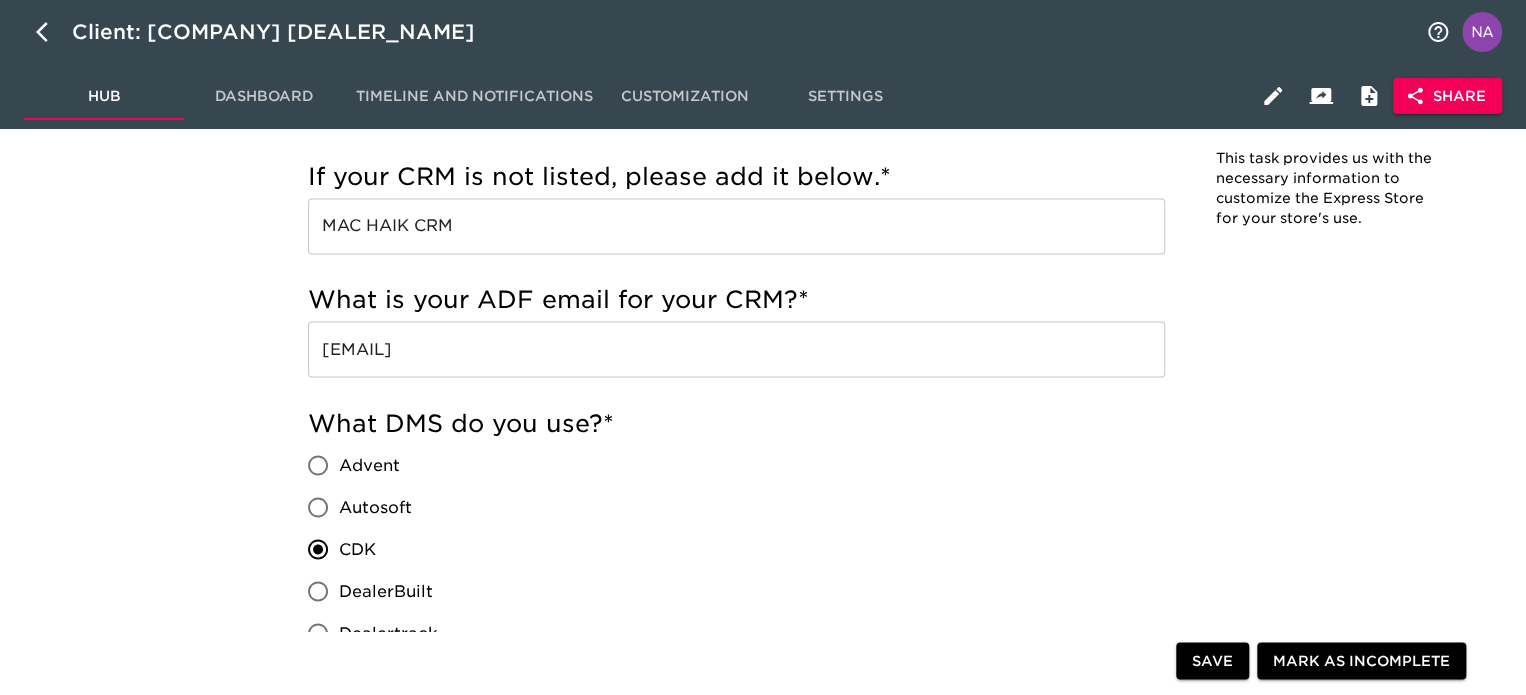 scroll, scrollTop: 3256, scrollLeft: 0, axis: vertical 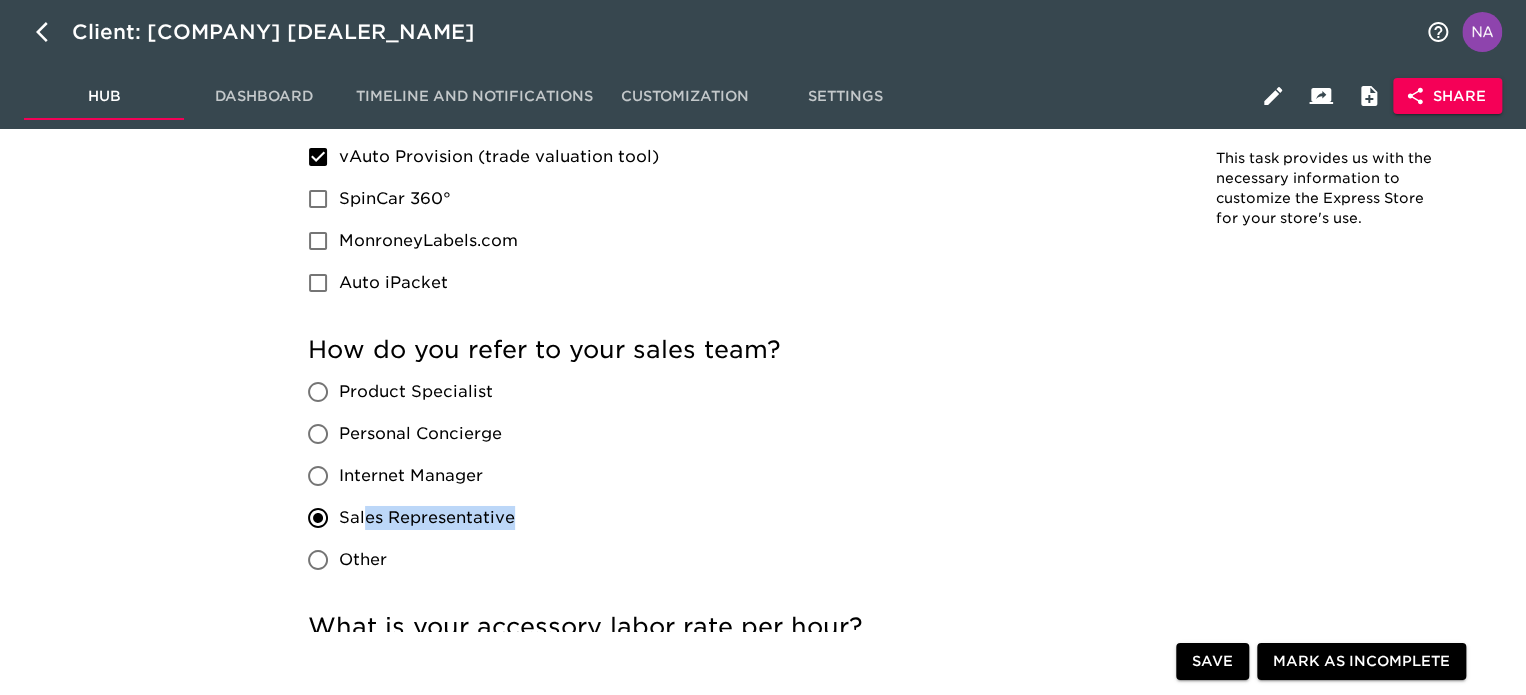 drag, startPoint x: 496, startPoint y: 511, endPoint x: 363, endPoint y: 509, distance: 133.01503 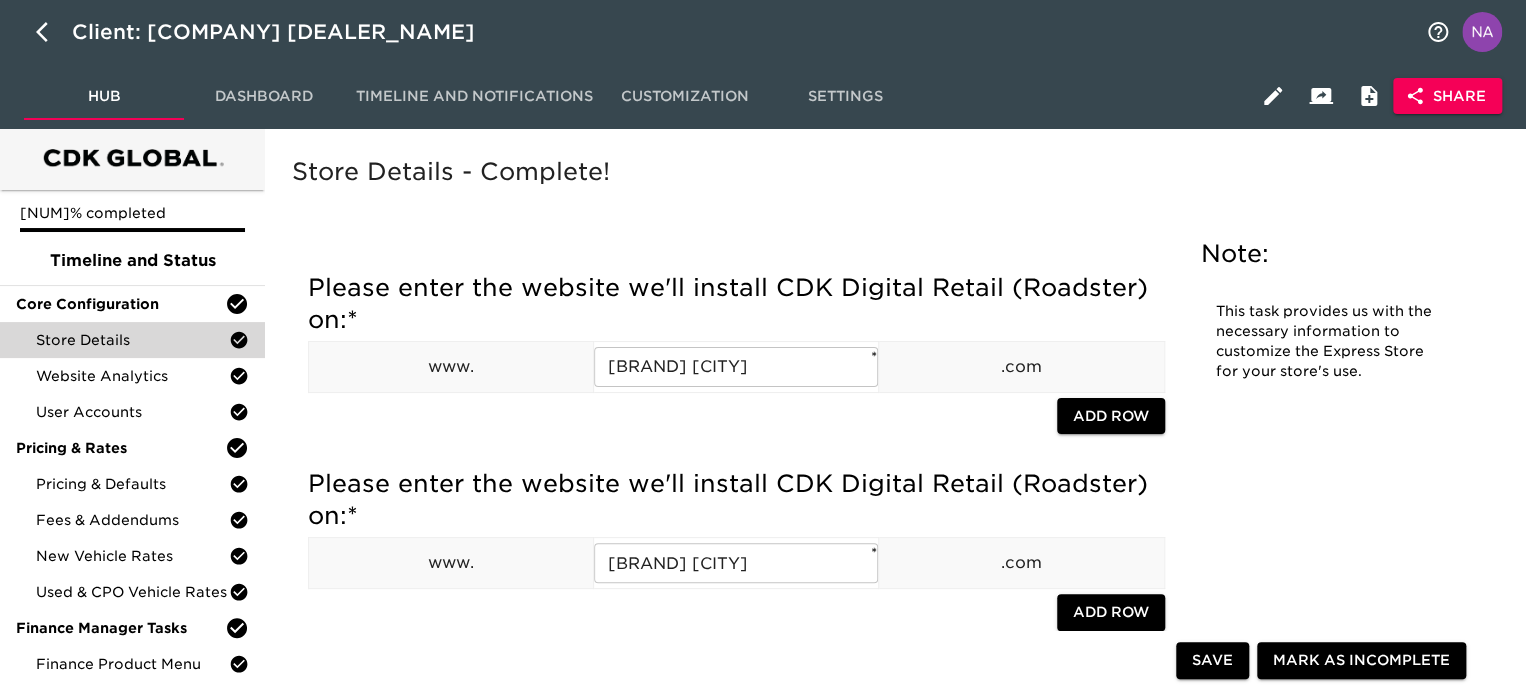scroll, scrollTop: 0, scrollLeft: 0, axis: both 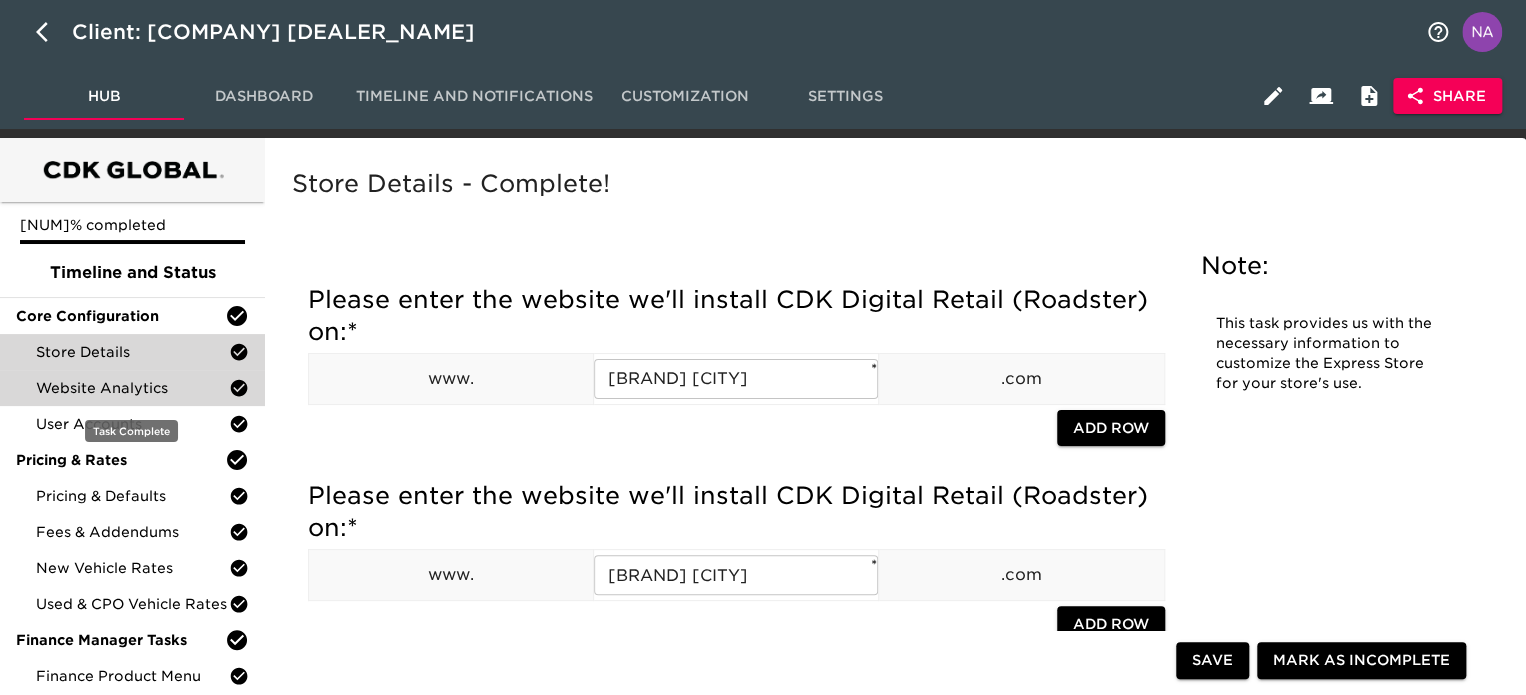 click on "Website Analytics" at bounding box center (132, 388) 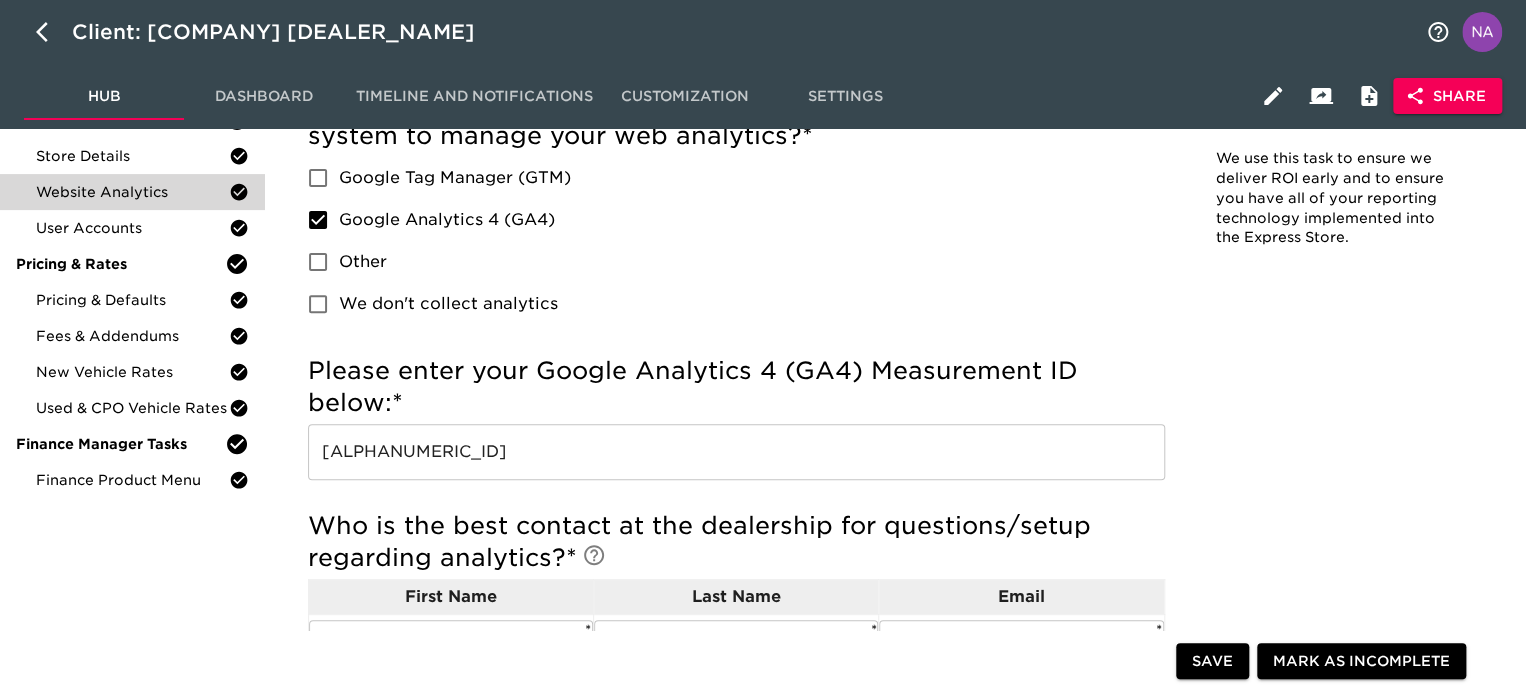 scroll, scrollTop: 200, scrollLeft: 0, axis: vertical 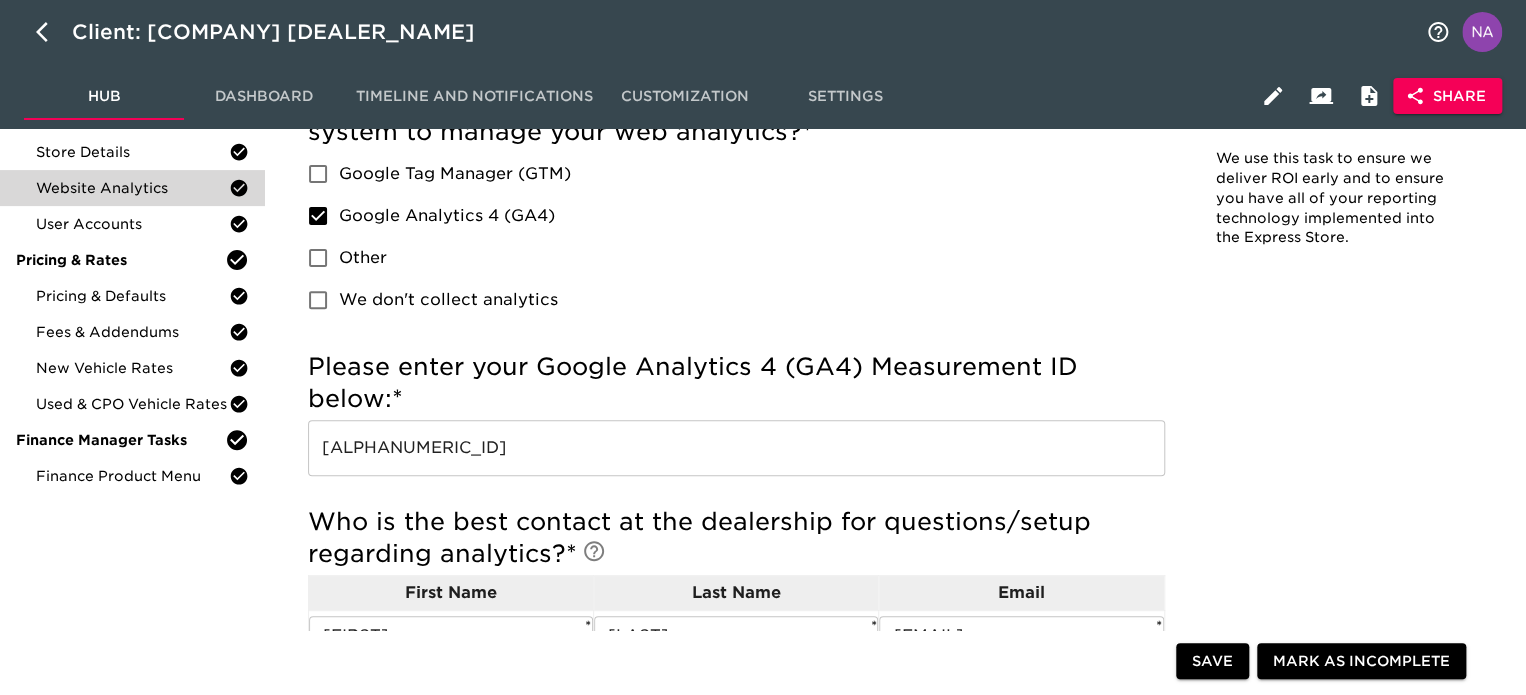 click on "[ALPHANUMERIC_ID]" at bounding box center [736, 448] 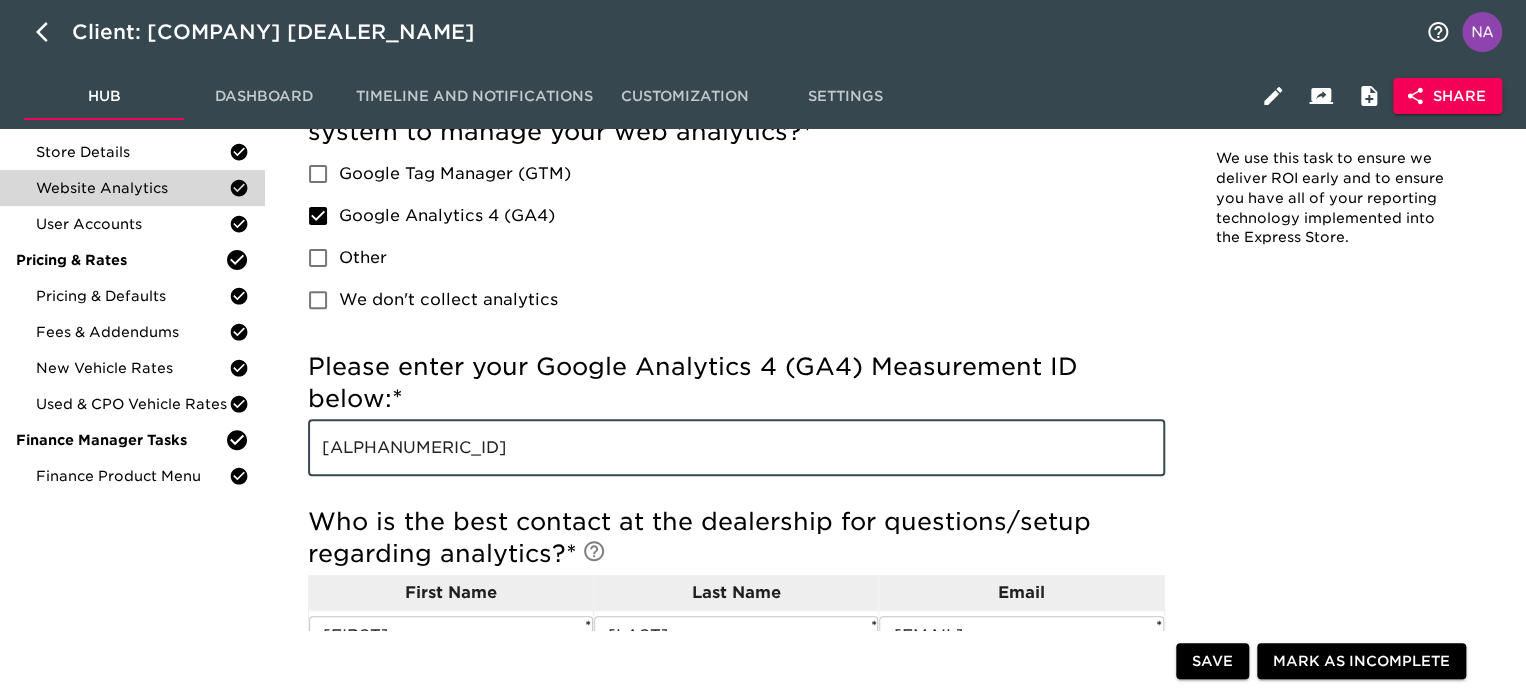 click on "[ALPHANUMERIC_ID]" at bounding box center (736, 448) 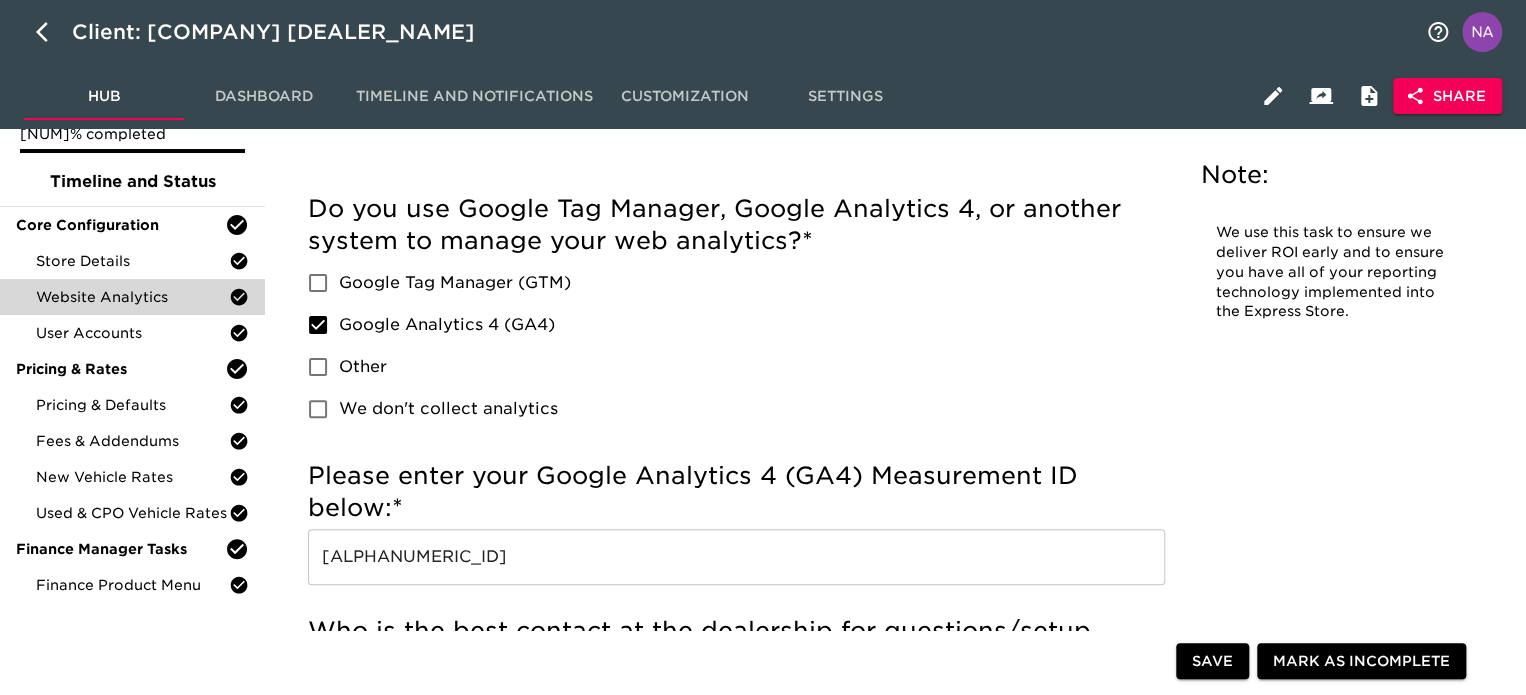 scroll, scrollTop: 0, scrollLeft: 0, axis: both 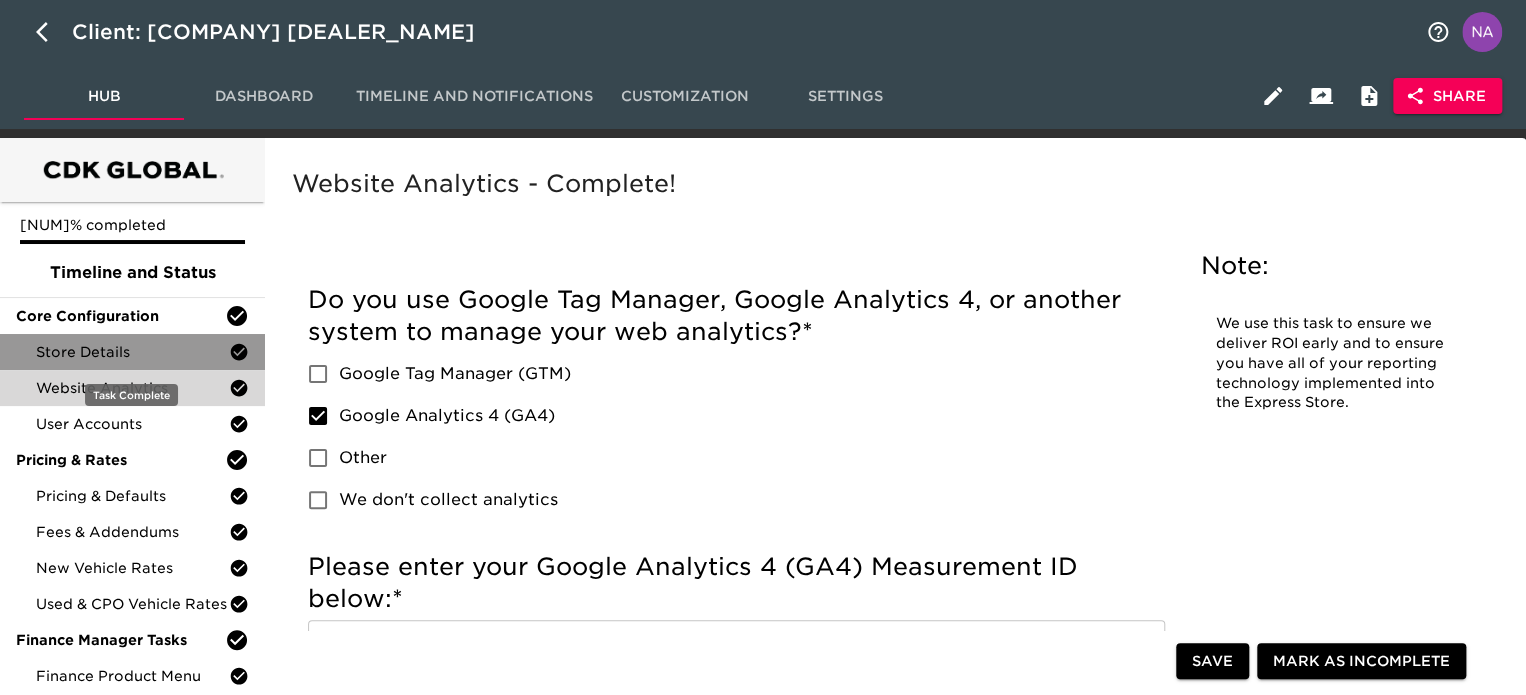 click on "Store Details" at bounding box center [132, 352] 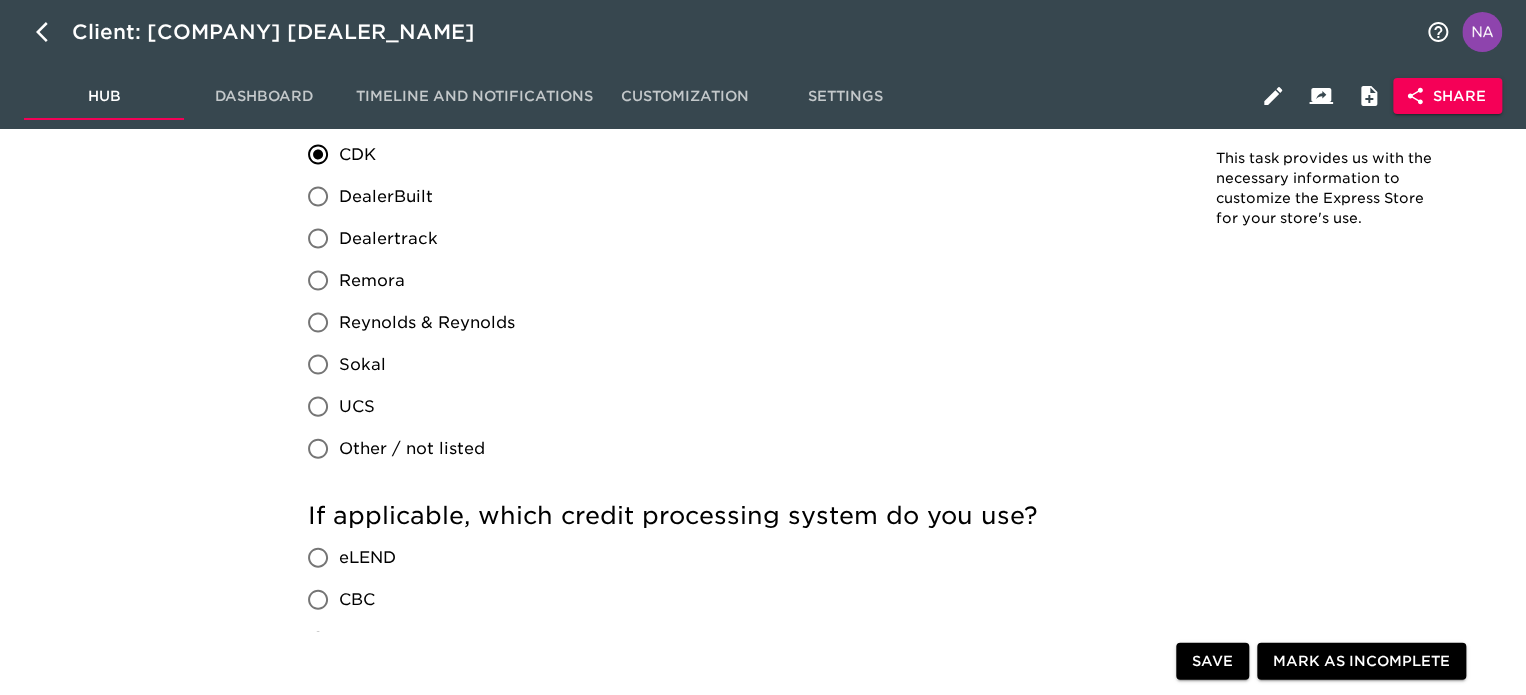 scroll, scrollTop: 1764, scrollLeft: 0, axis: vertical 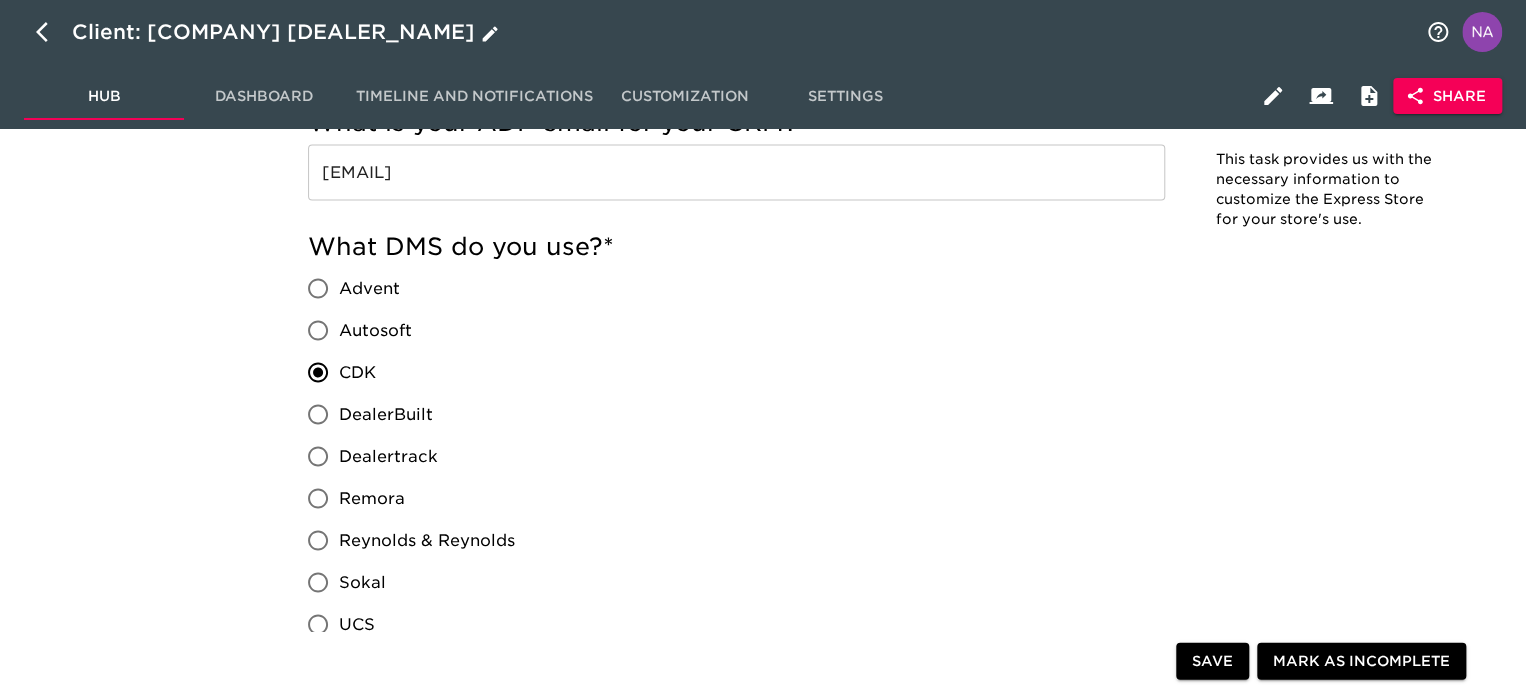 click 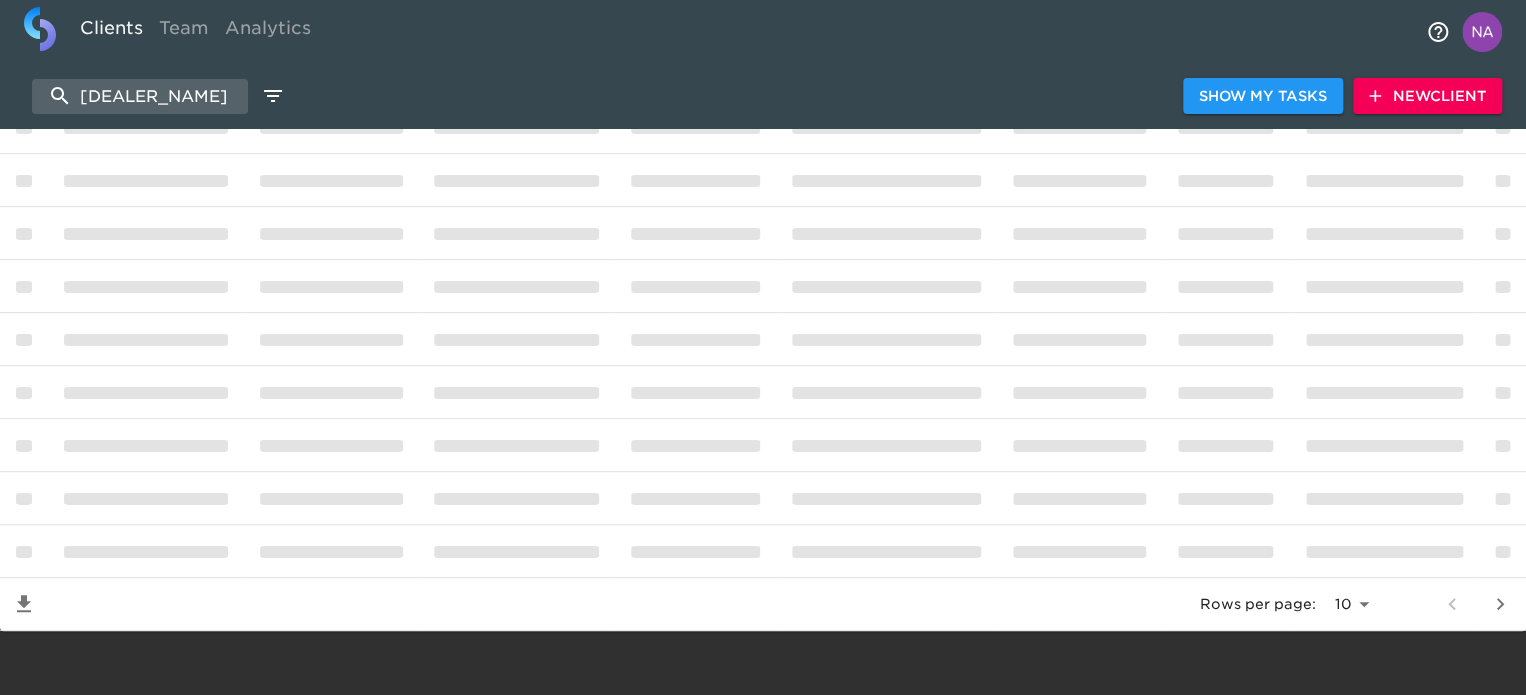 scroll, scrollTop: 0, scrollLeft: 0, axis: both 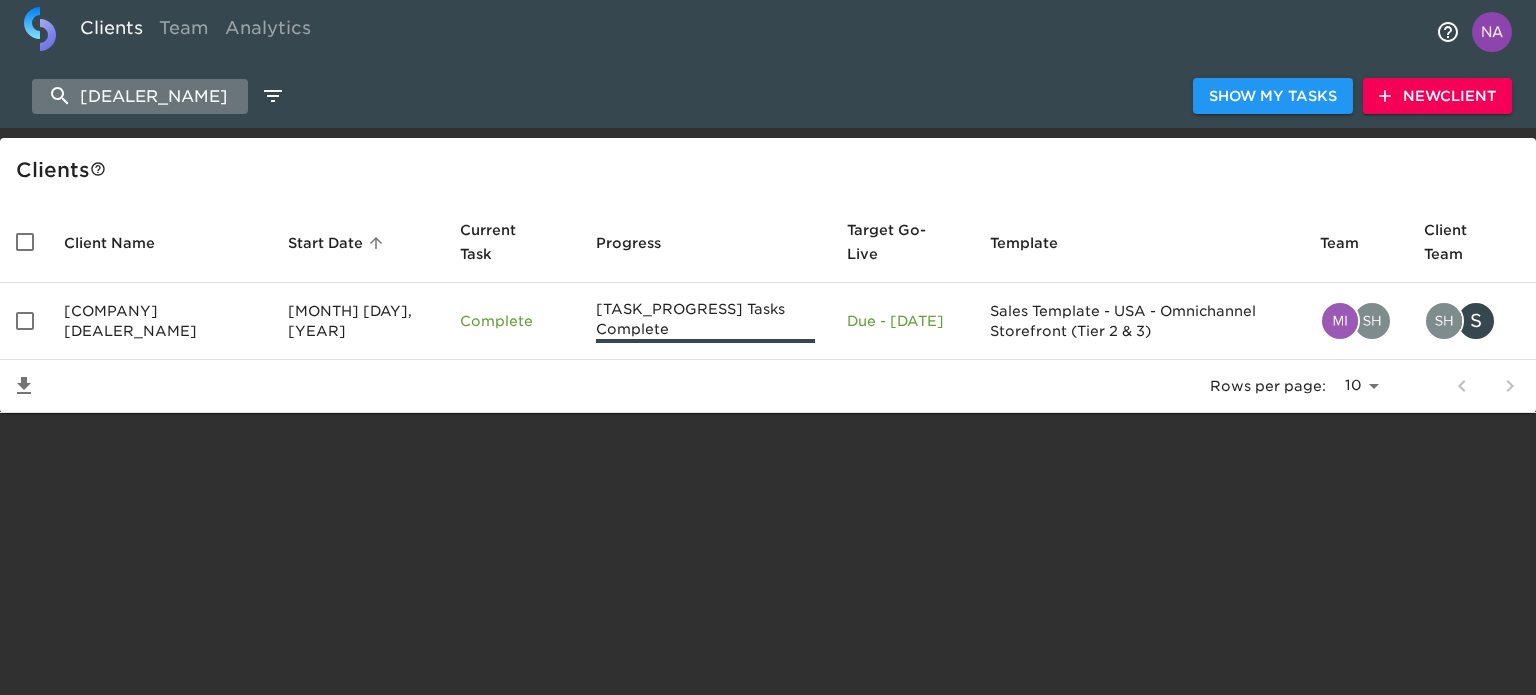 click on "[DEALER_NAME]" at bounding box center (140, 96) 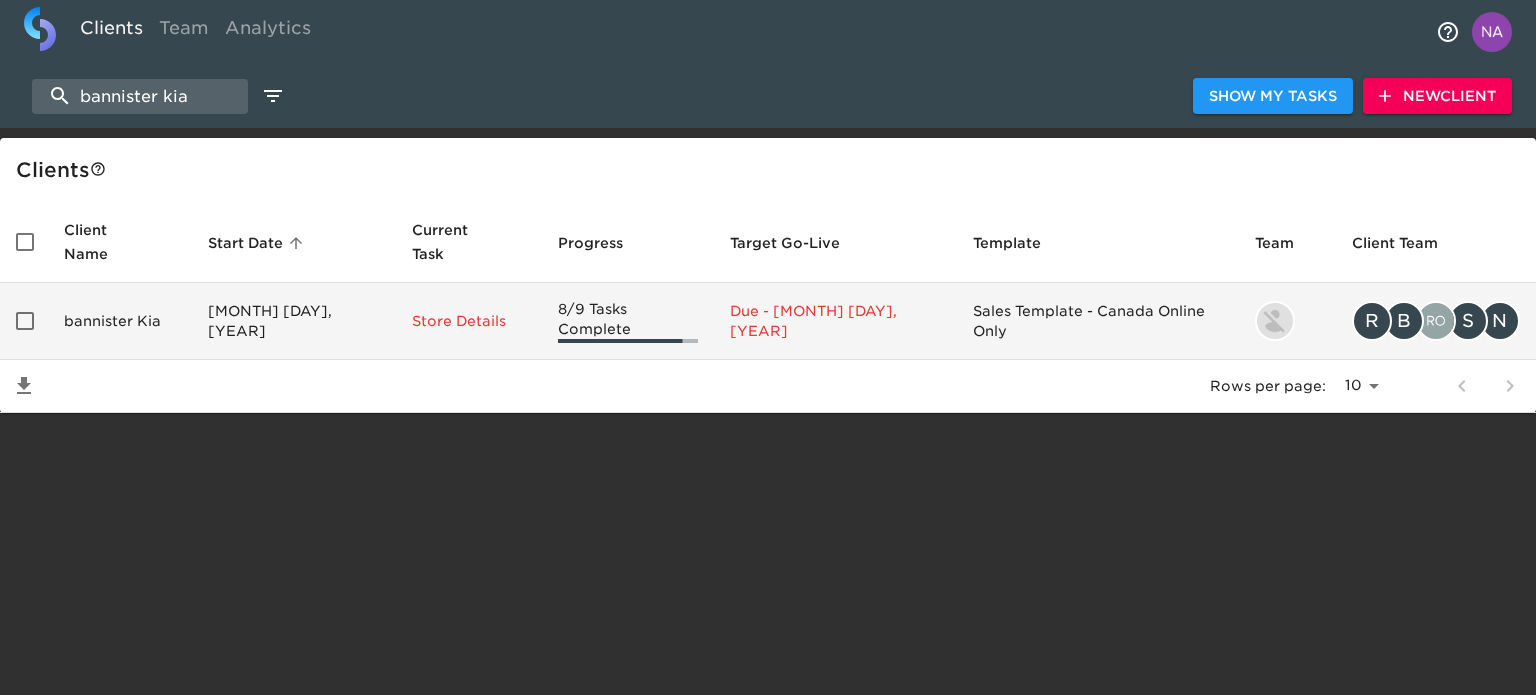 type on "bannister kia" 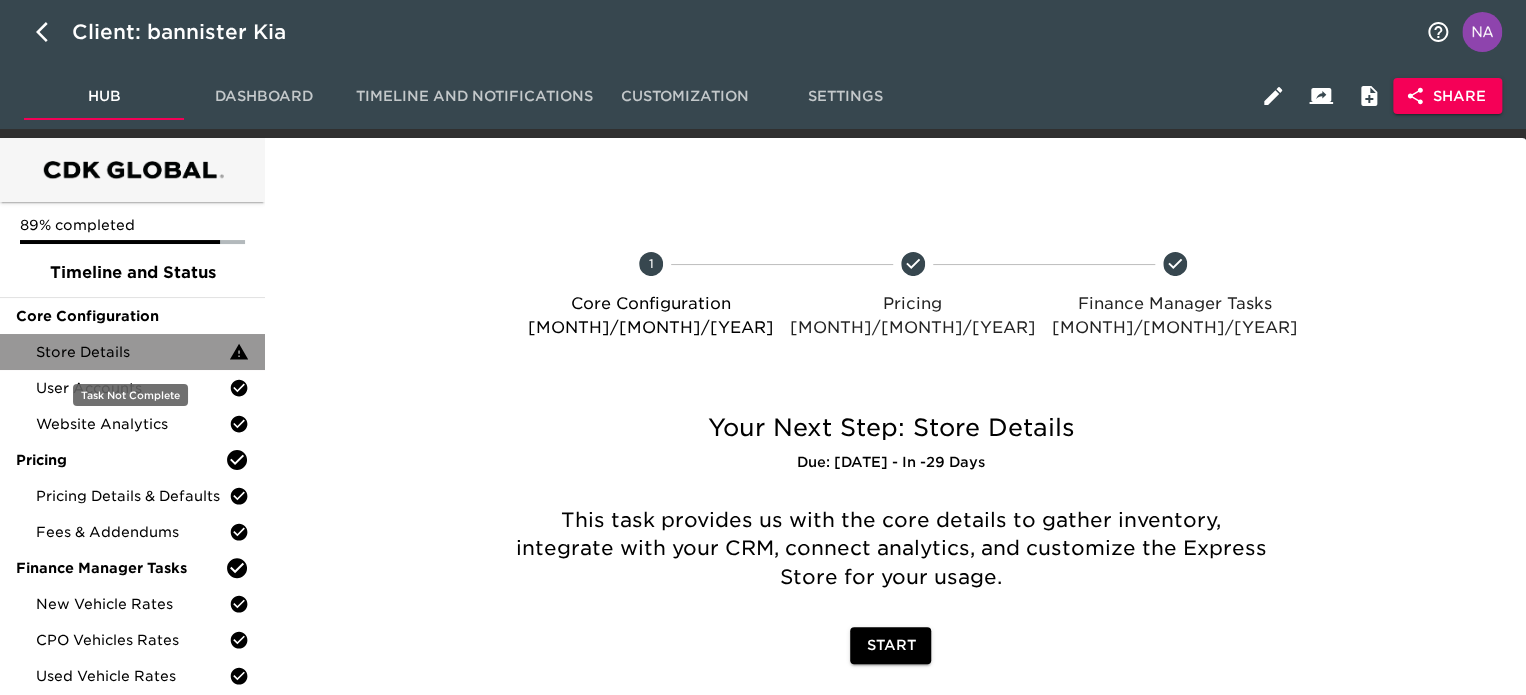 click on "Store Details" at bounding box center [132, 352] 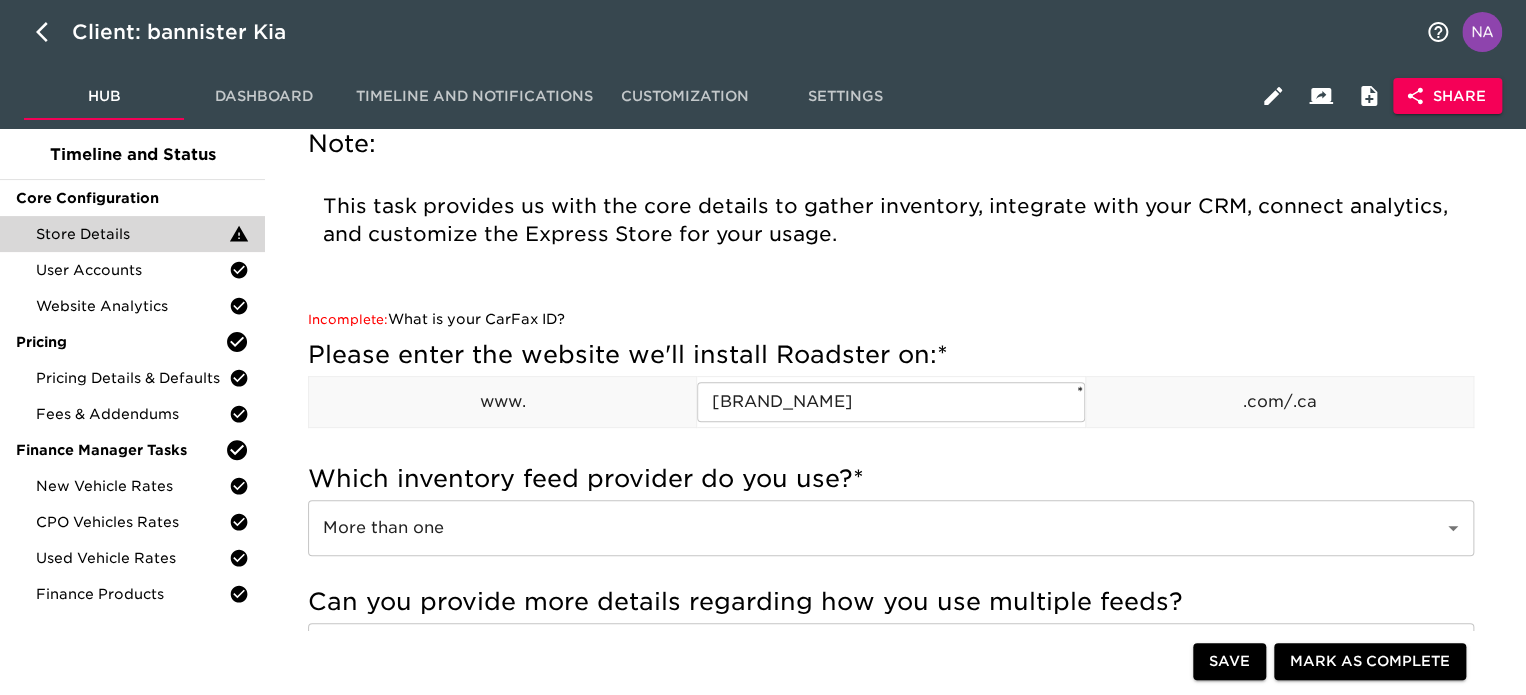 scroll, scrollTop: 0, scrollLeft: 0, axis: both 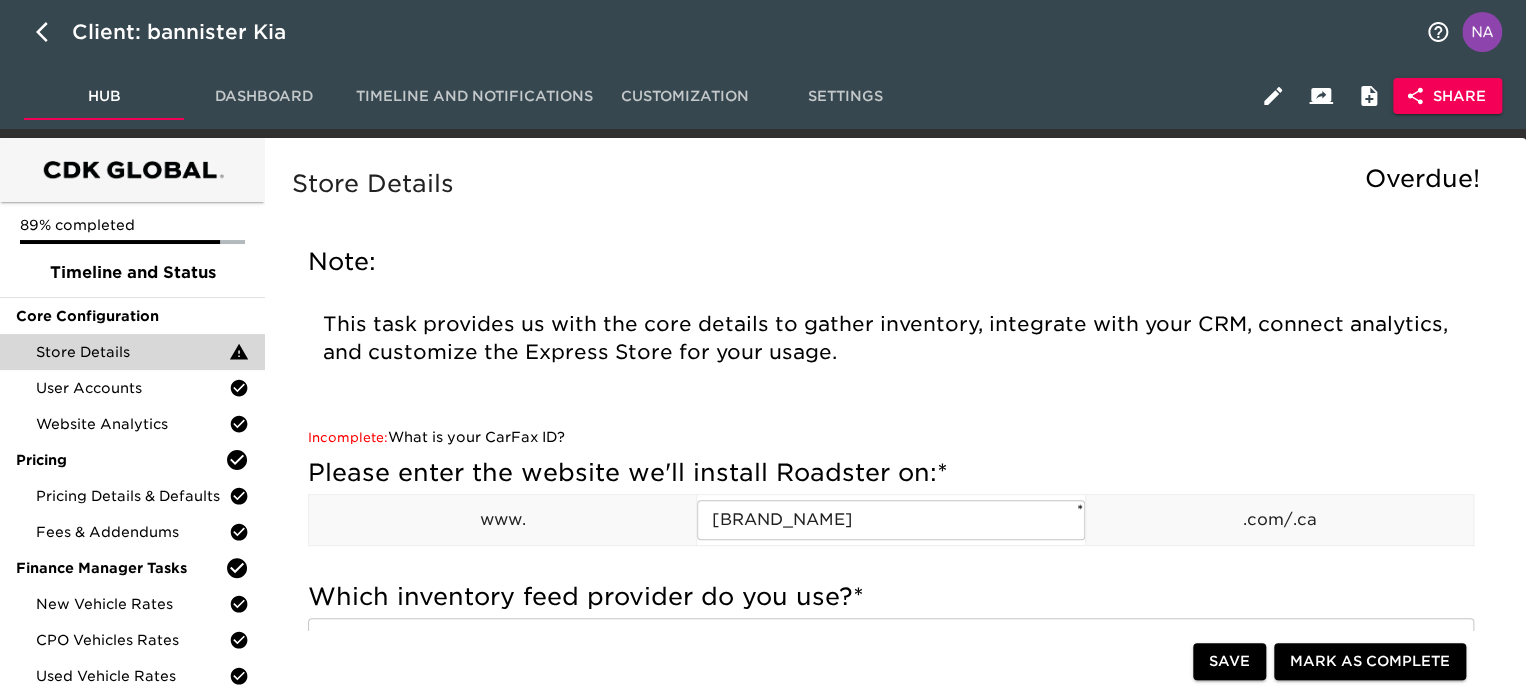 click on "Share" at bounding box center [1447, 96] 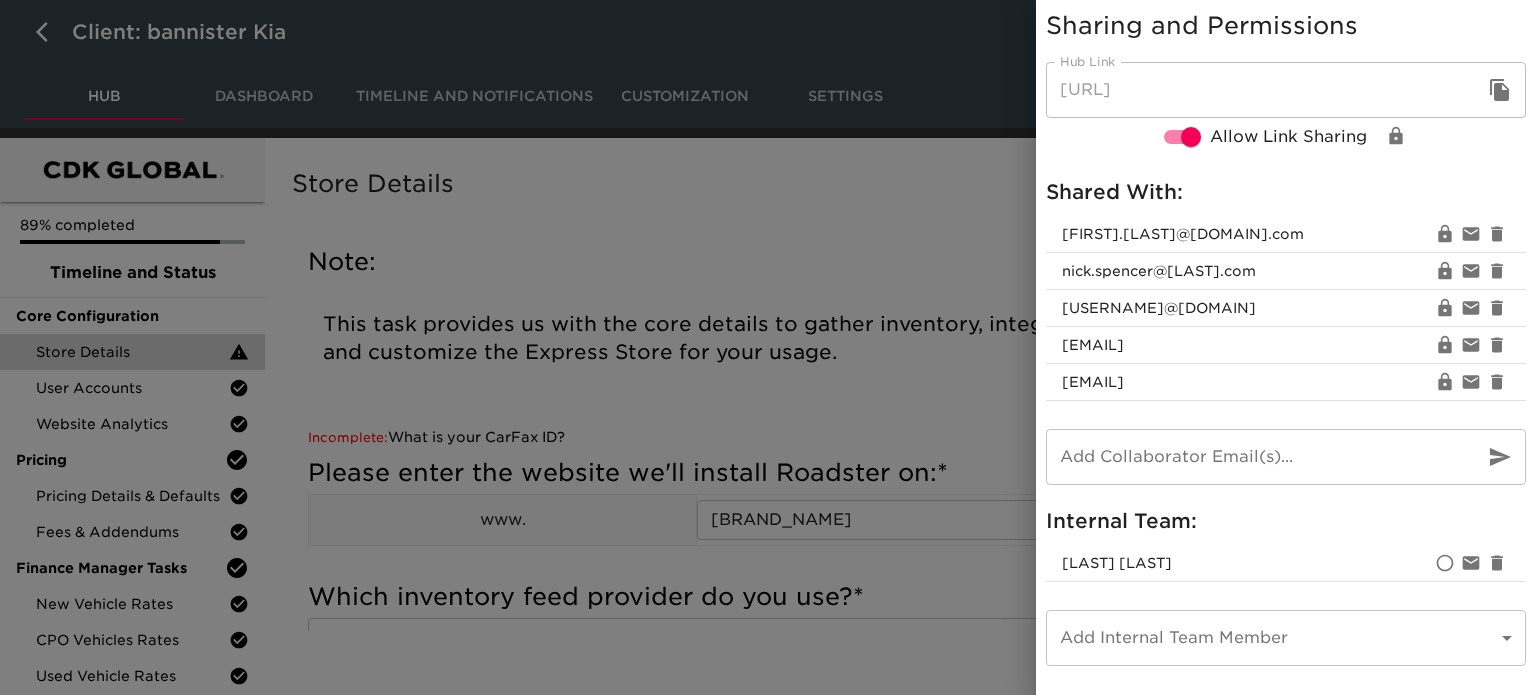click at bounding box center (768, 347) 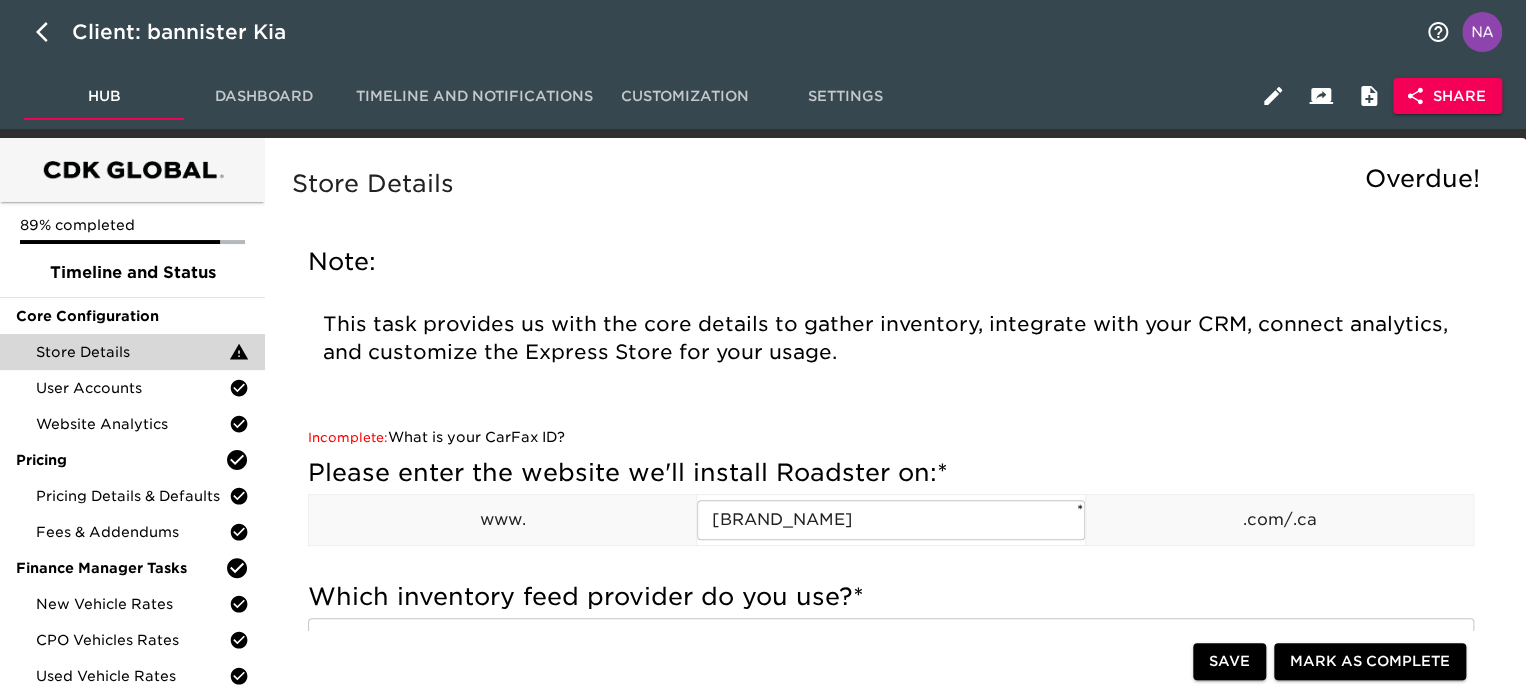 type 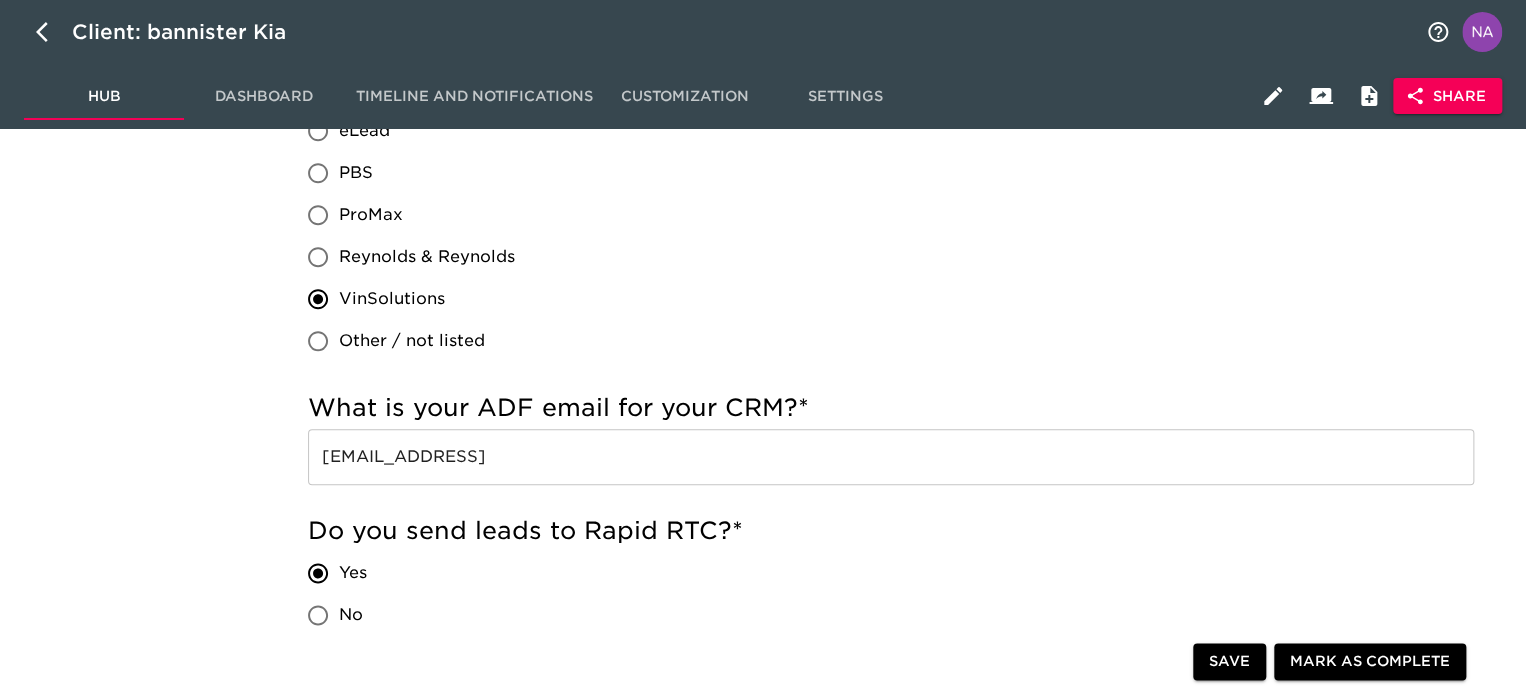 scroll, scrollTop: 1100, scrollLeft: 0, axis: vertical 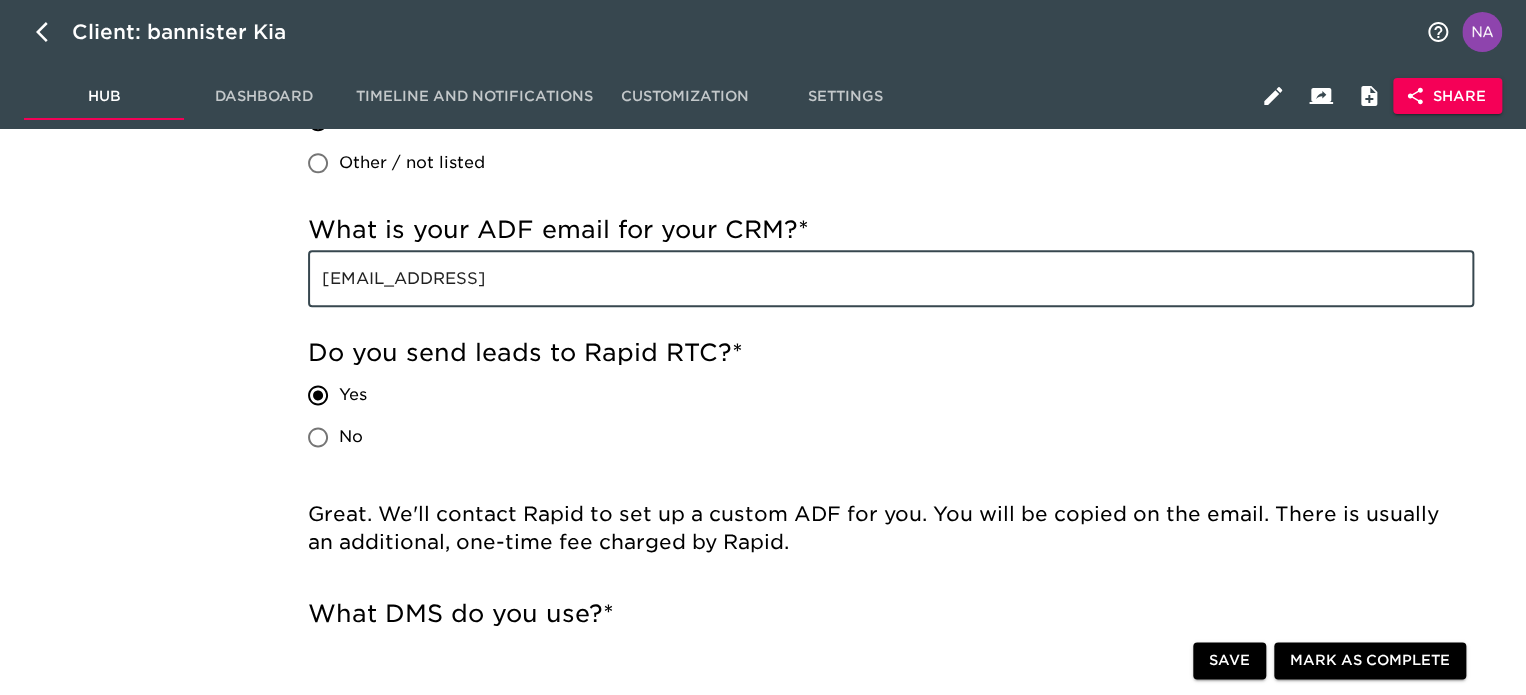 click on "[EMAIL_ADDRESS]" at bounding box center (891, 279) 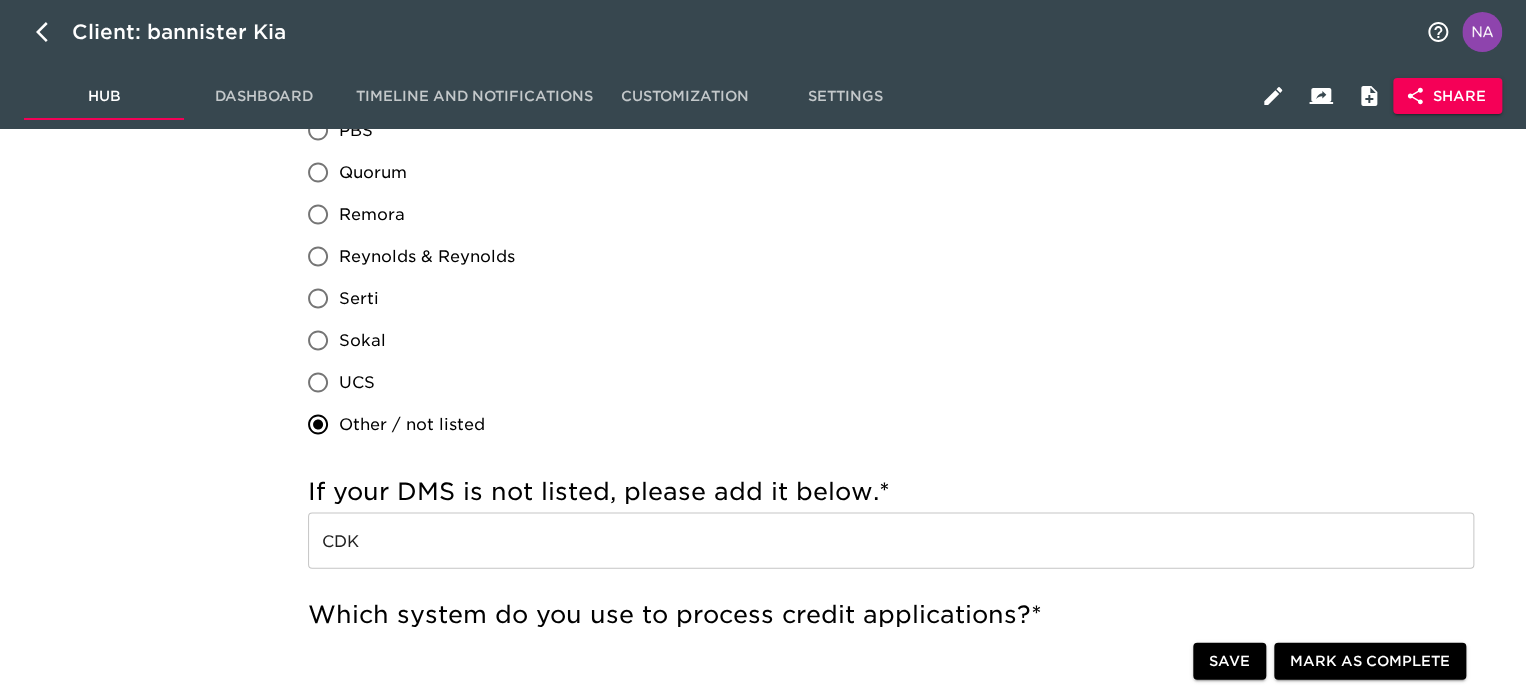 scroll, scrollTop: 1900, scrollLeft: 0, axis: vertical 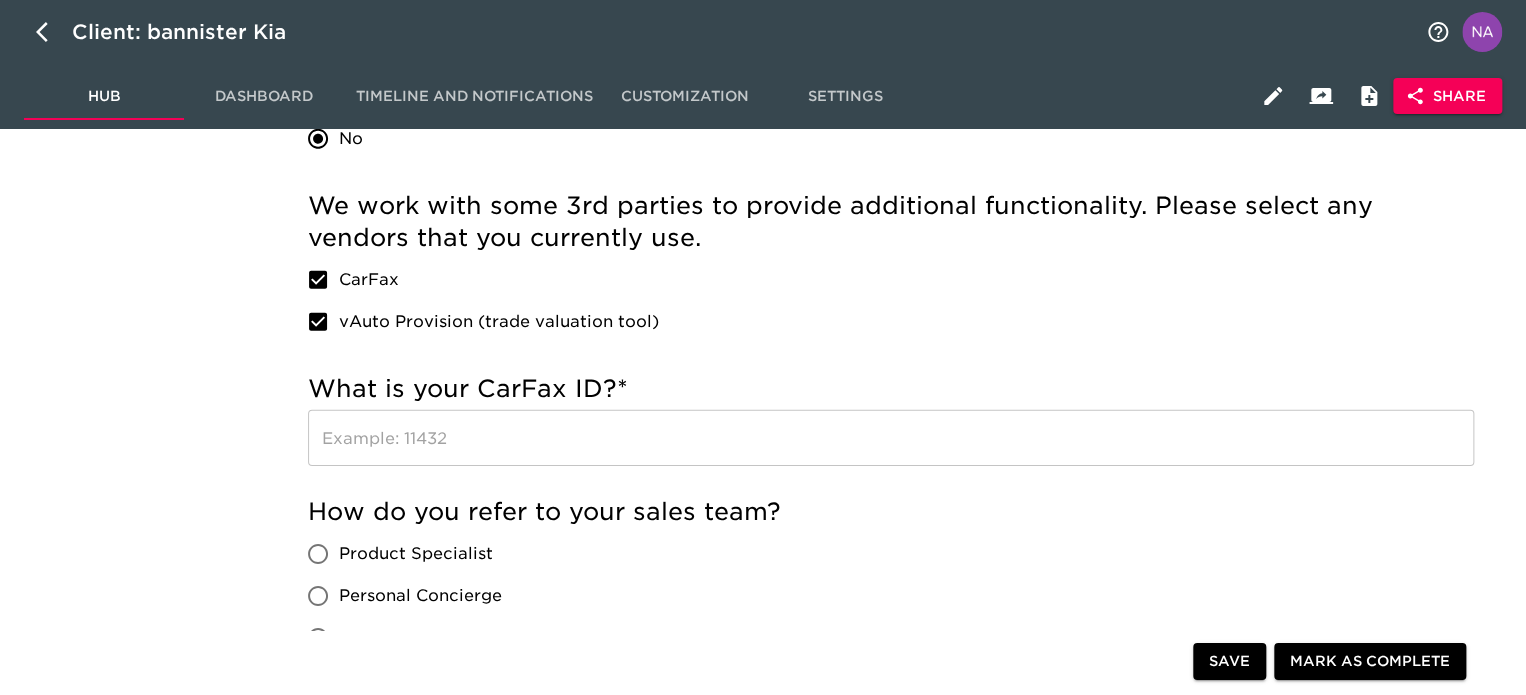 click on "89% completed Timeline and Status Core Configuration Store Details User Accounts Website Analytics Pricing Pricing Details & Defaults Fees & Addendums Finance Manager Tasks New Vehicle Rates CPO Vehicles Rates Used Vehicle Rates Finance Products" at bounding box center [132, -560] 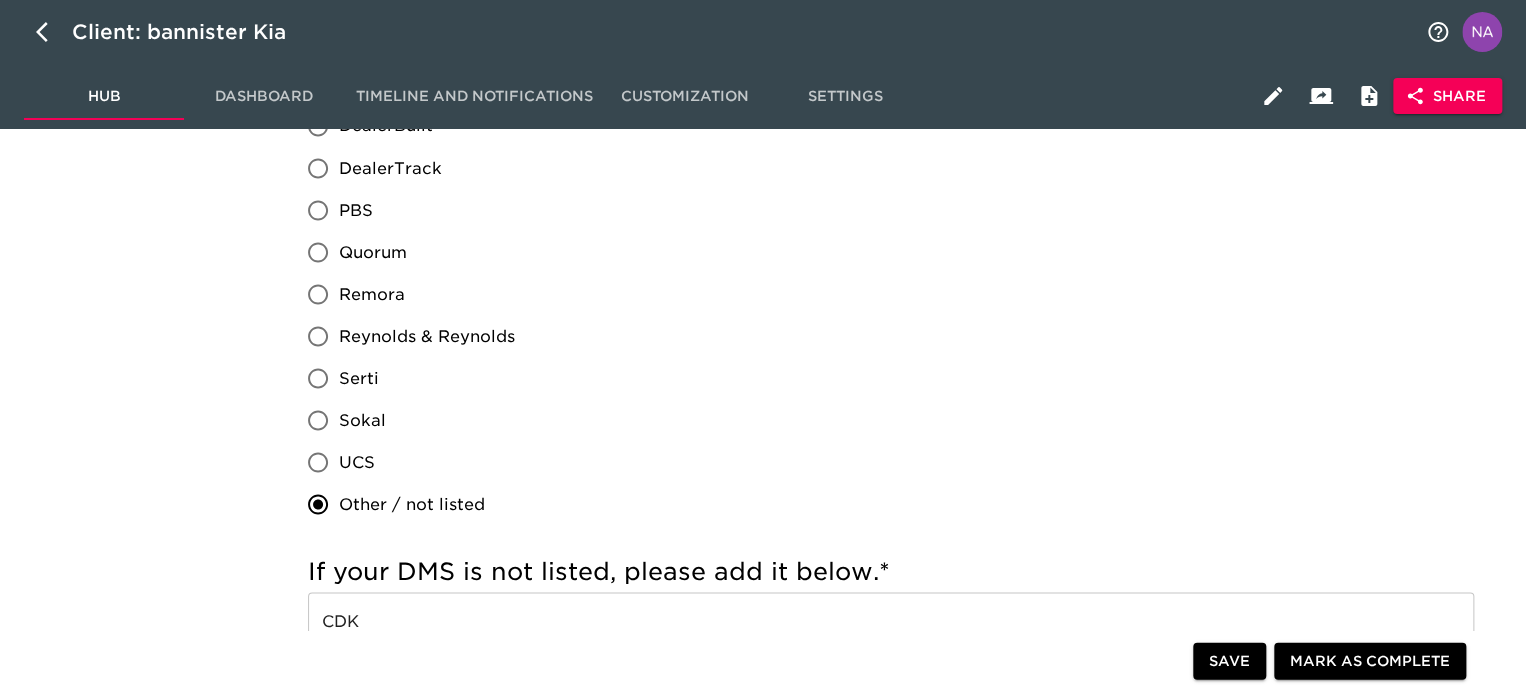 scroll, scrollTop: 1611, scrollLeft: 0, axis: vertical 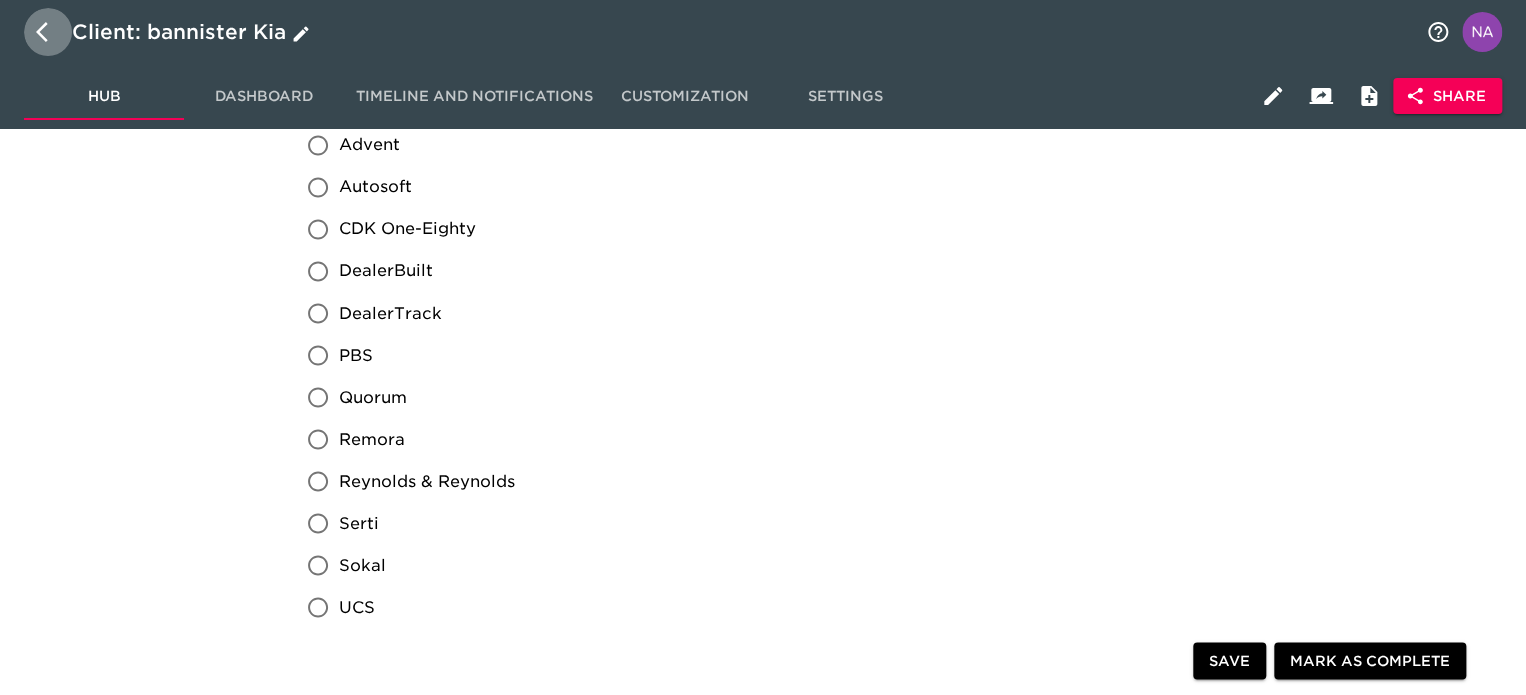 click 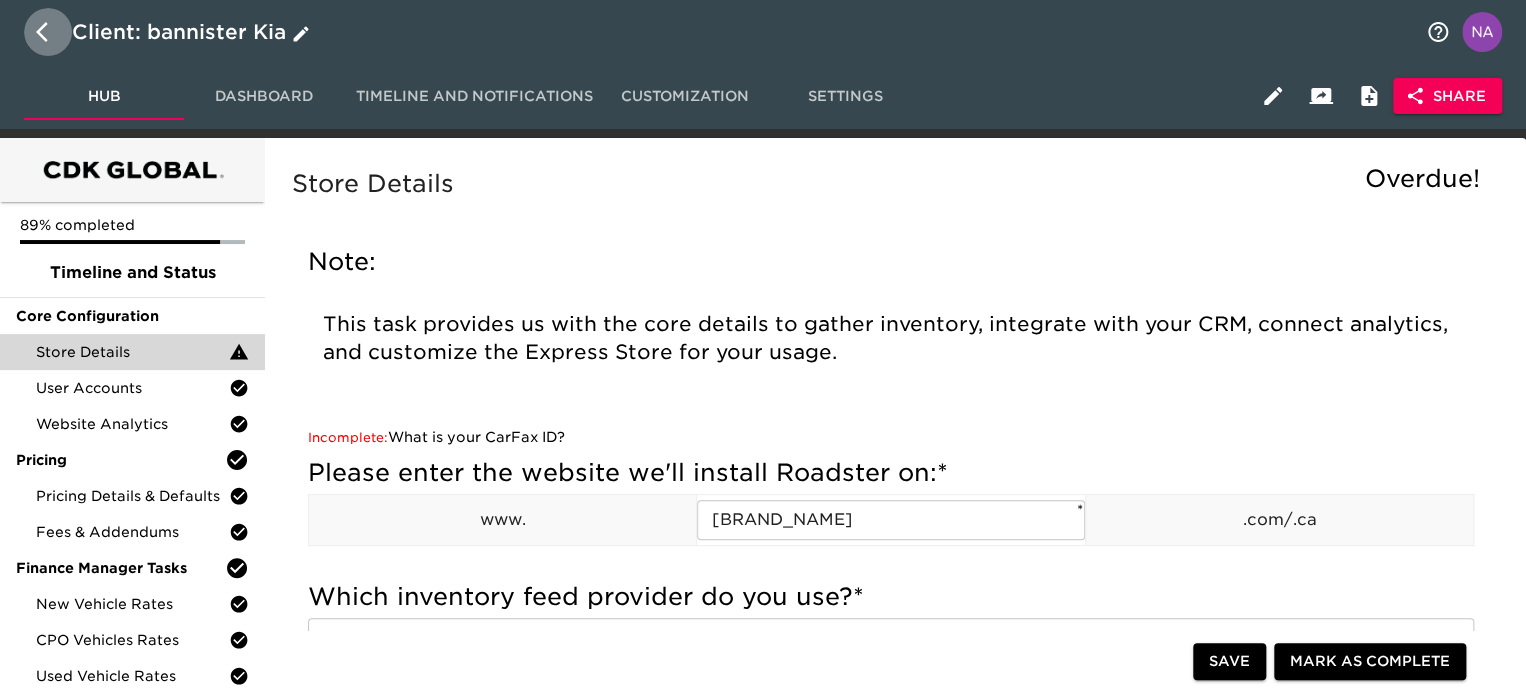 select on "10" 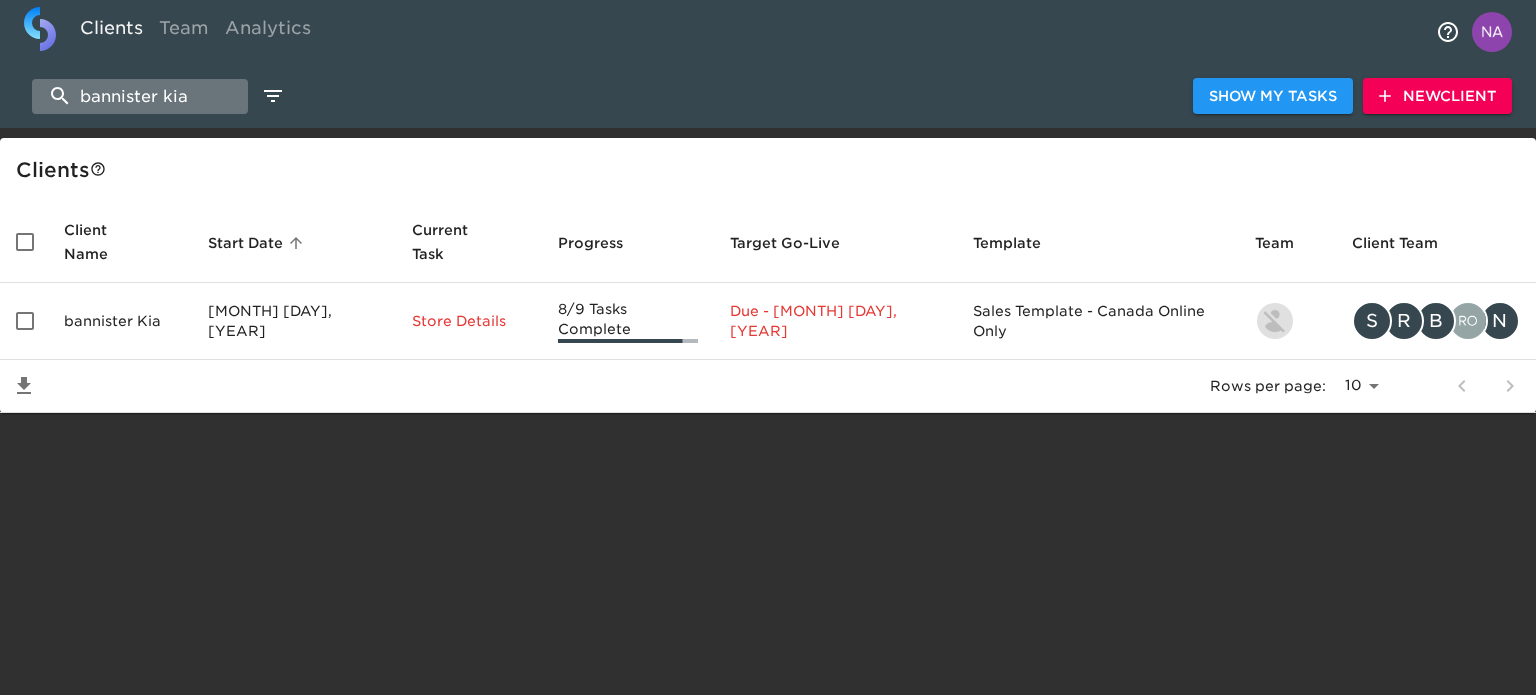 click on "bannister kia" at bounding box center [140, 96] 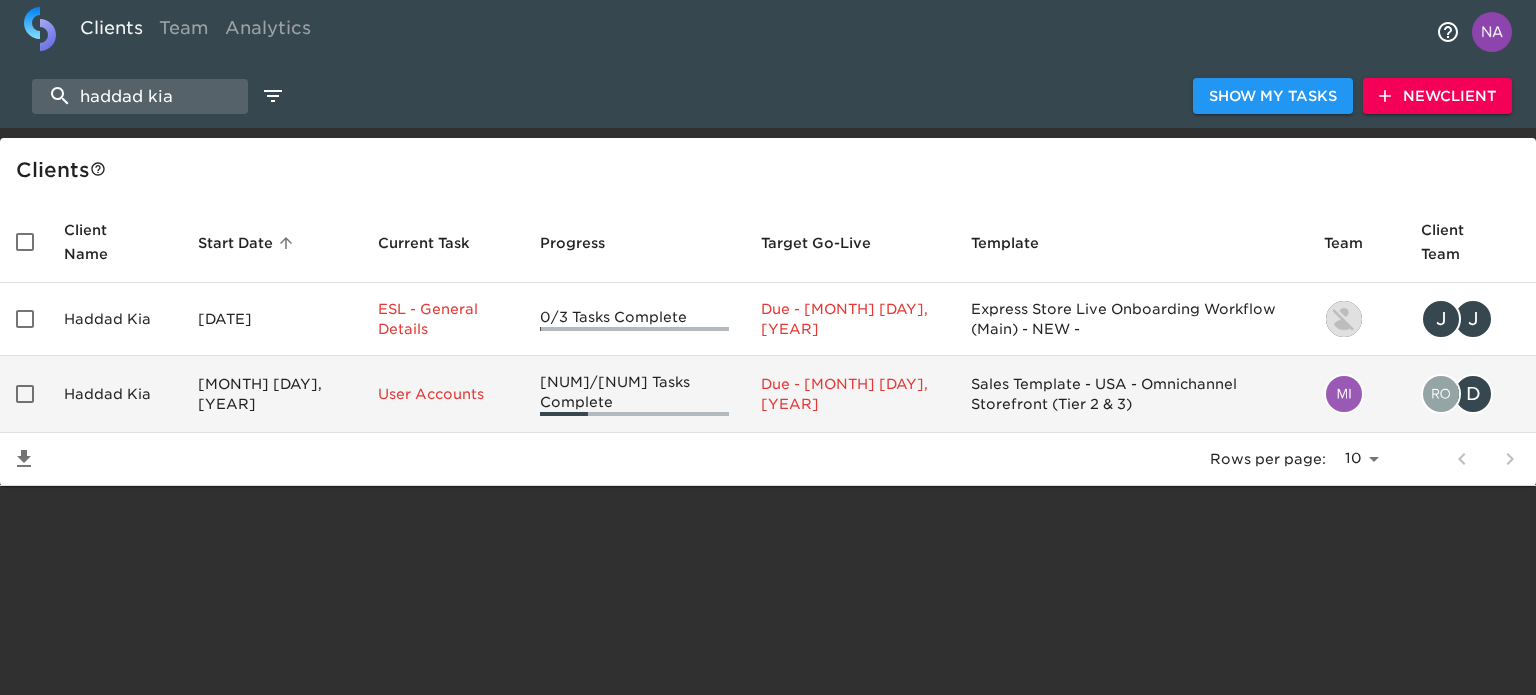 type on "haddad kia" 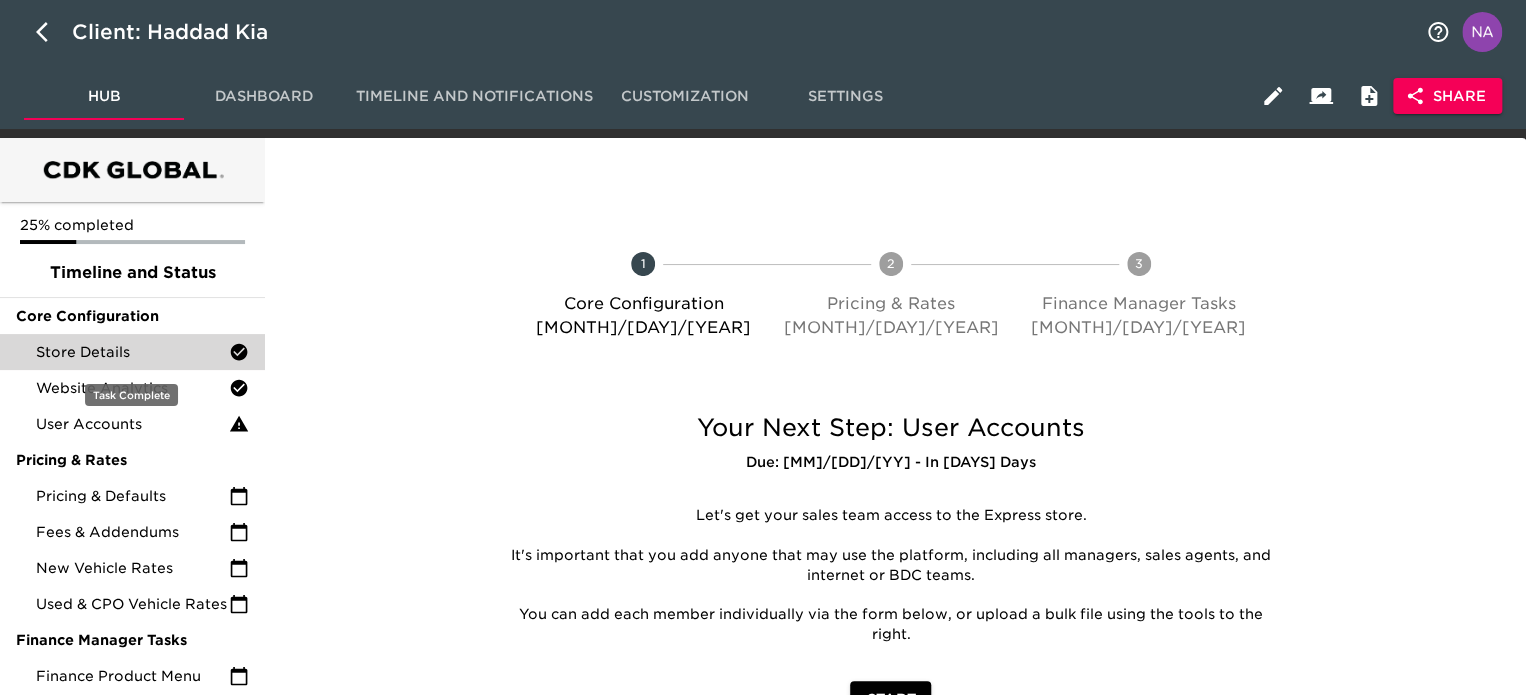 click on "Store Details" at bounding box center (132, 352) 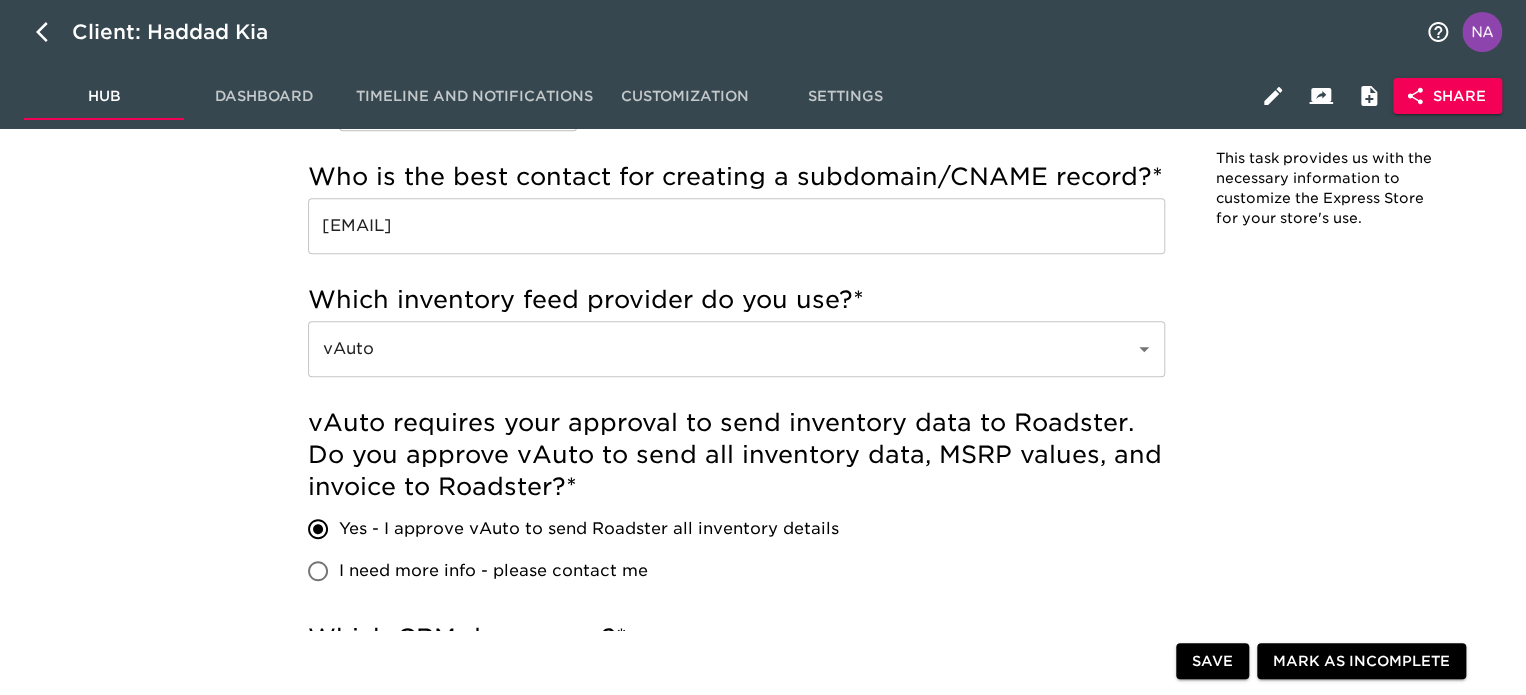scroll, scrollTop: 2940, scrollLeft: 0, axis: vertical 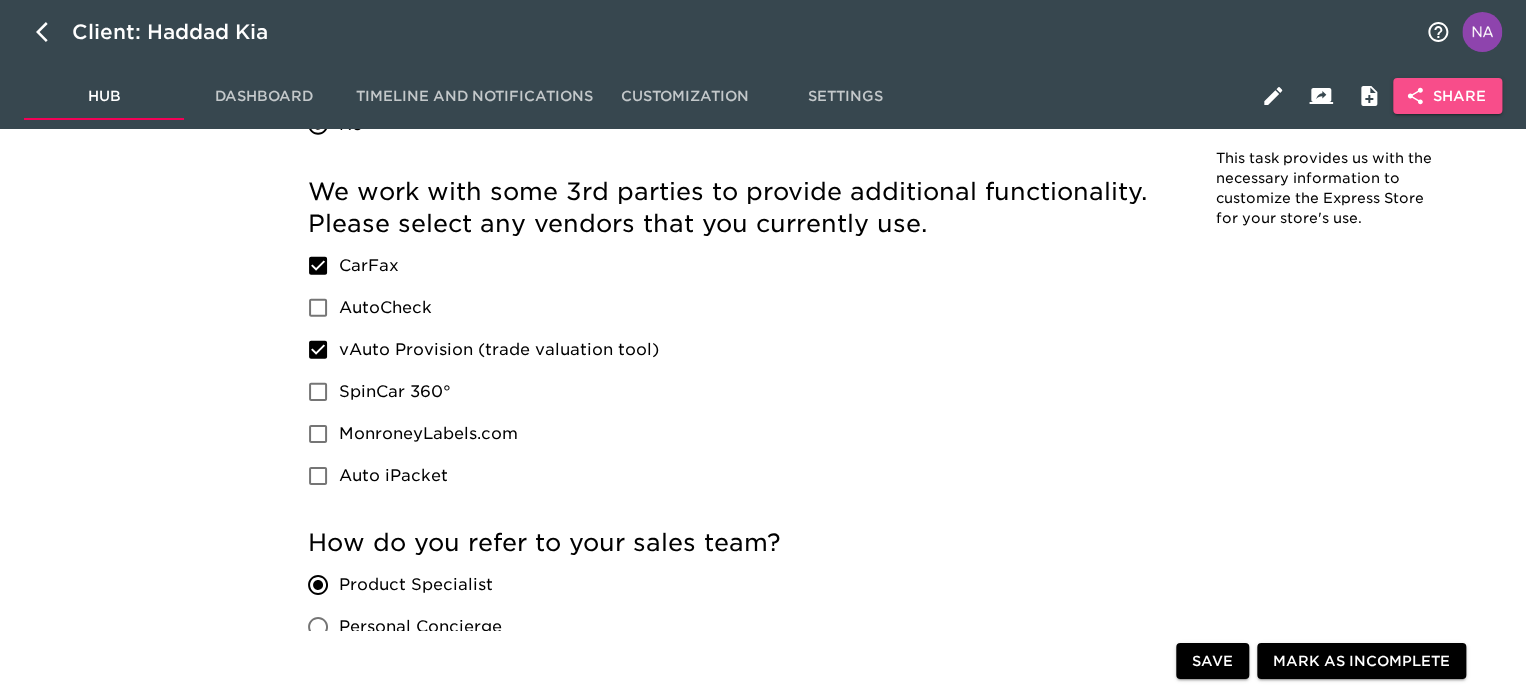 click on "Share" at bounding box center (1447, 96) 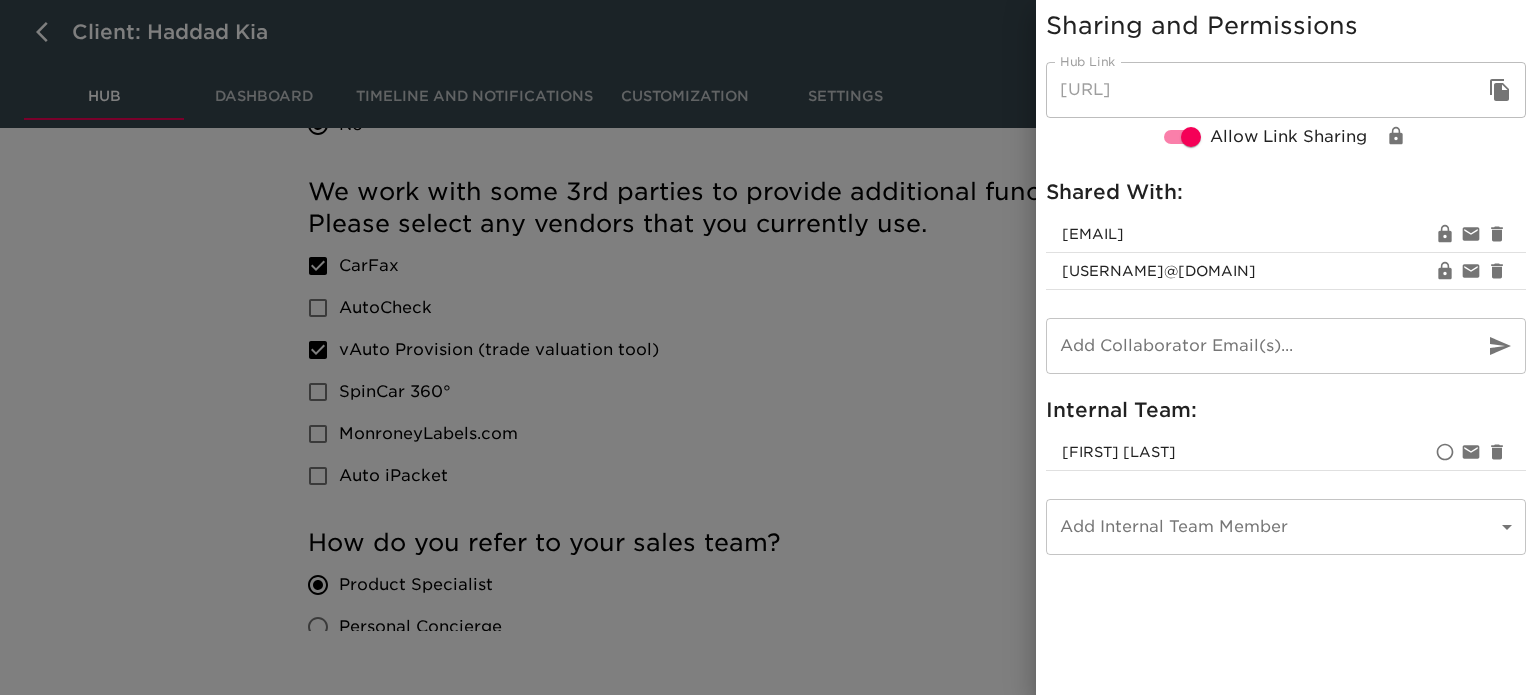 click at bounding box center (768, 347) 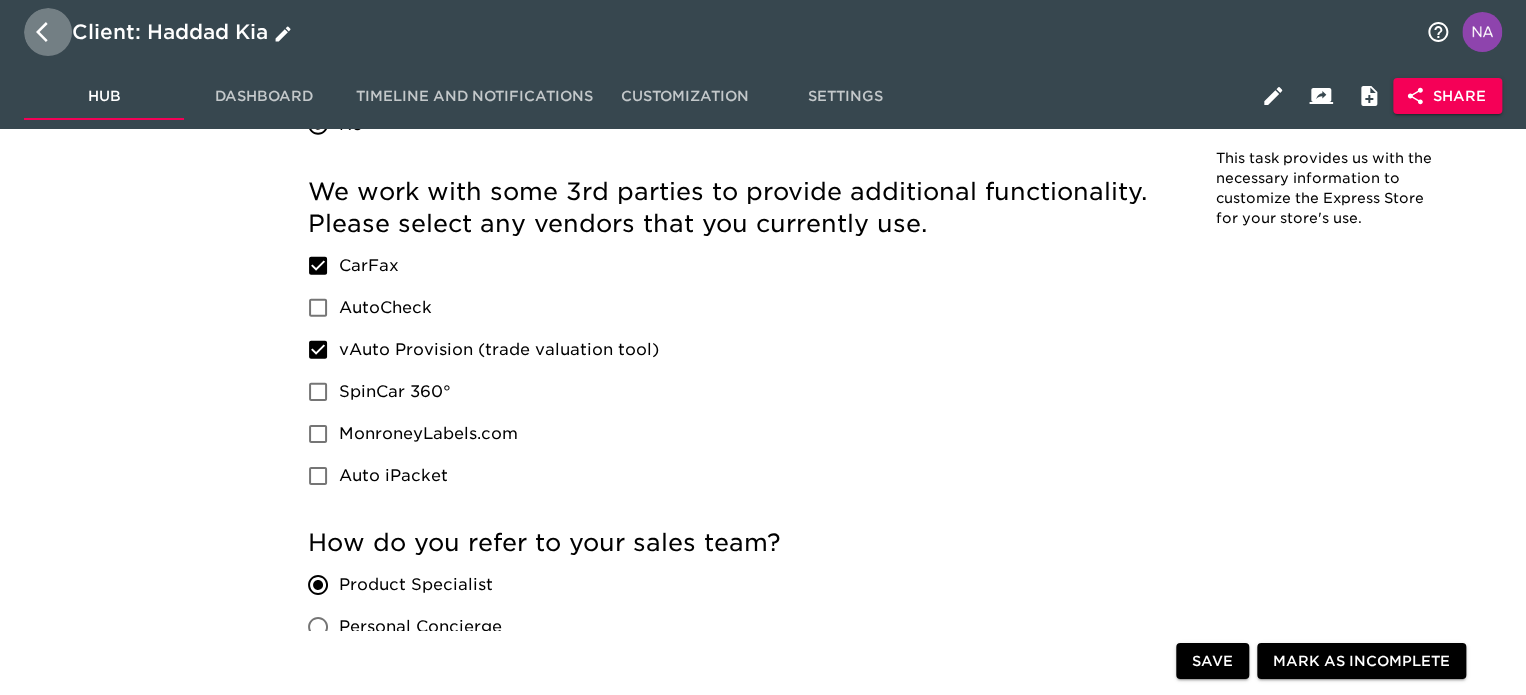 click 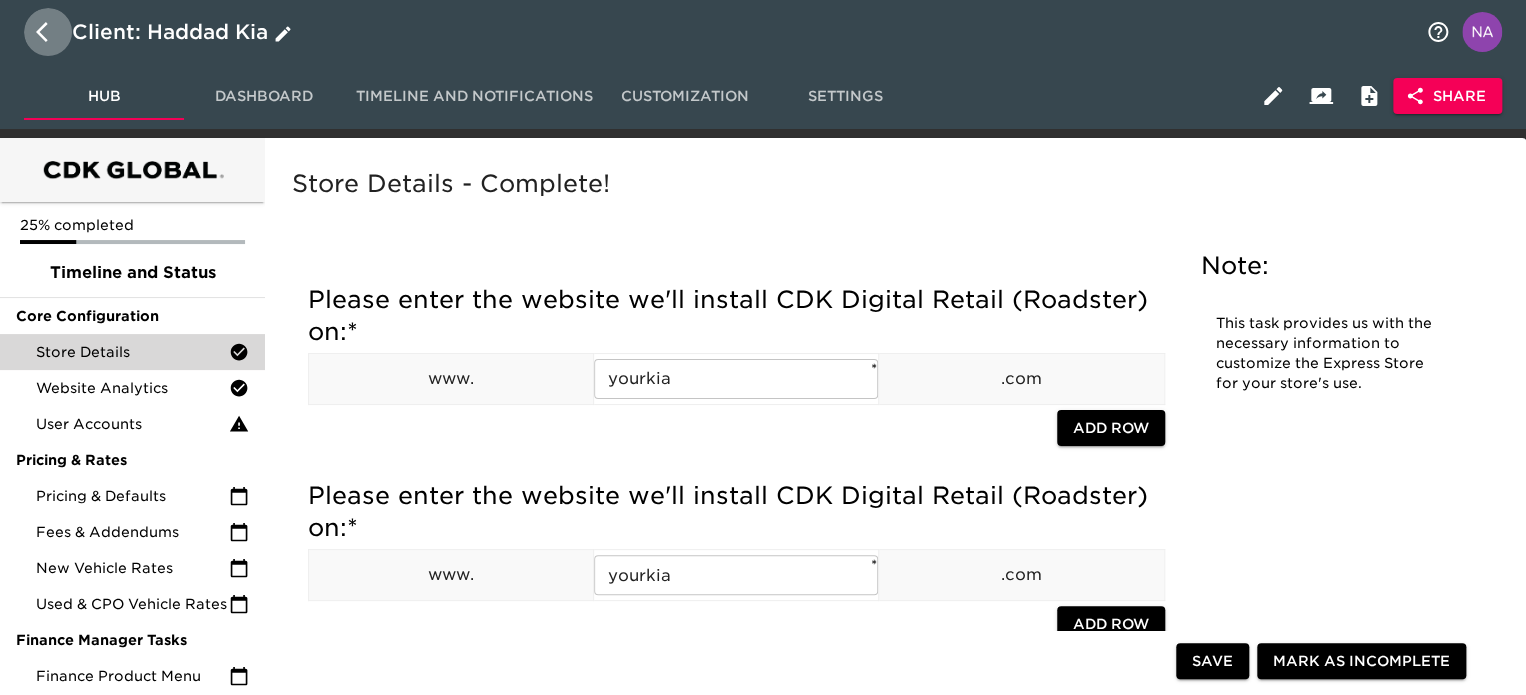 select on "10" 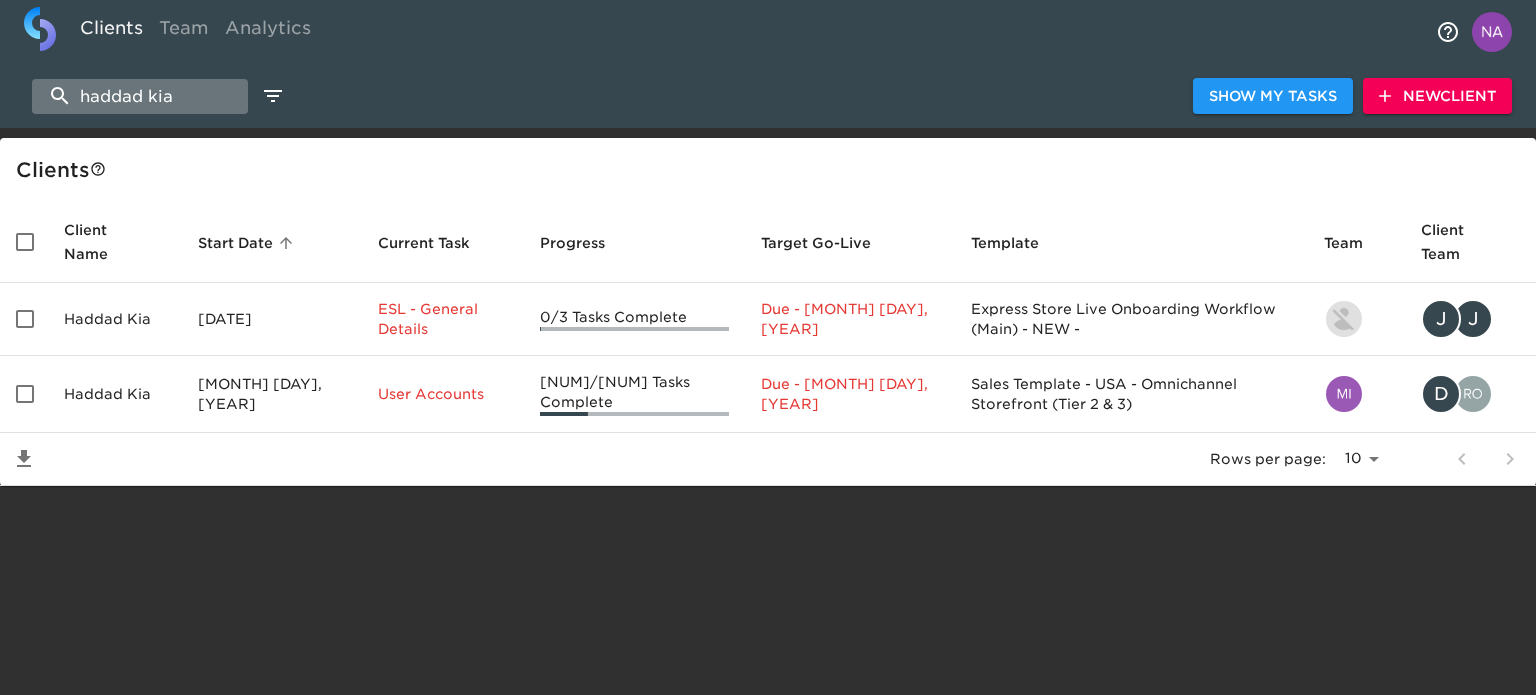 click on "haddad kia" at bounding box center [140, 96] 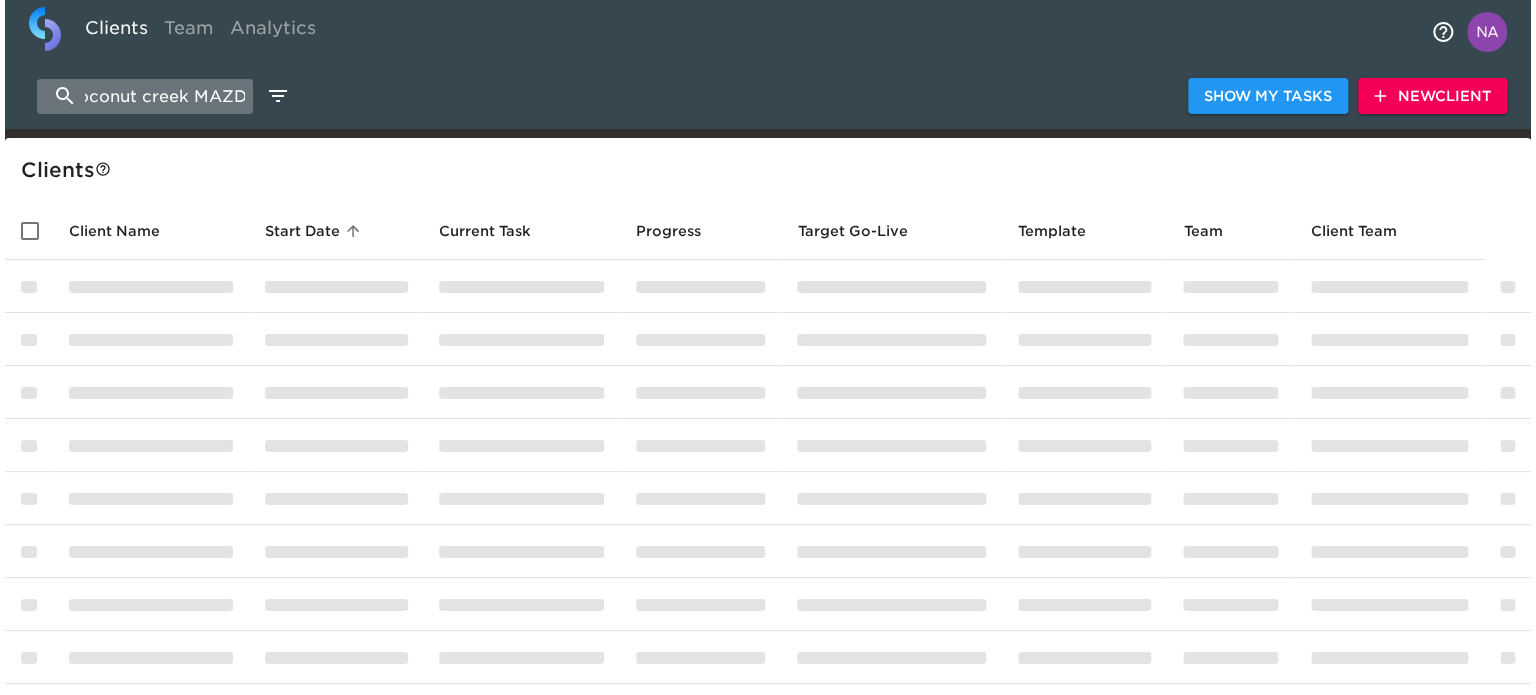 scroll, scrollTop: 0, scrollLeft: 30, axis: horizontal 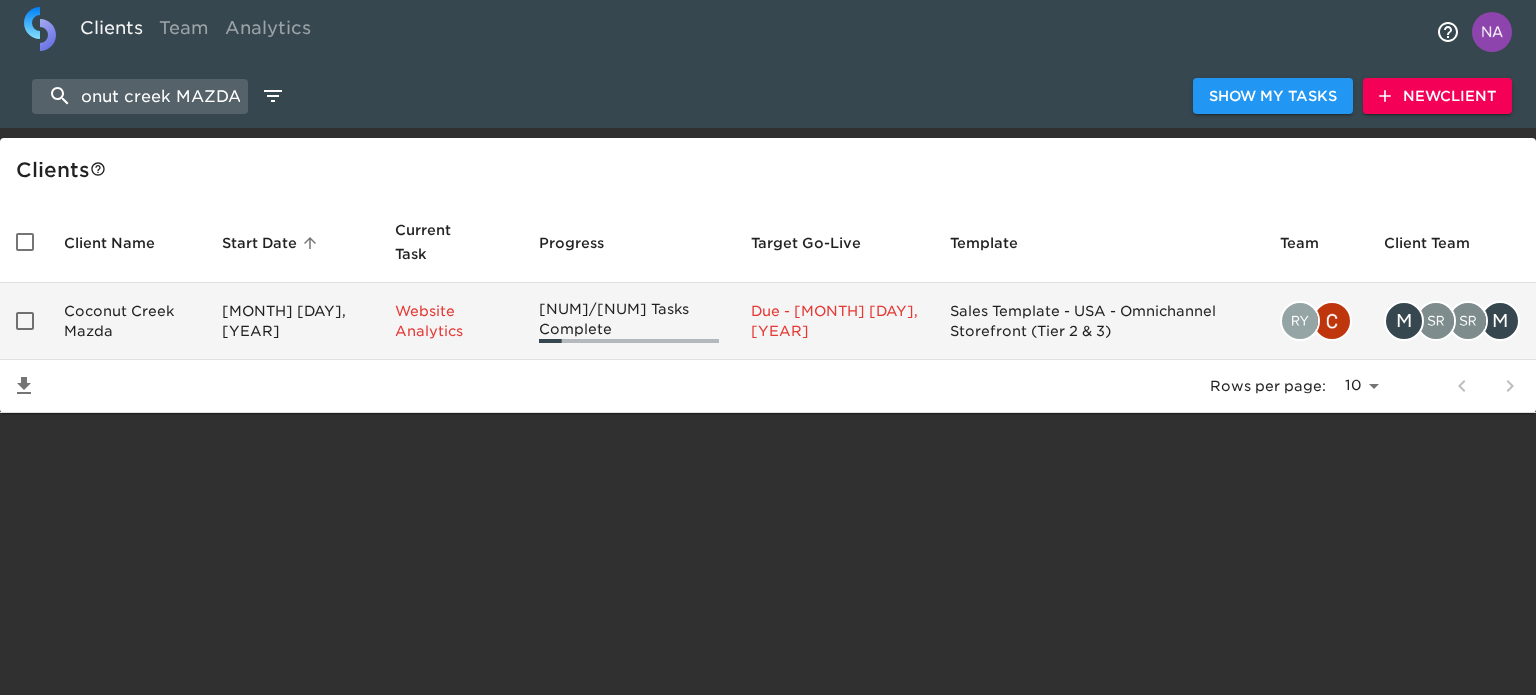 type on "coconut creek MAZDA" 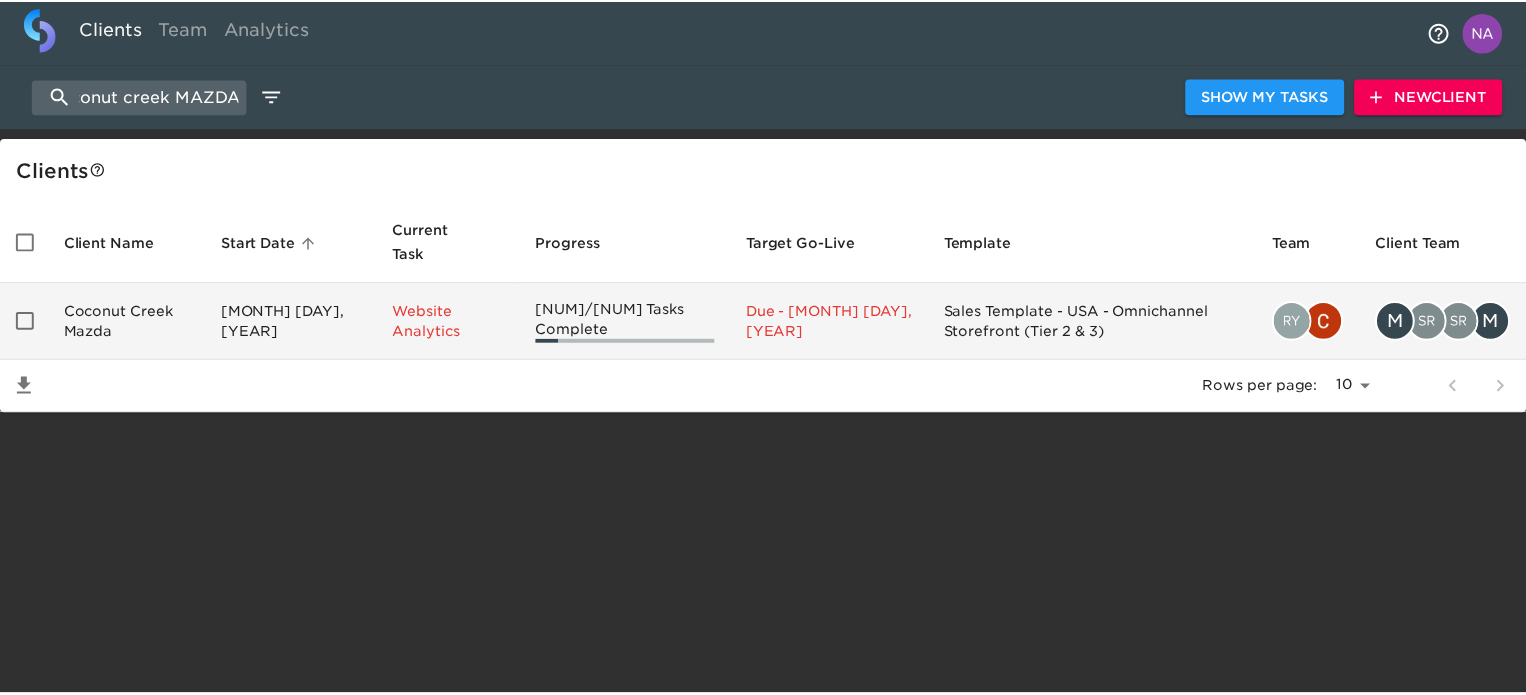 scroll, scrollTop: 0, scrollLeft: 0, axis: both 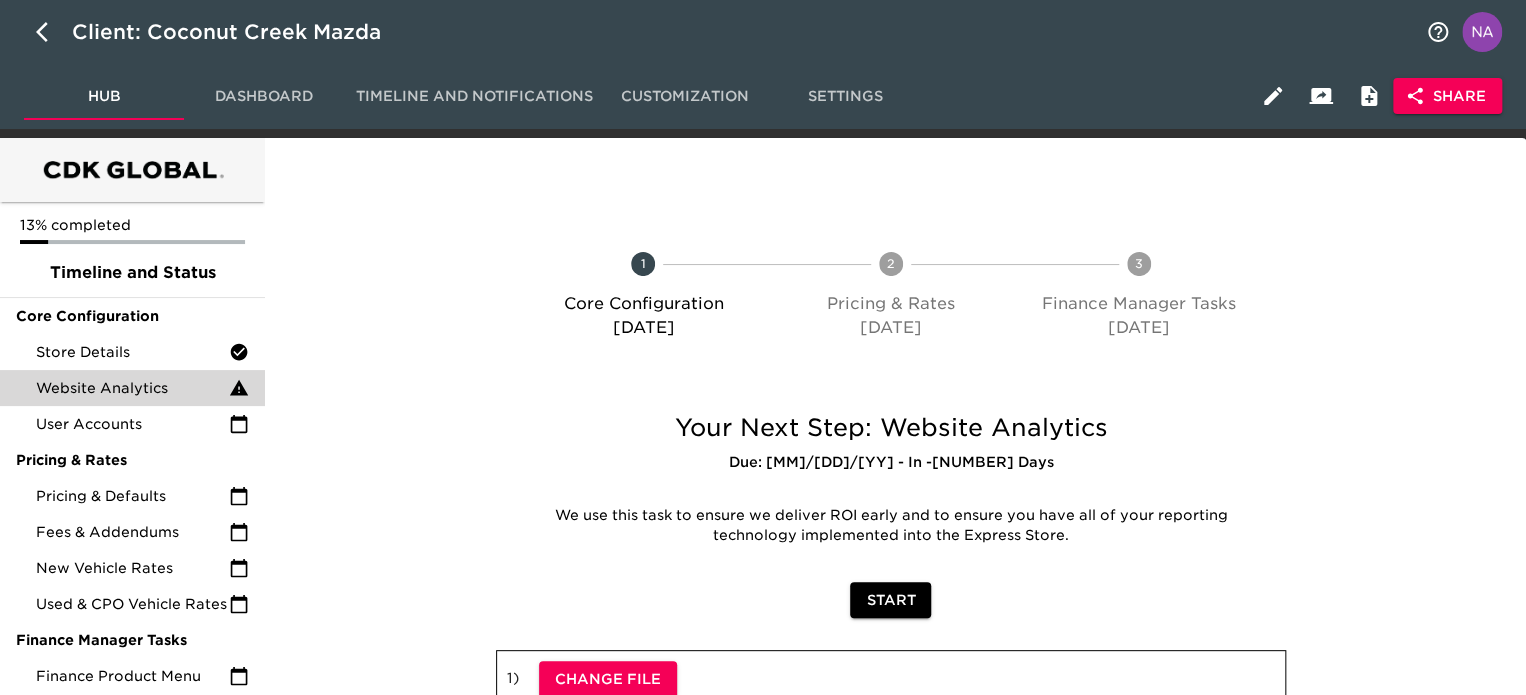 click on "Website Analytics" at bounding box center (132, 388) 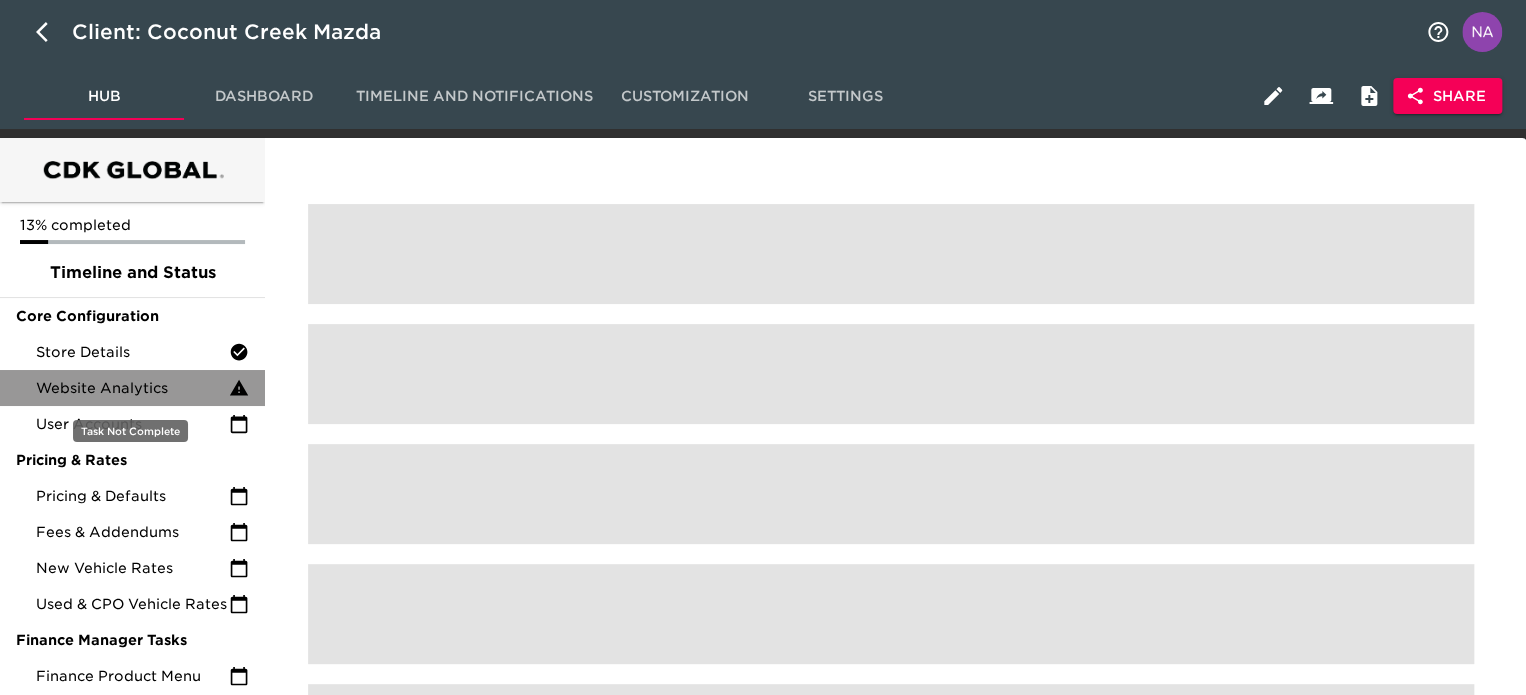 click on "Website Analytics" at bounding box center (132, 388) 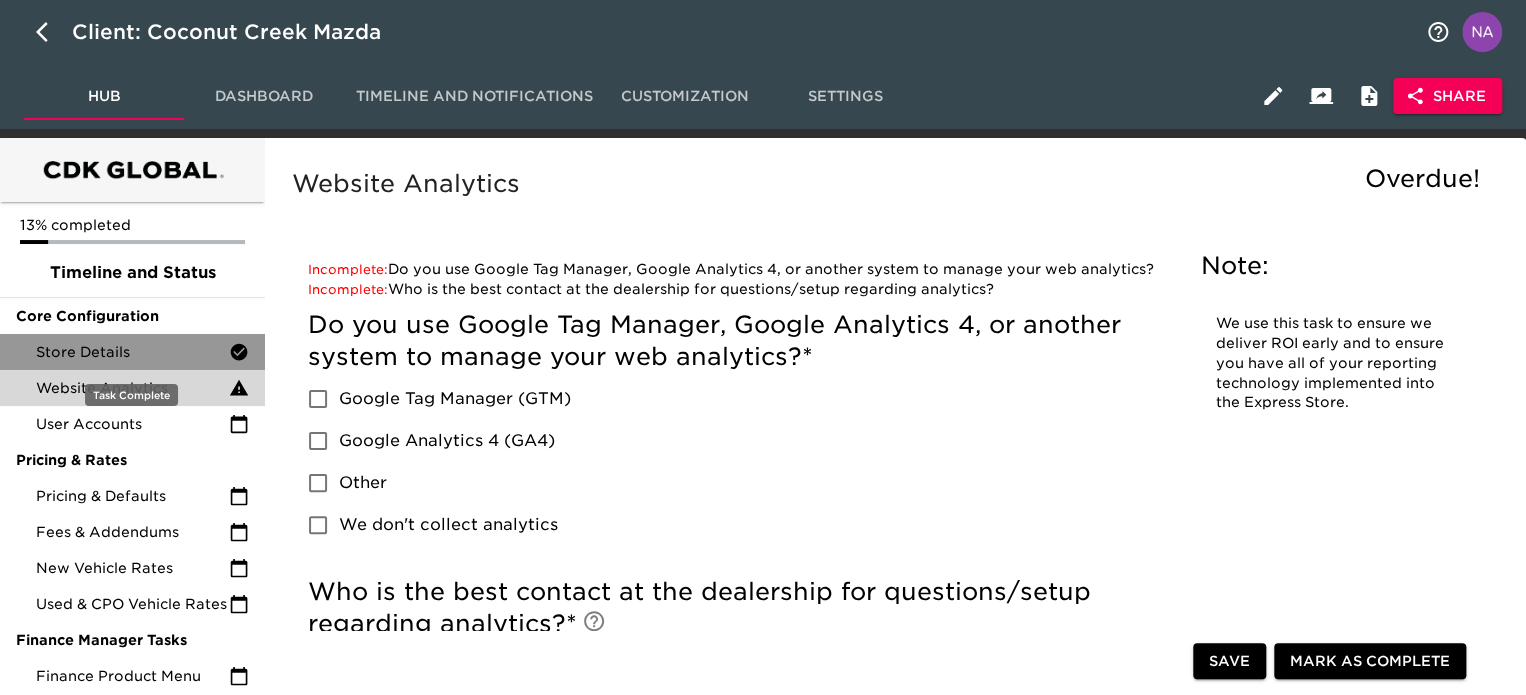 click on "Store Details" at bounding box center [132, 352] 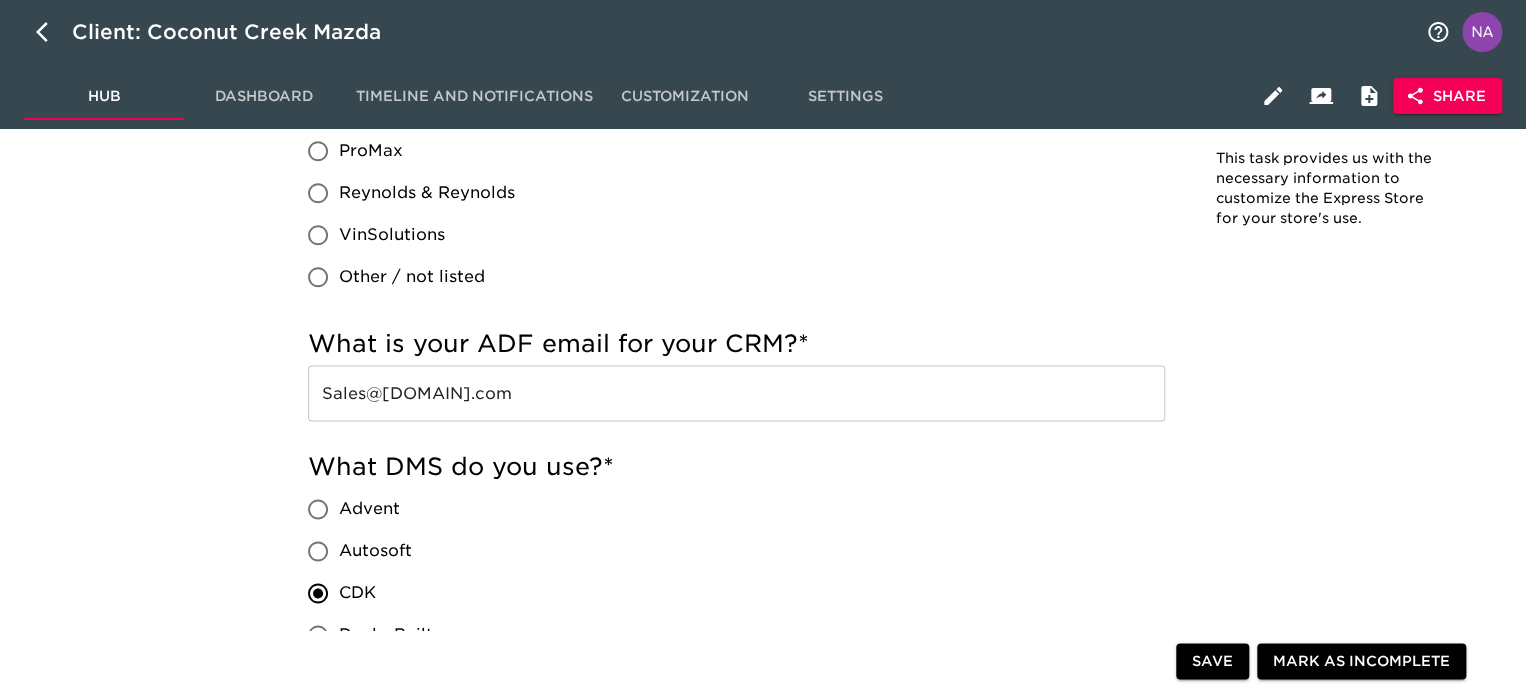 scroll, scrollTop: 1200, scrollLeft: 0, axis: vertical 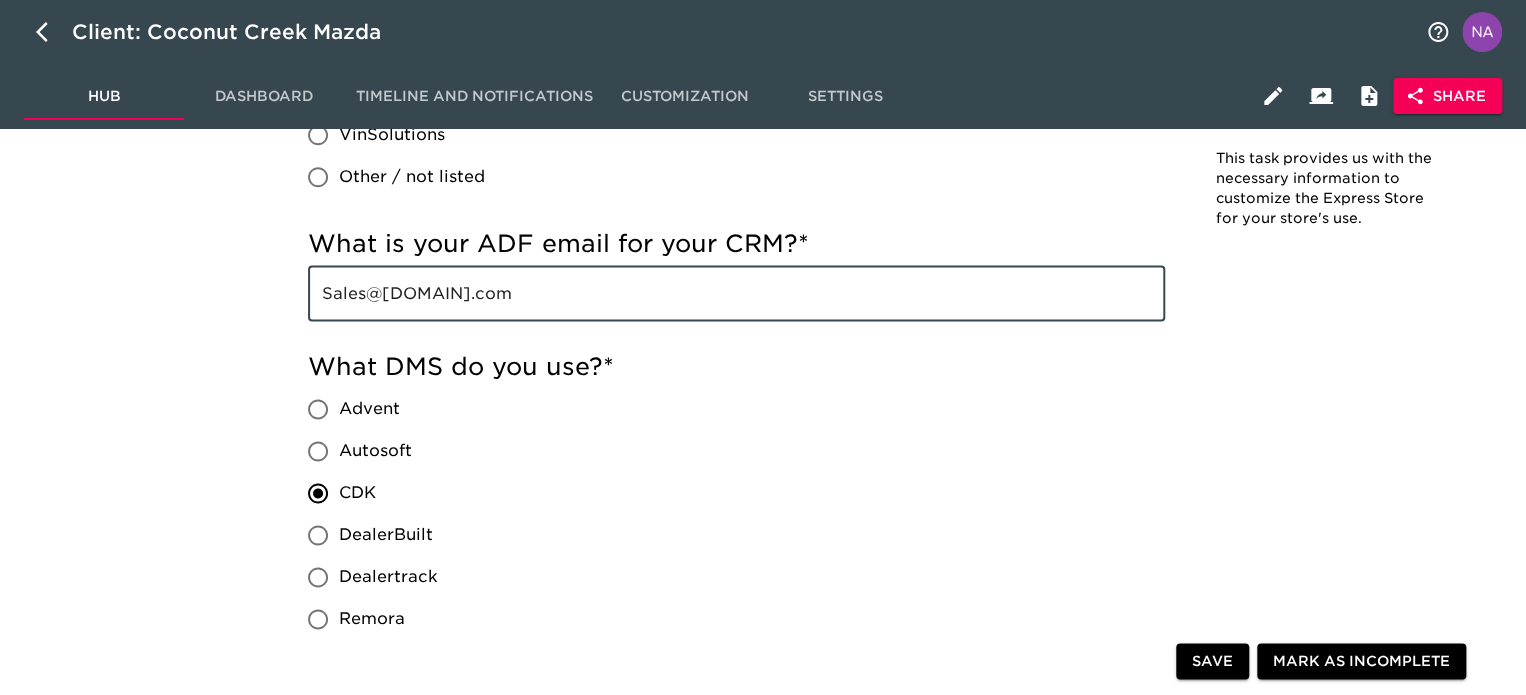 click on "Sales@[DOMAIN].com" at bounding box center (736, 293) 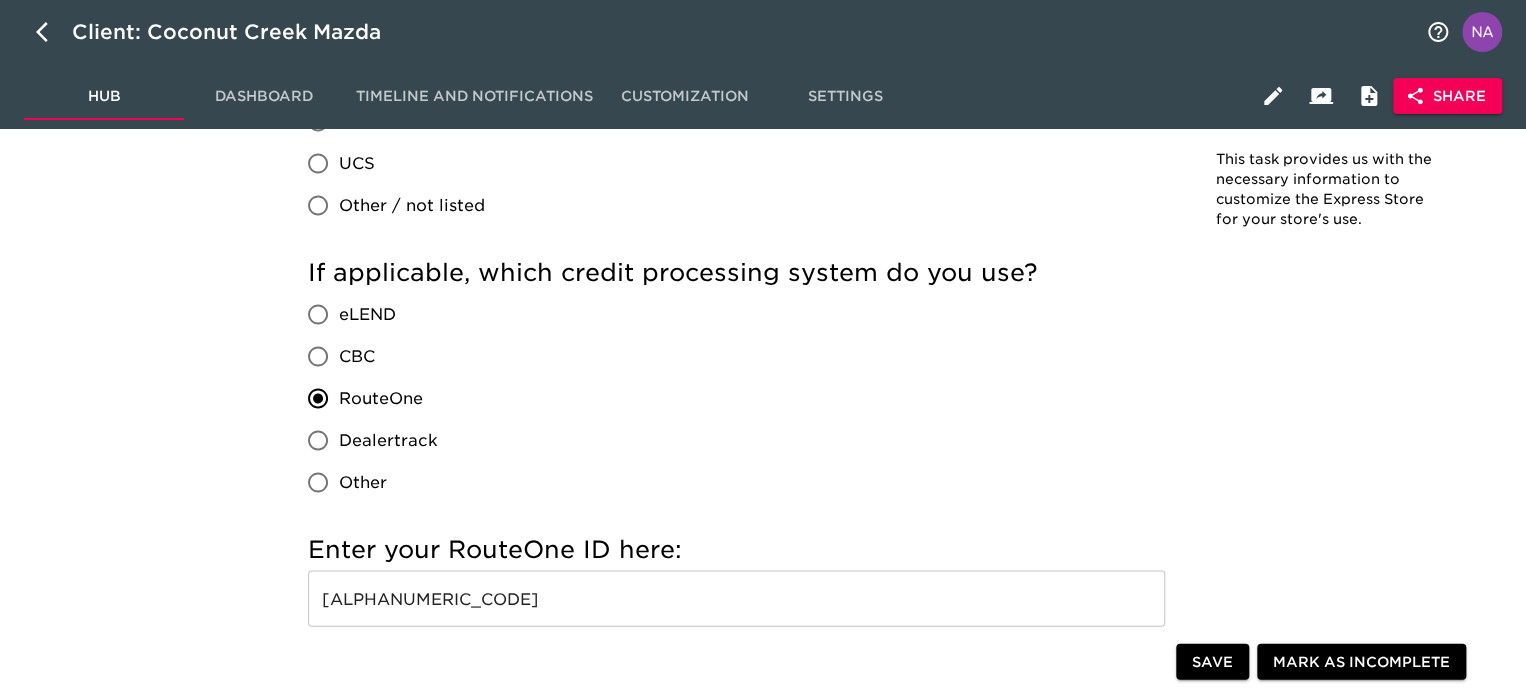 scroll, scrollTop: 1900, scrollLeft: 0, axis: vertical 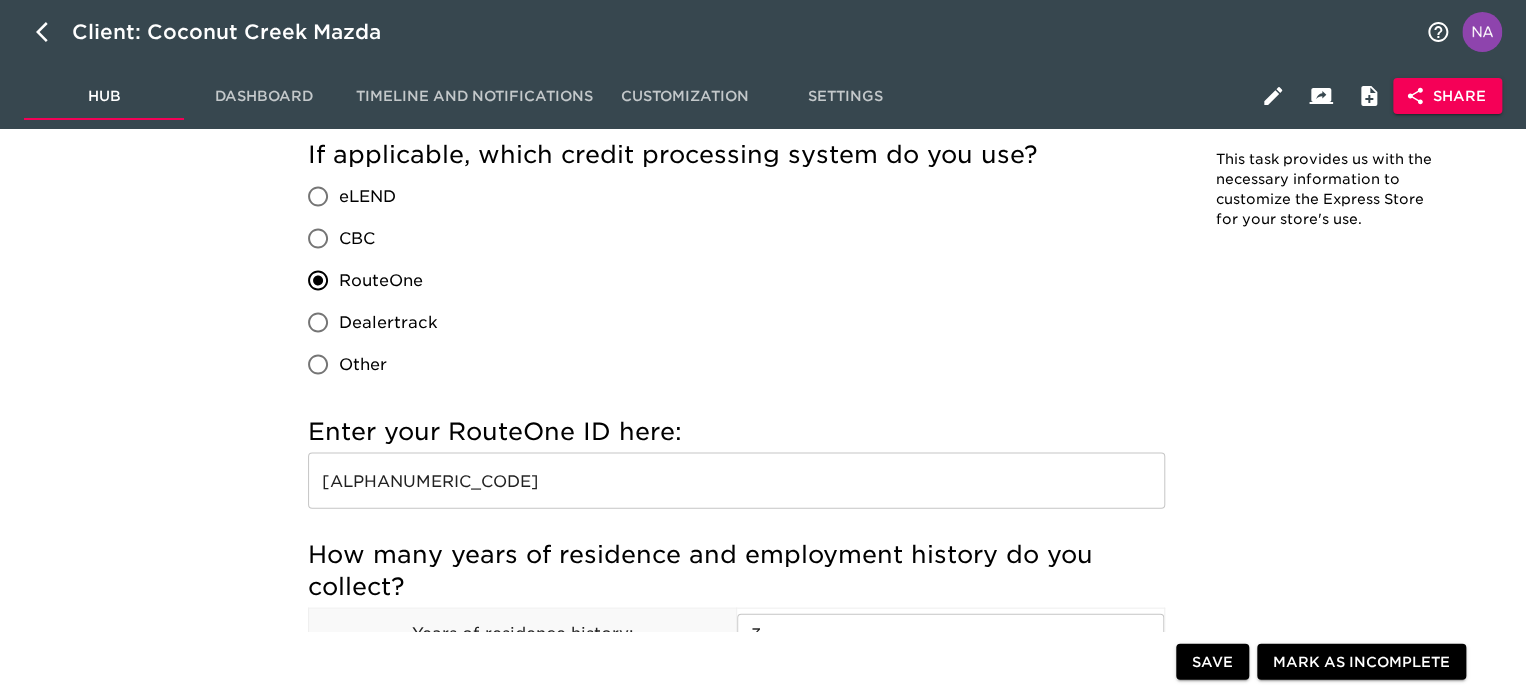 click on "[ALPHANUMERIC_CODE]" at bounding box center [736, 480] 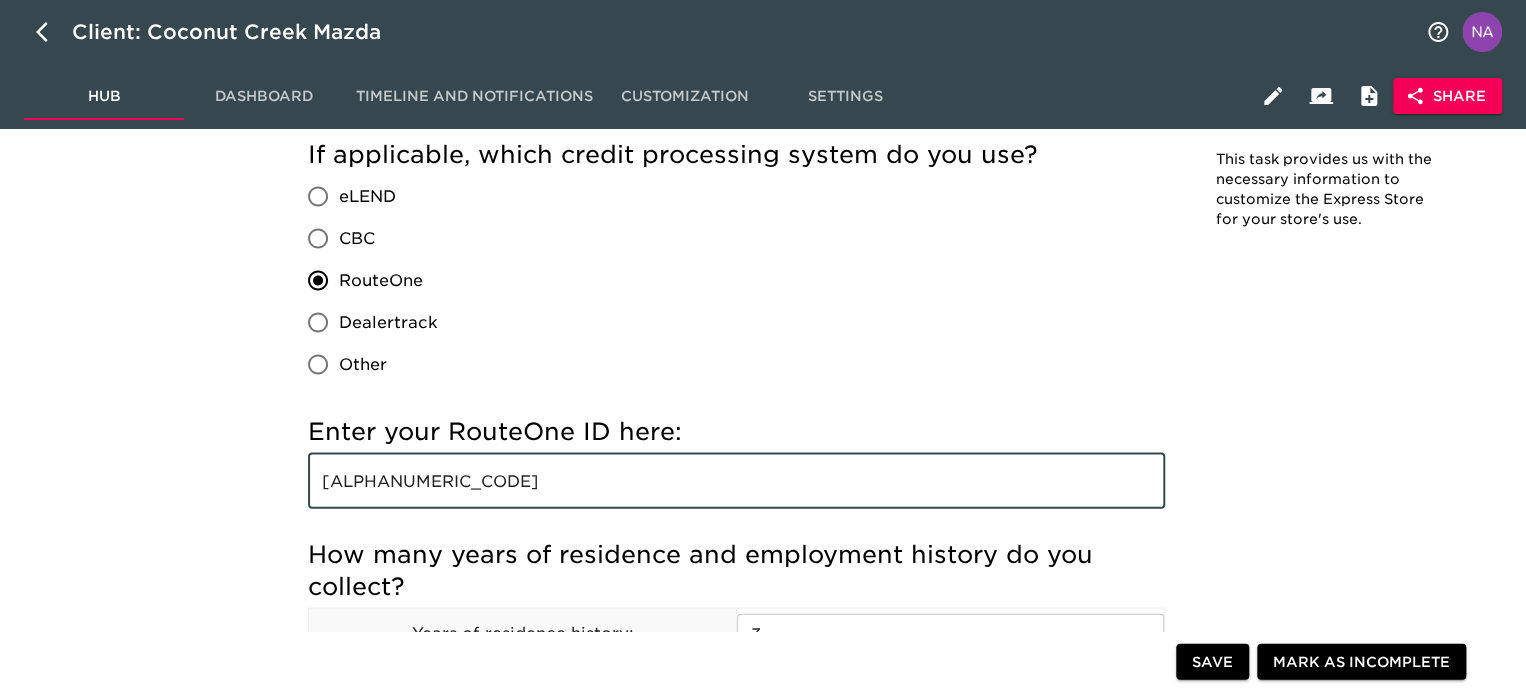 click on "[ALPHANUMERIC_CODE]" at bounding box center (736, 480) 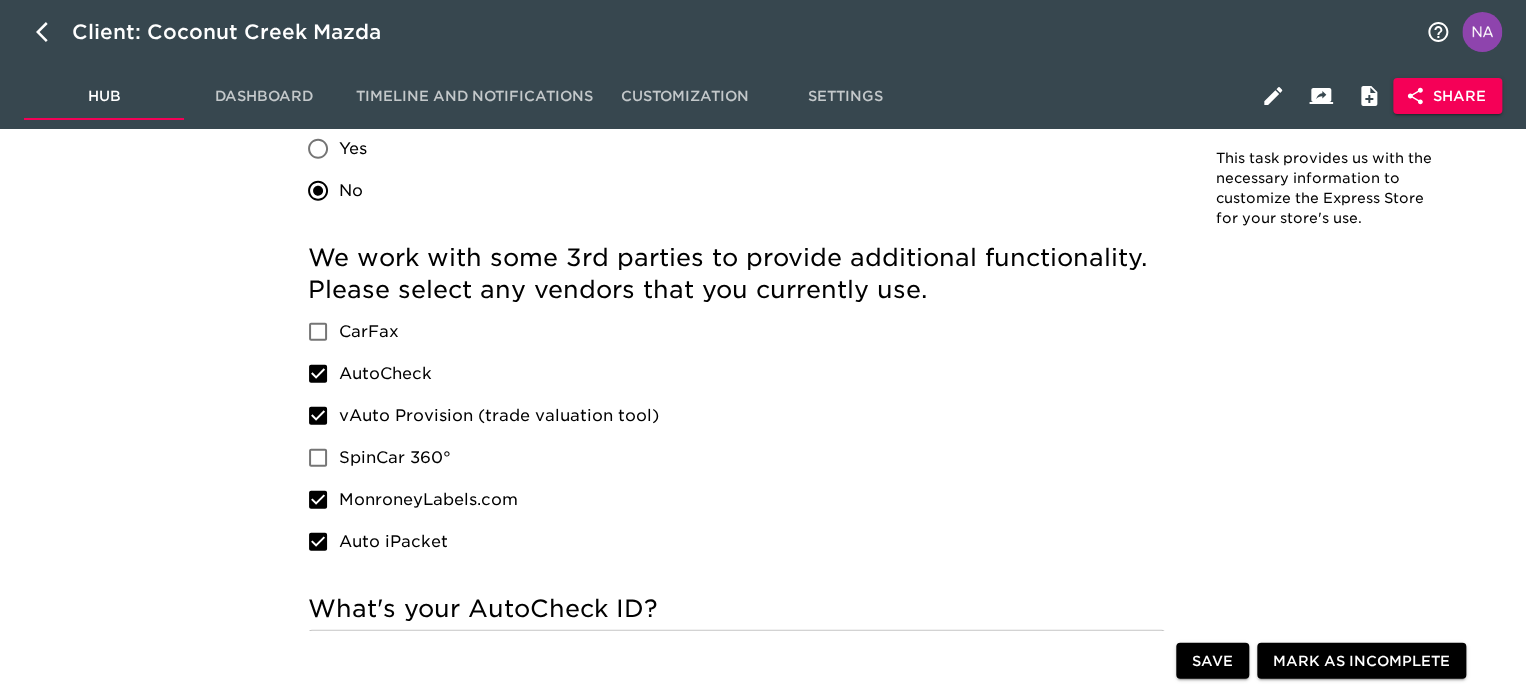 scroll, scrollTop: 2600, scrollLeft: 0, axis: vertical 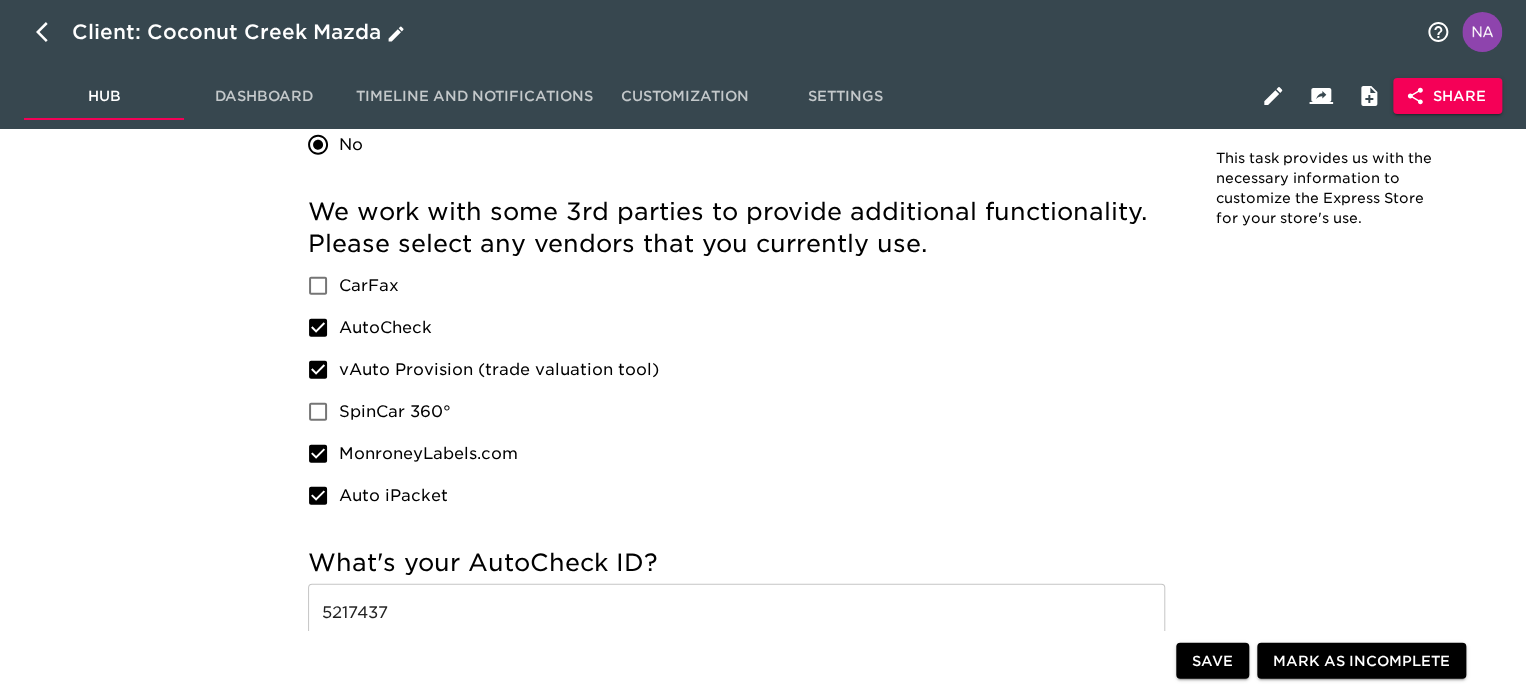 click 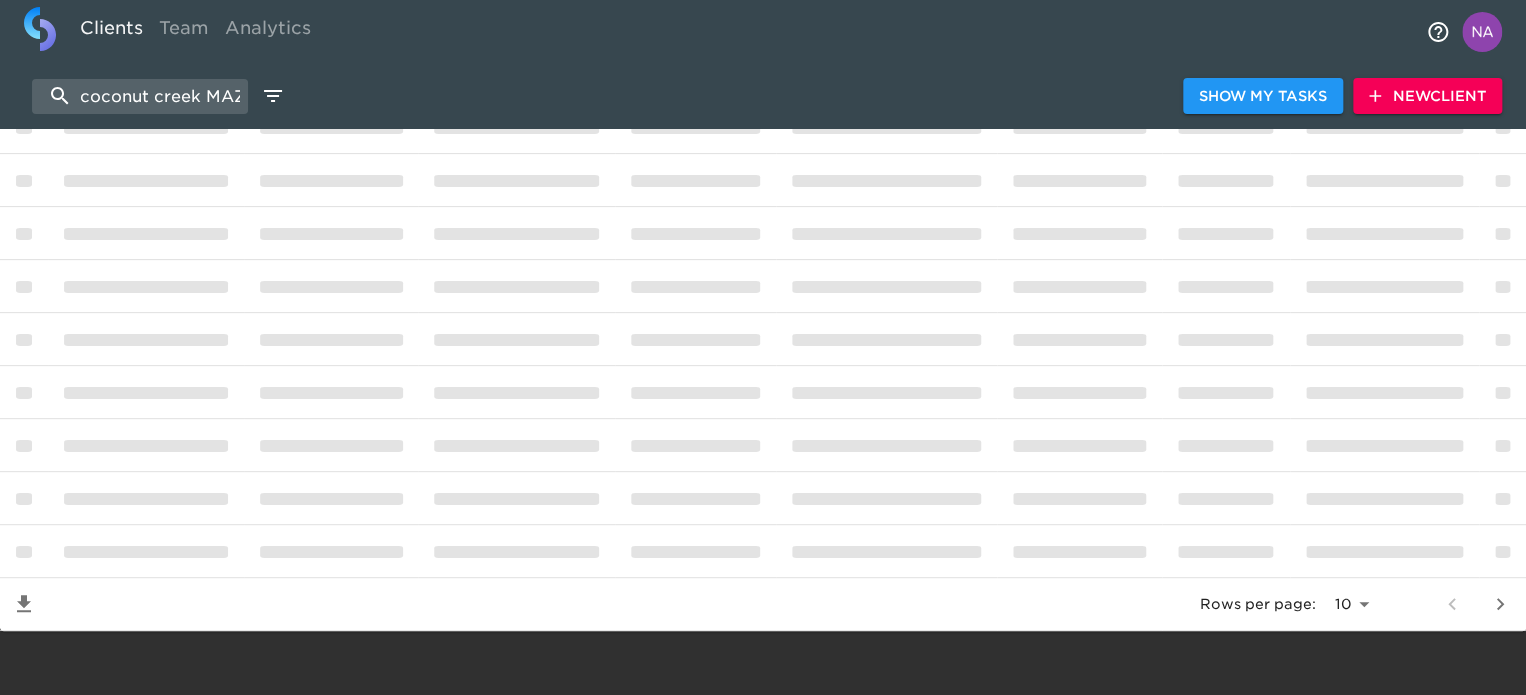 scroll, scrollTop: 0, scrollLeft: 0, axis: both 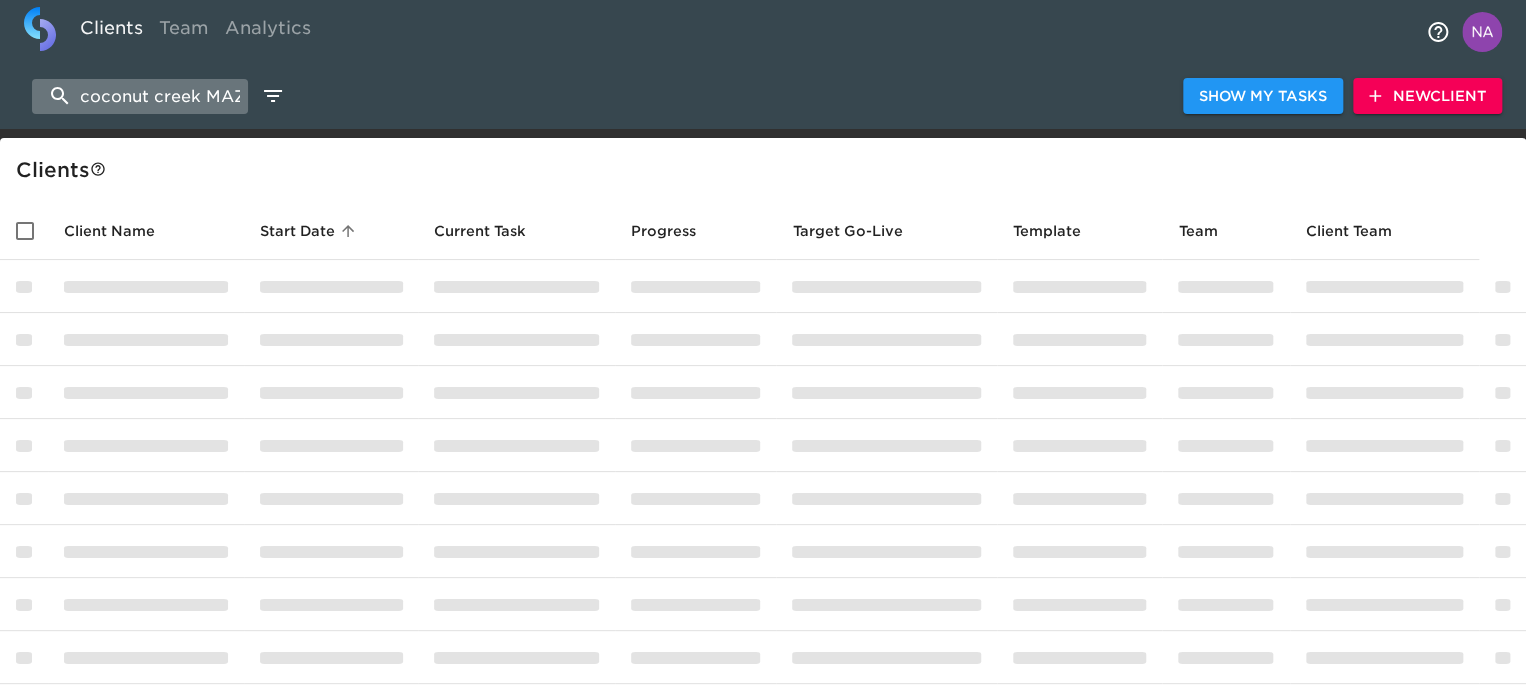 click on "coconut creek MAZDA" at bounding box center [140, 96] 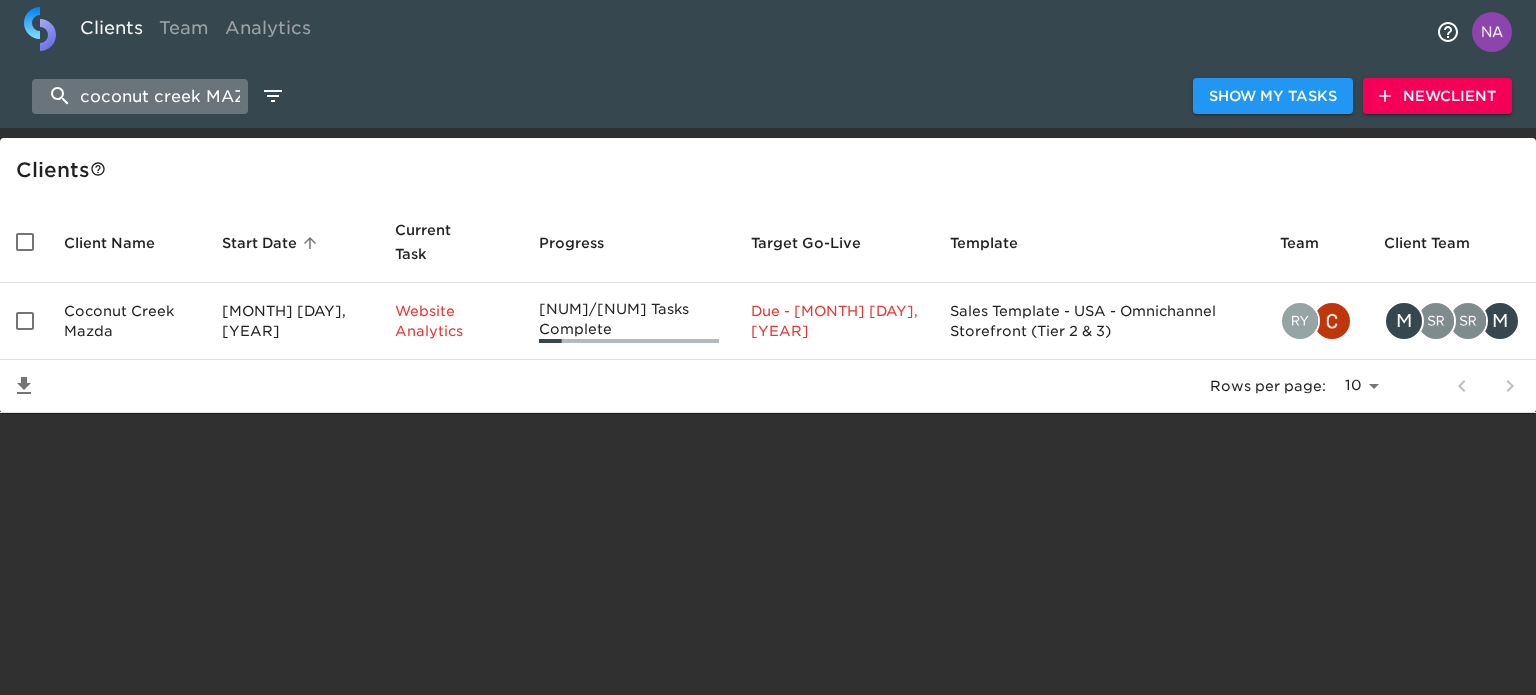 click on "coconut creek MAZDA" at bounding box center (140, 96) 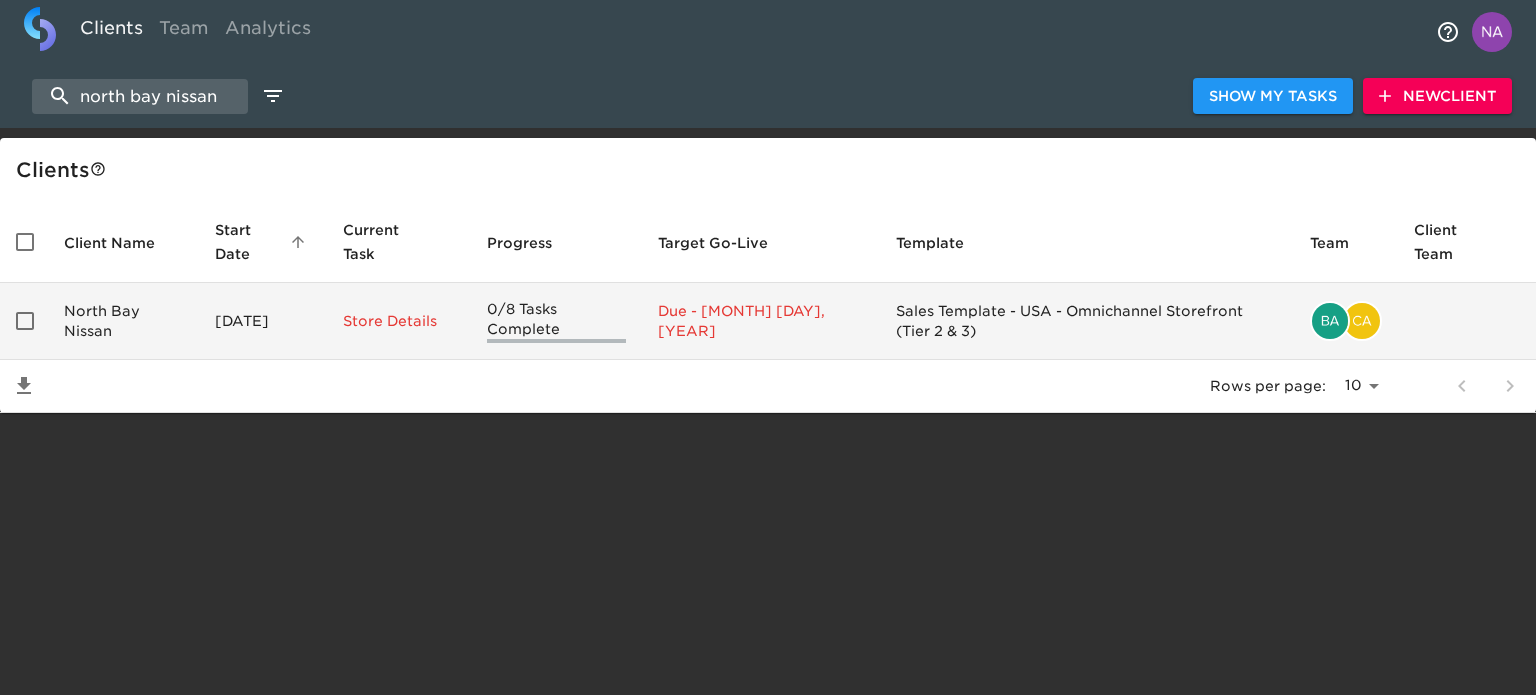 type on "north bay nissan" 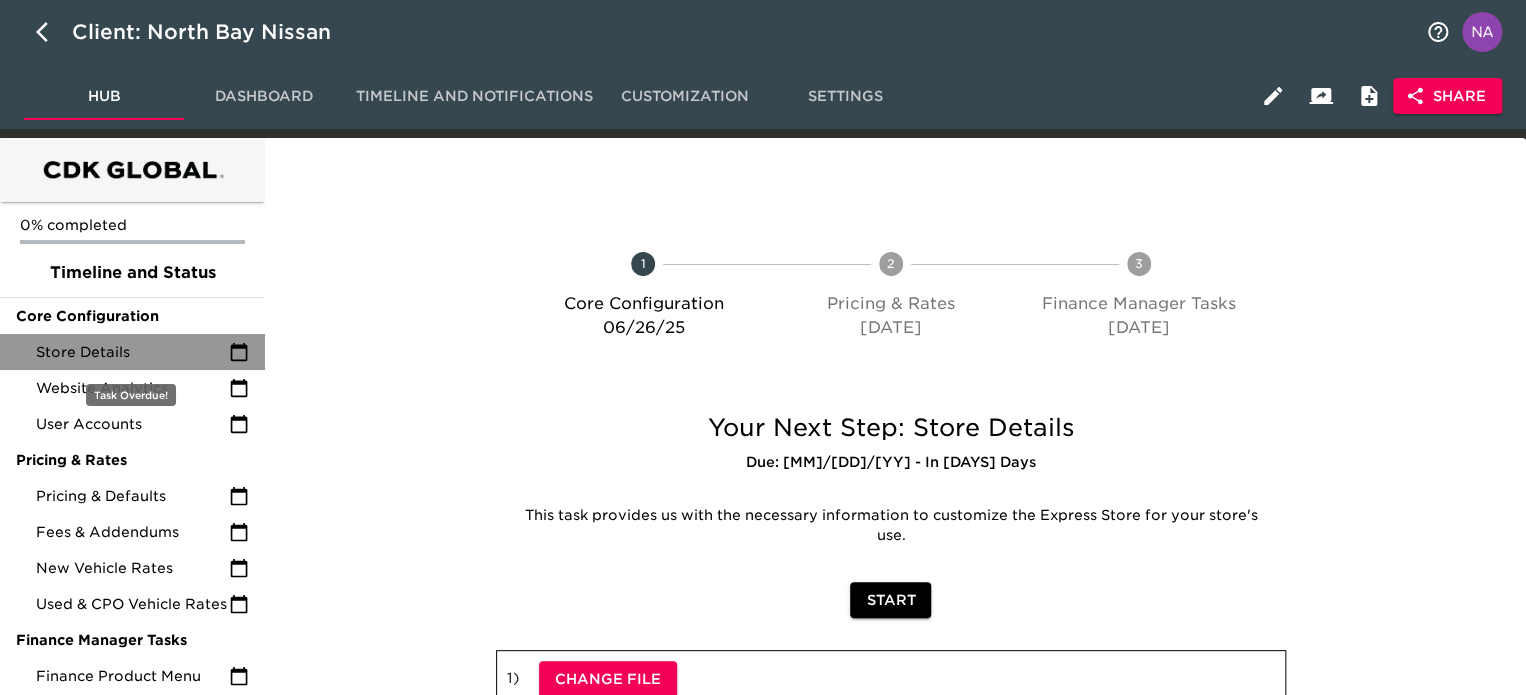 click on "Store Details" at bounding box center (132, 352) 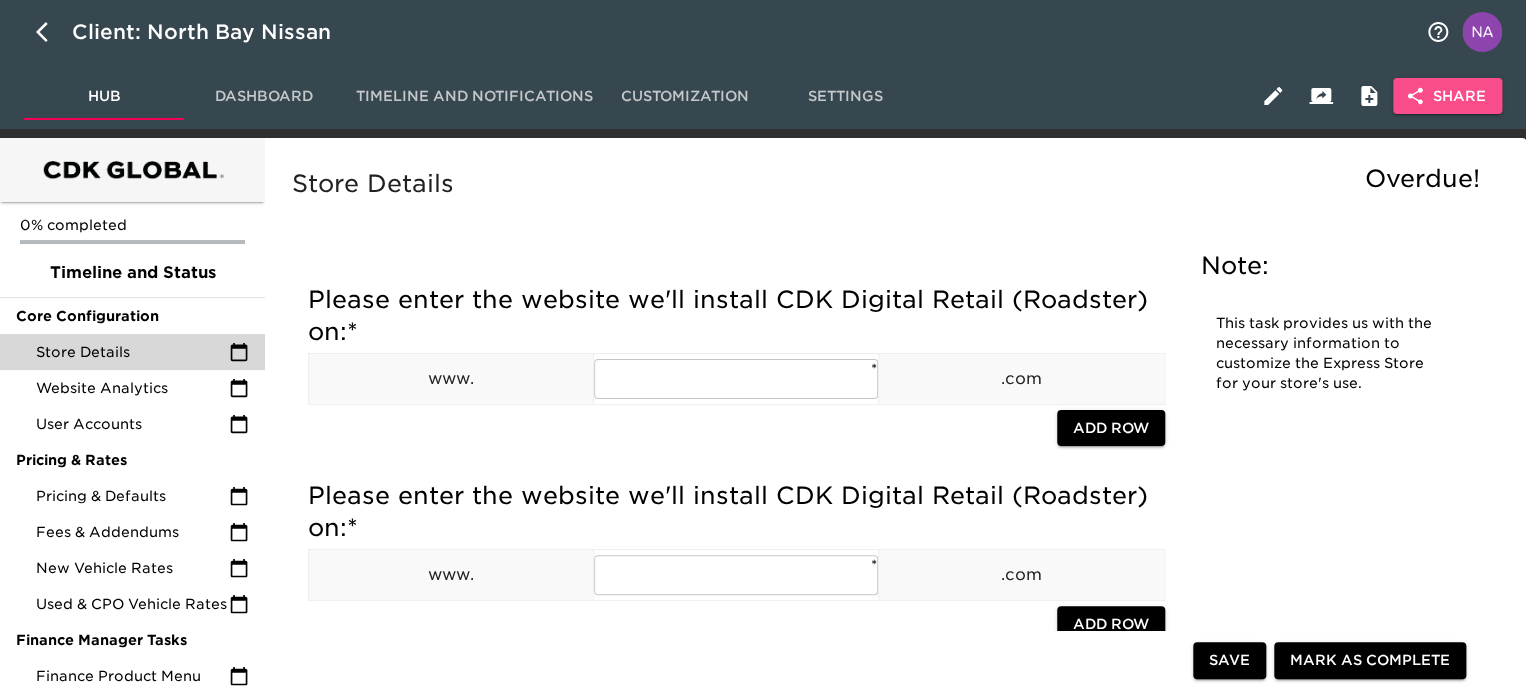 click on "Share" at bounding box center (1447, 96) 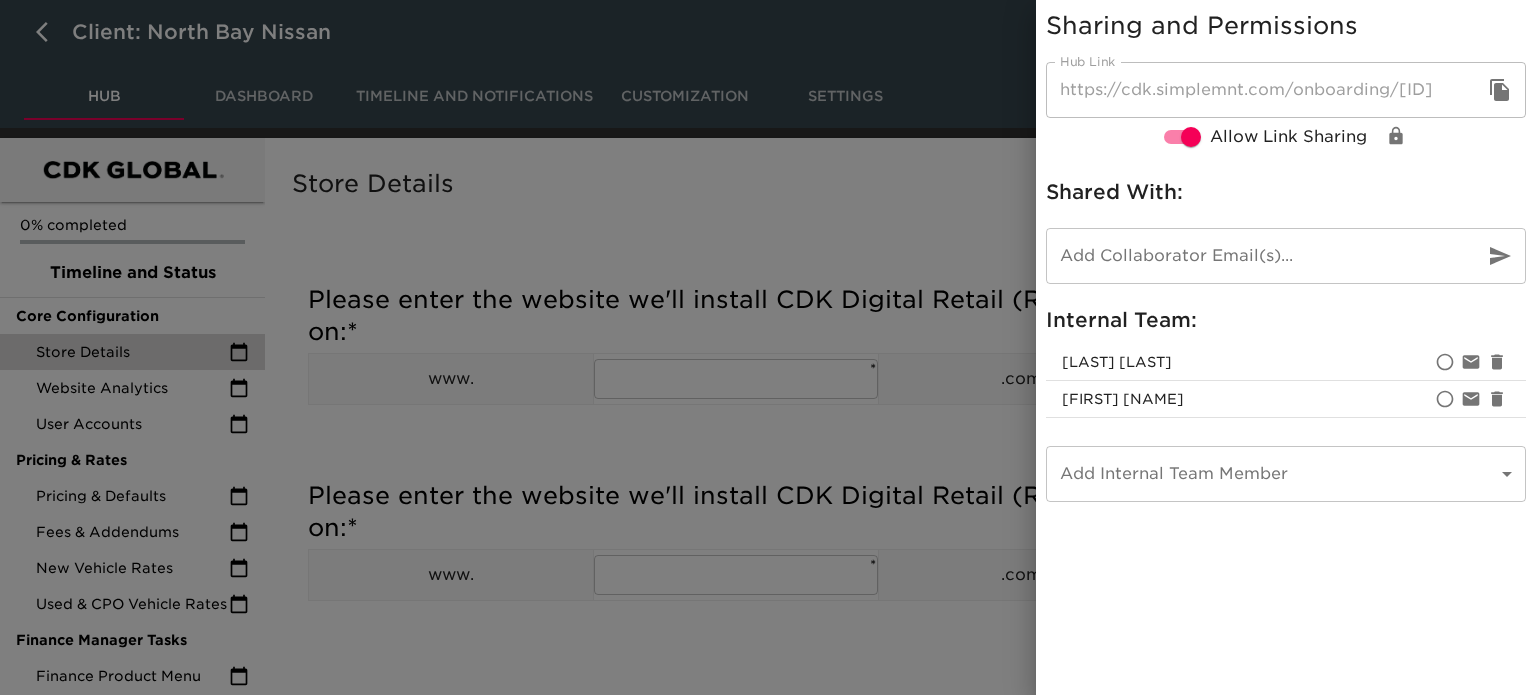 click at bounding box center [768, 347] 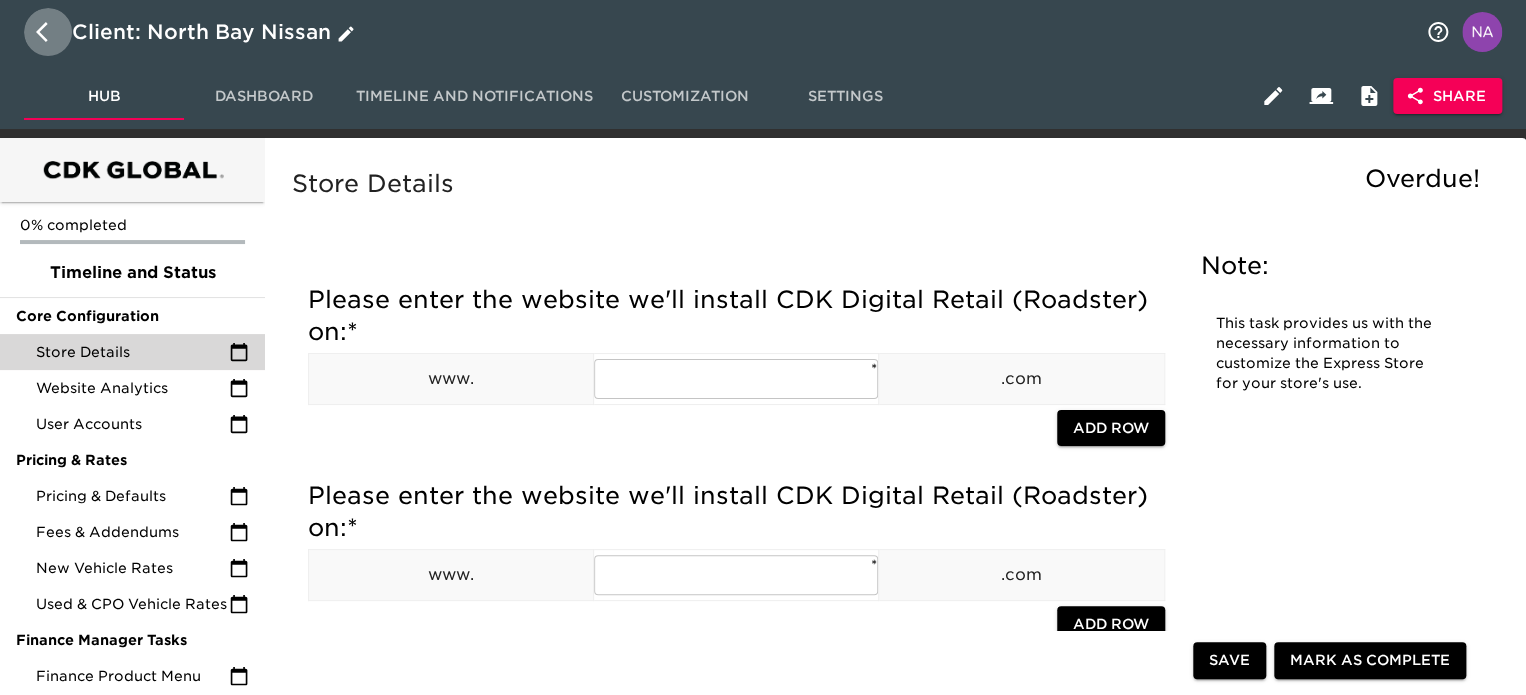 click 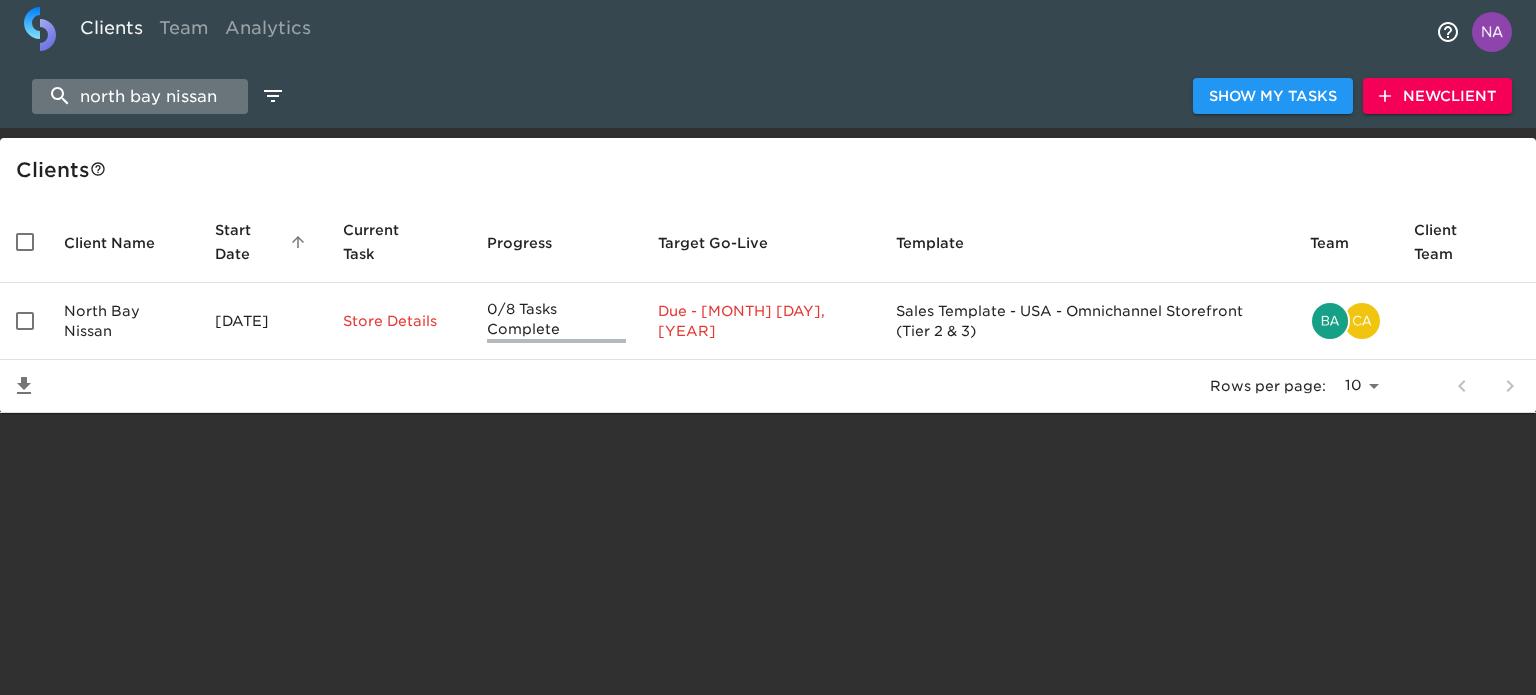 click on "north bay nissan" at bounding box center [140, 96] 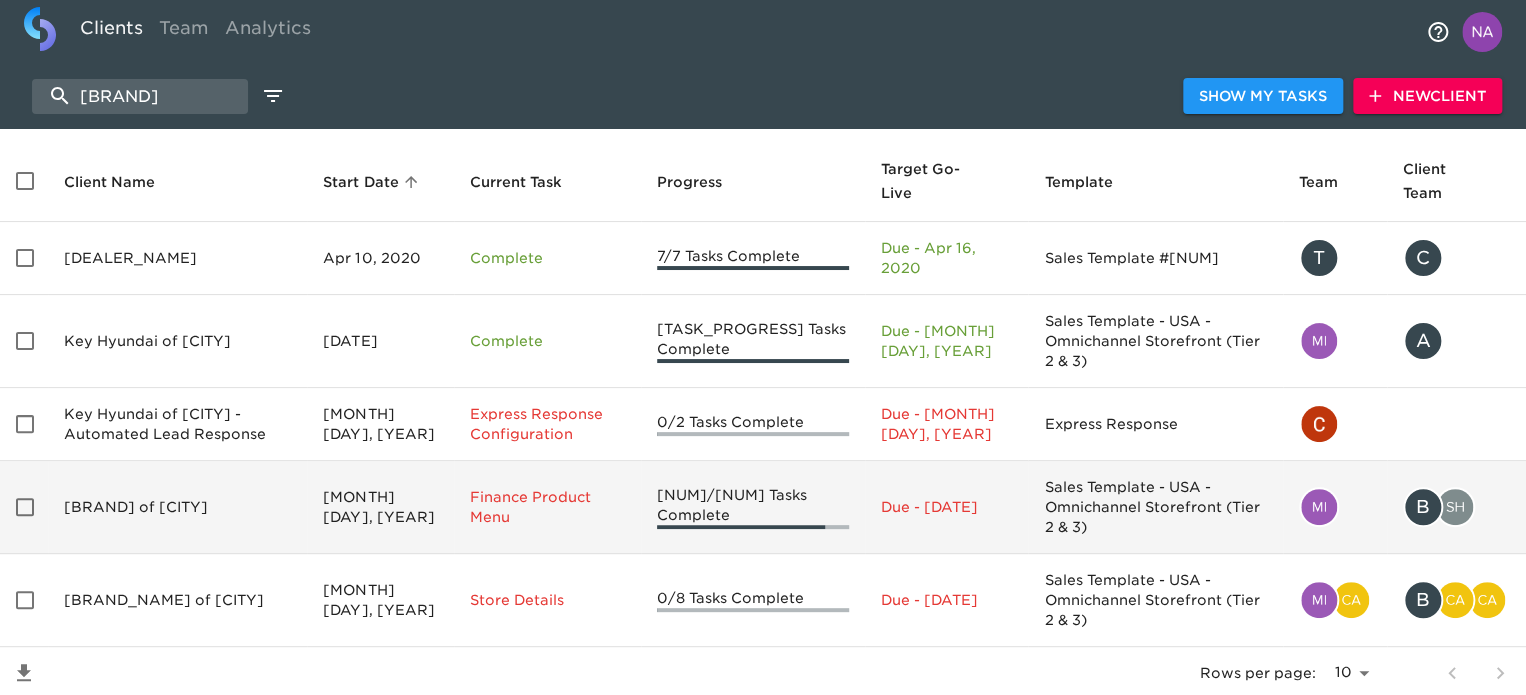 scroll, scrollTop: 88, scrollLeft: 0, axis: vertical 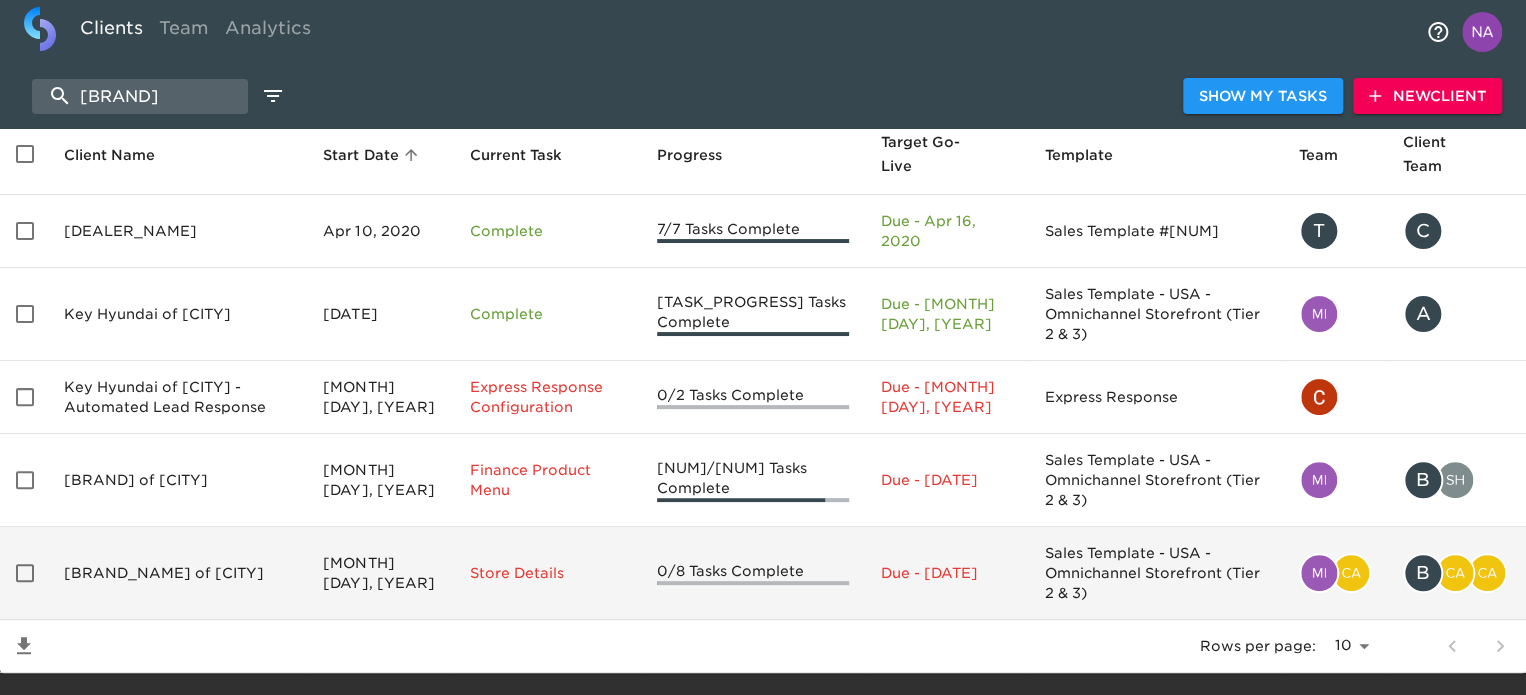 type on "[BRAND]" 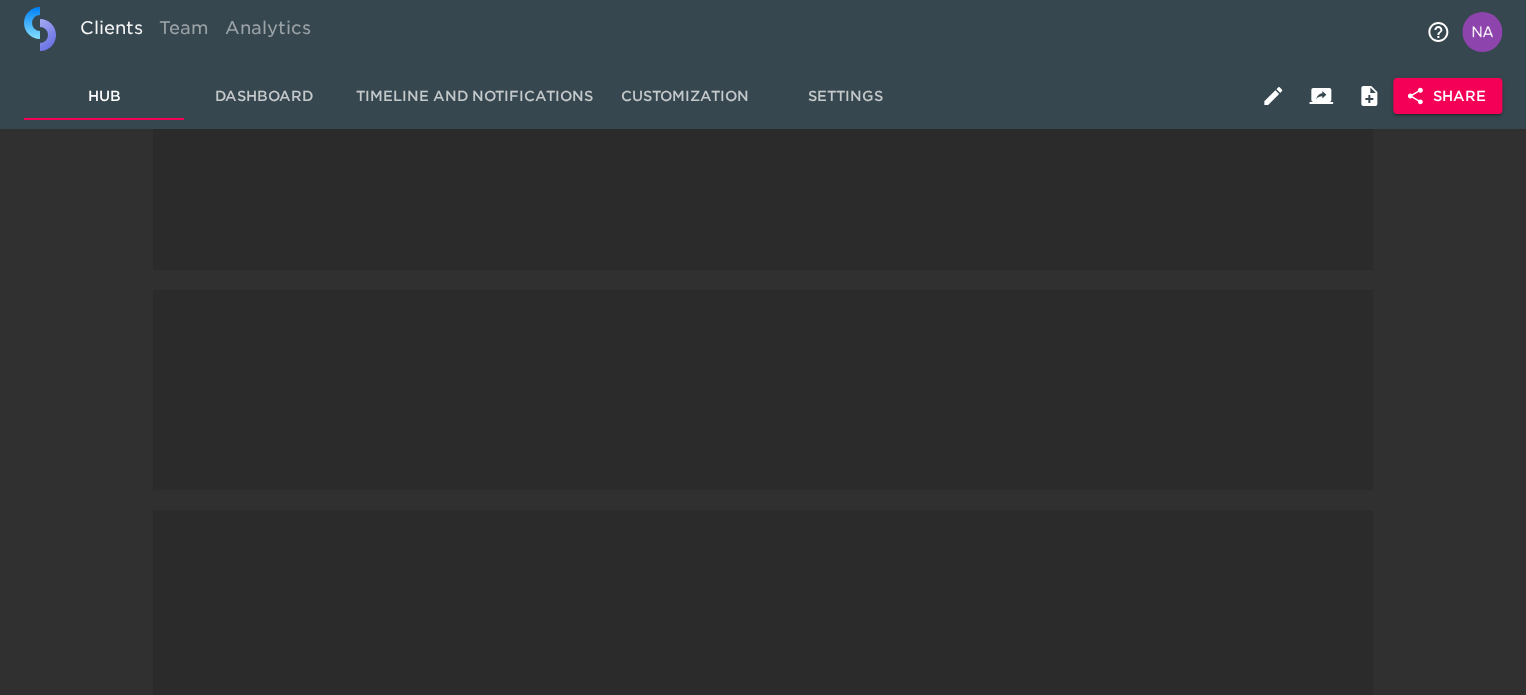 scroll, scrollTop: 0, scrollLeft: 0, axis: both 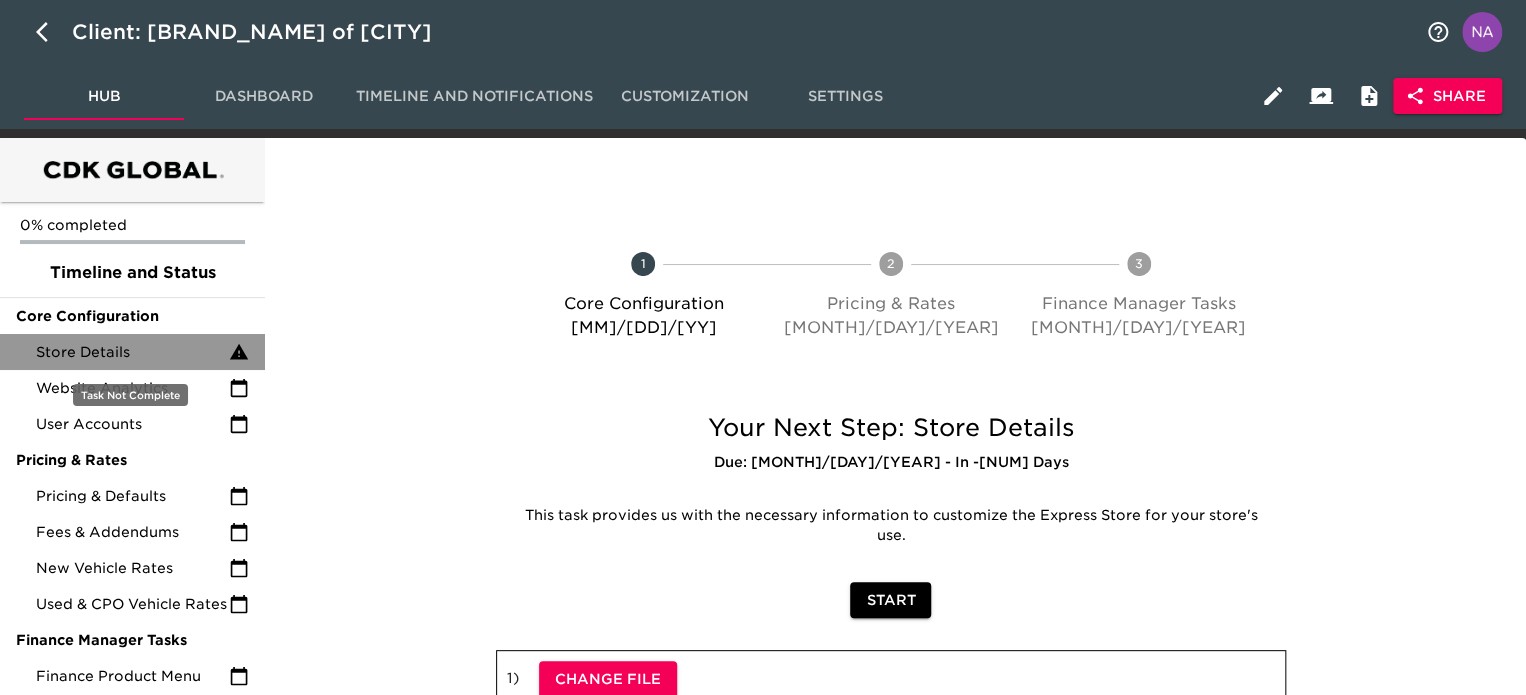 click on "Store Details" at bounding box center (132, 352) 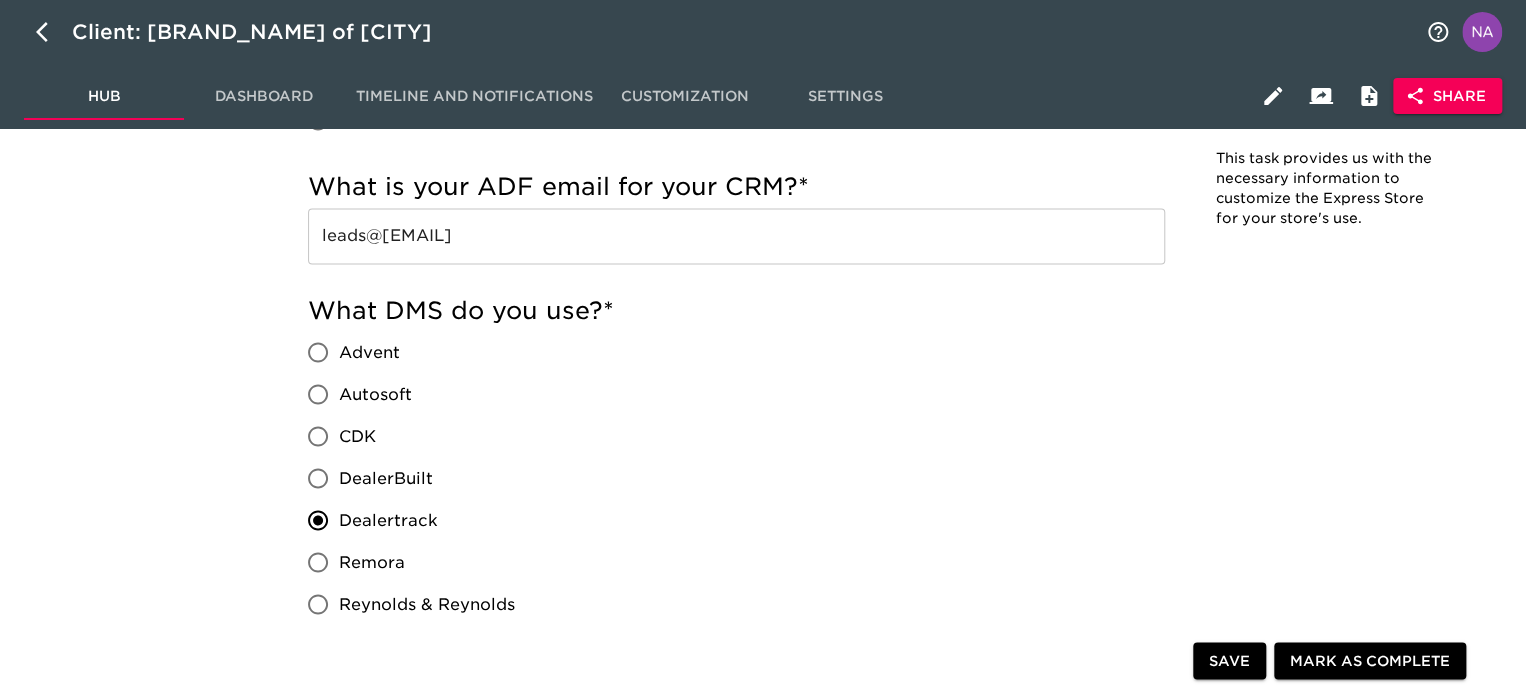 scroll, scrollTop: 1600, scrollLeft: 0, axis: vertical 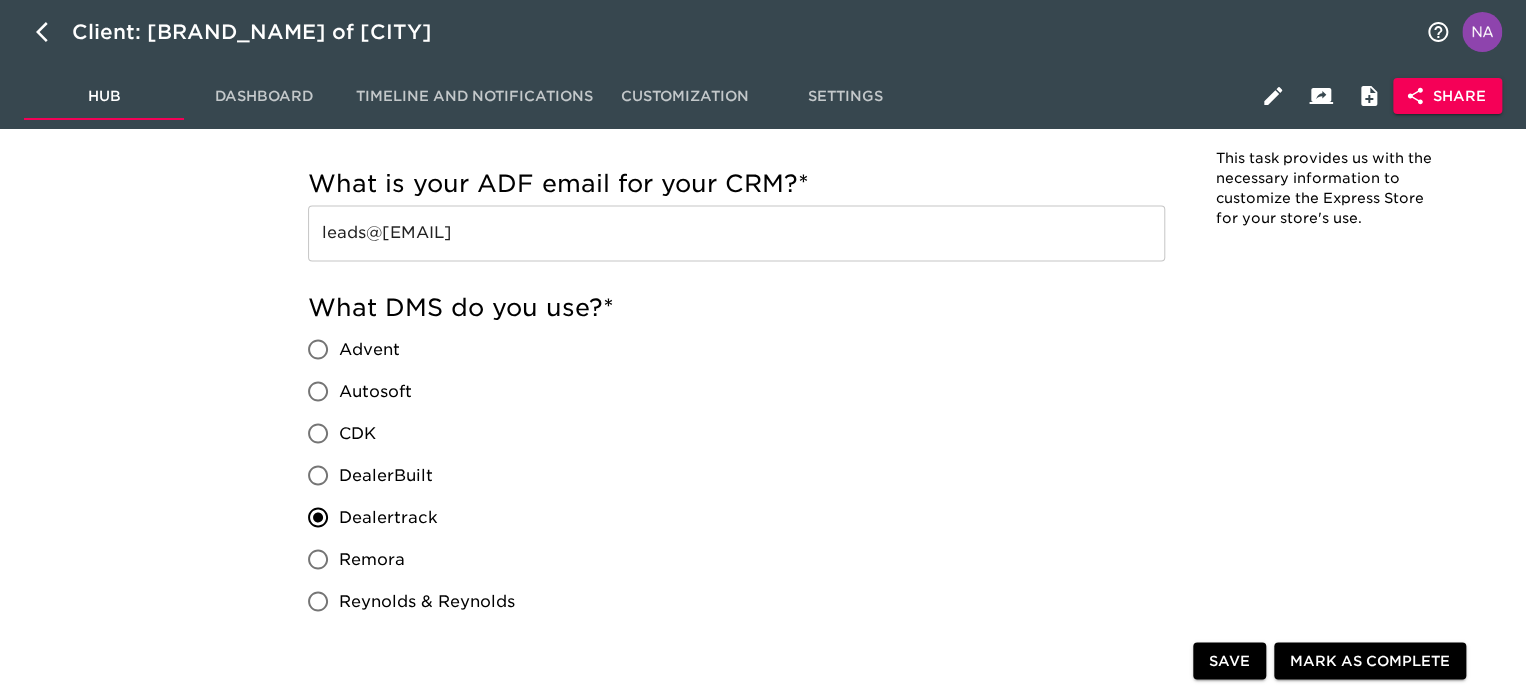 click on "leads@[EMAIL]" at bounding box center (736, 233) 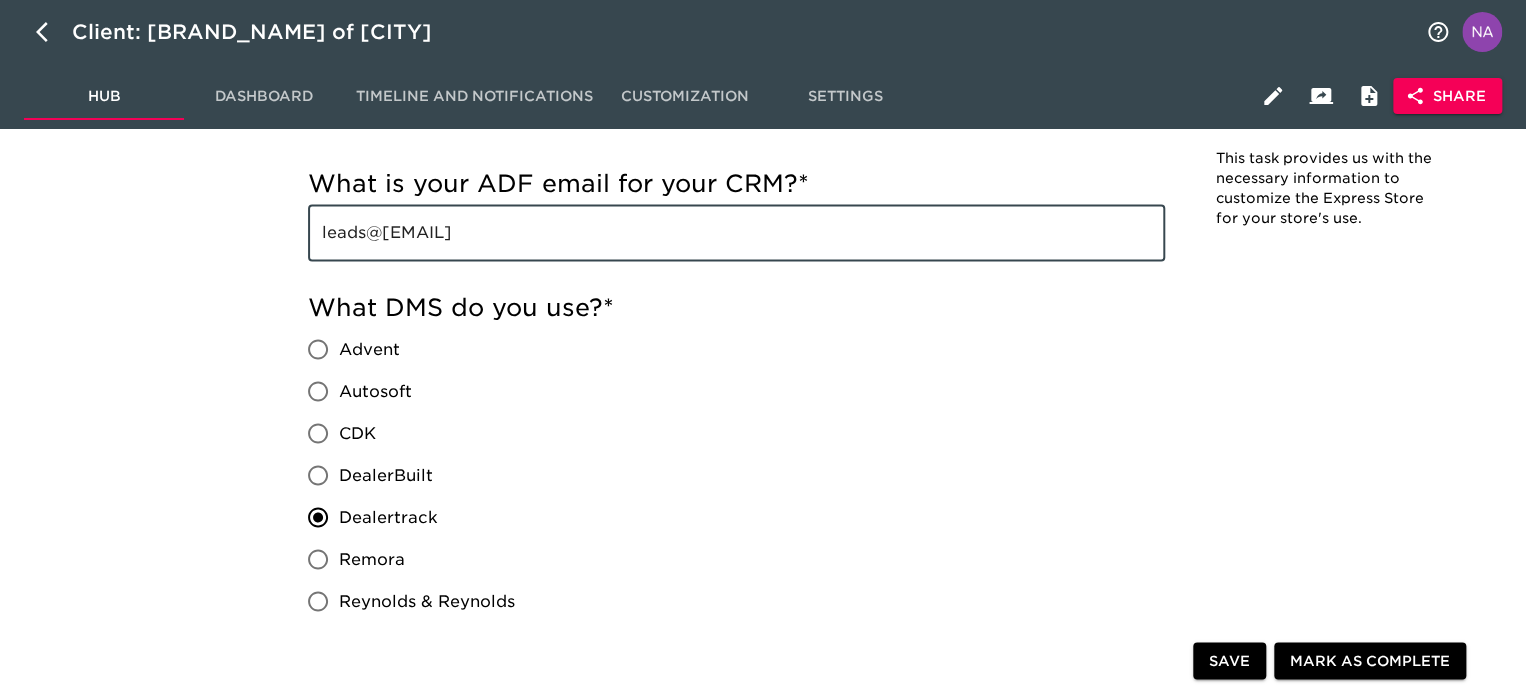 click on "leads@[EMAIL]" at bounding box center (736, 233) 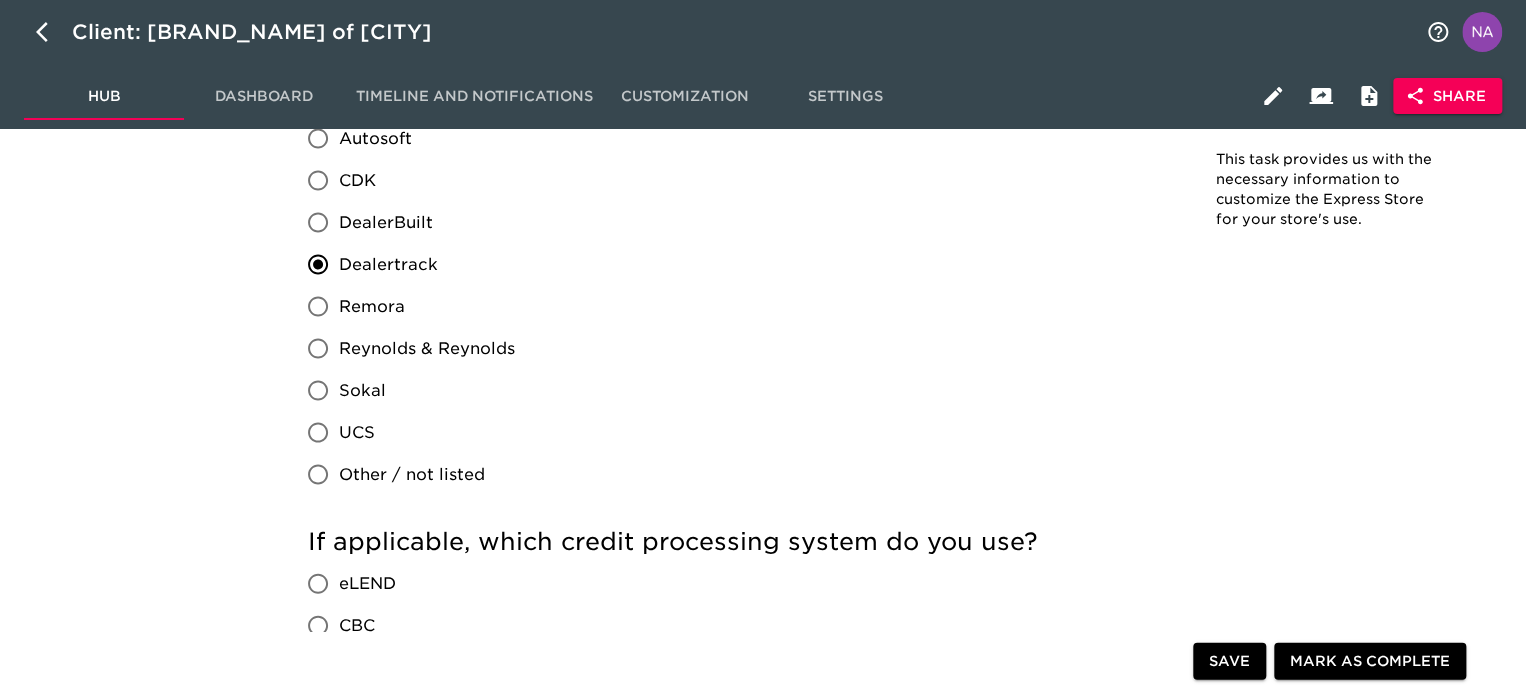 scroll, scrollTop: 1900, scrollLeft: 0, axis: vertical 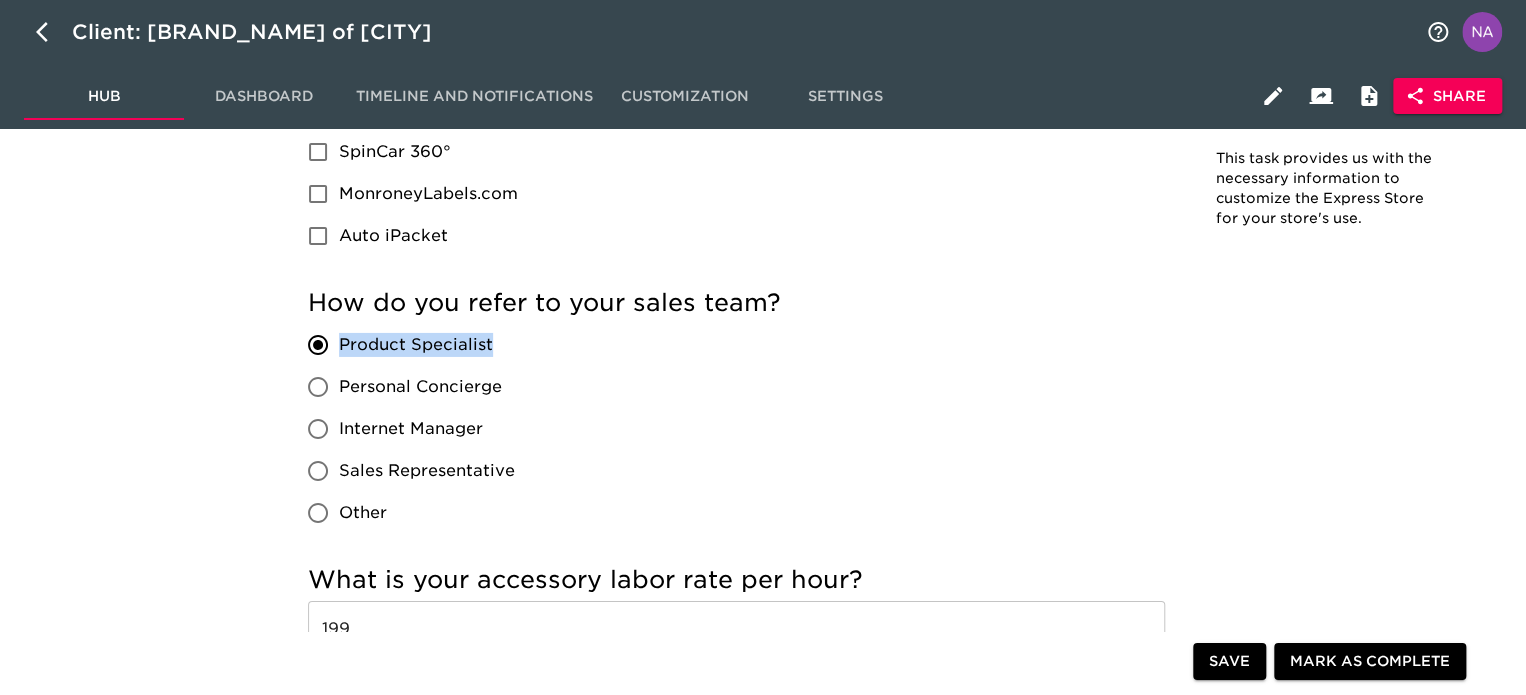 drag, startPoint x: 493, startPoint y: 343, endPoint x: 342, endPoint y: 338, distance: 151.08276 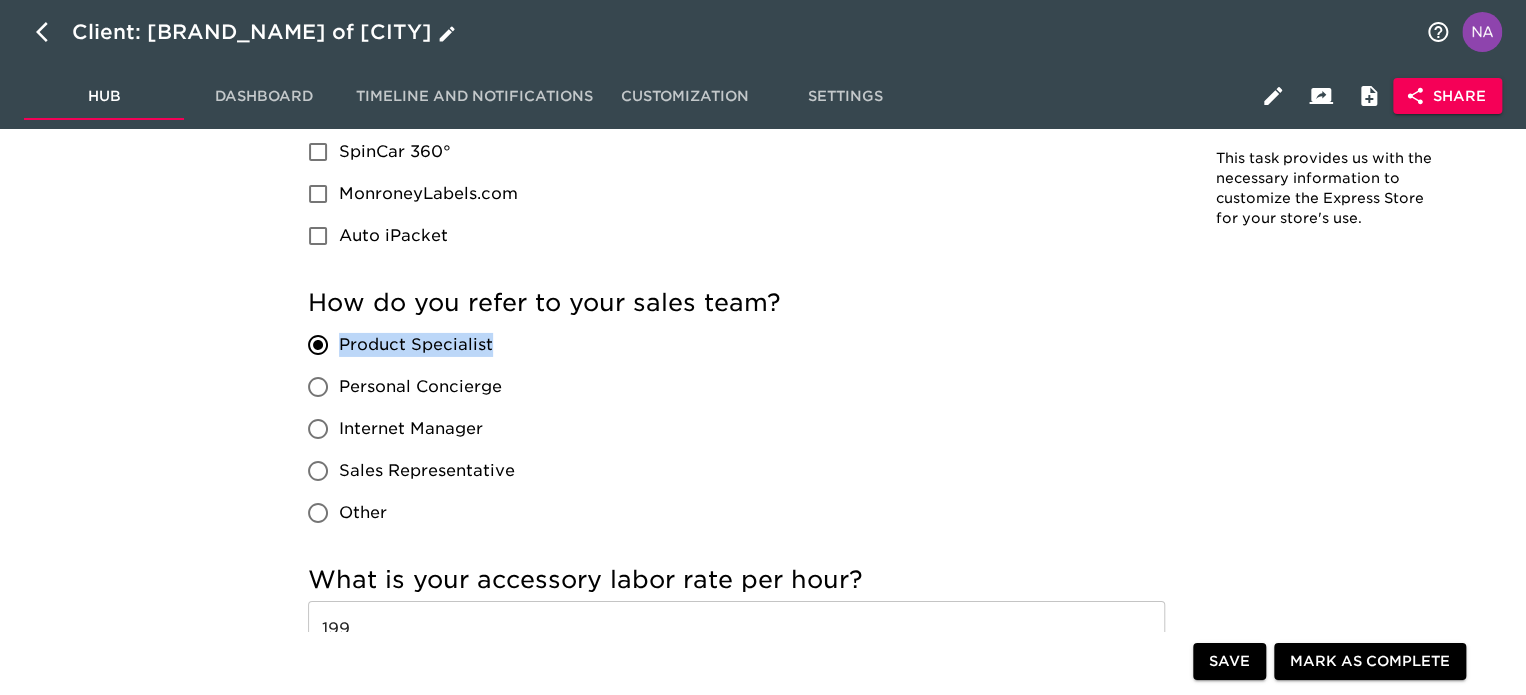 copy on "Product Specialist" 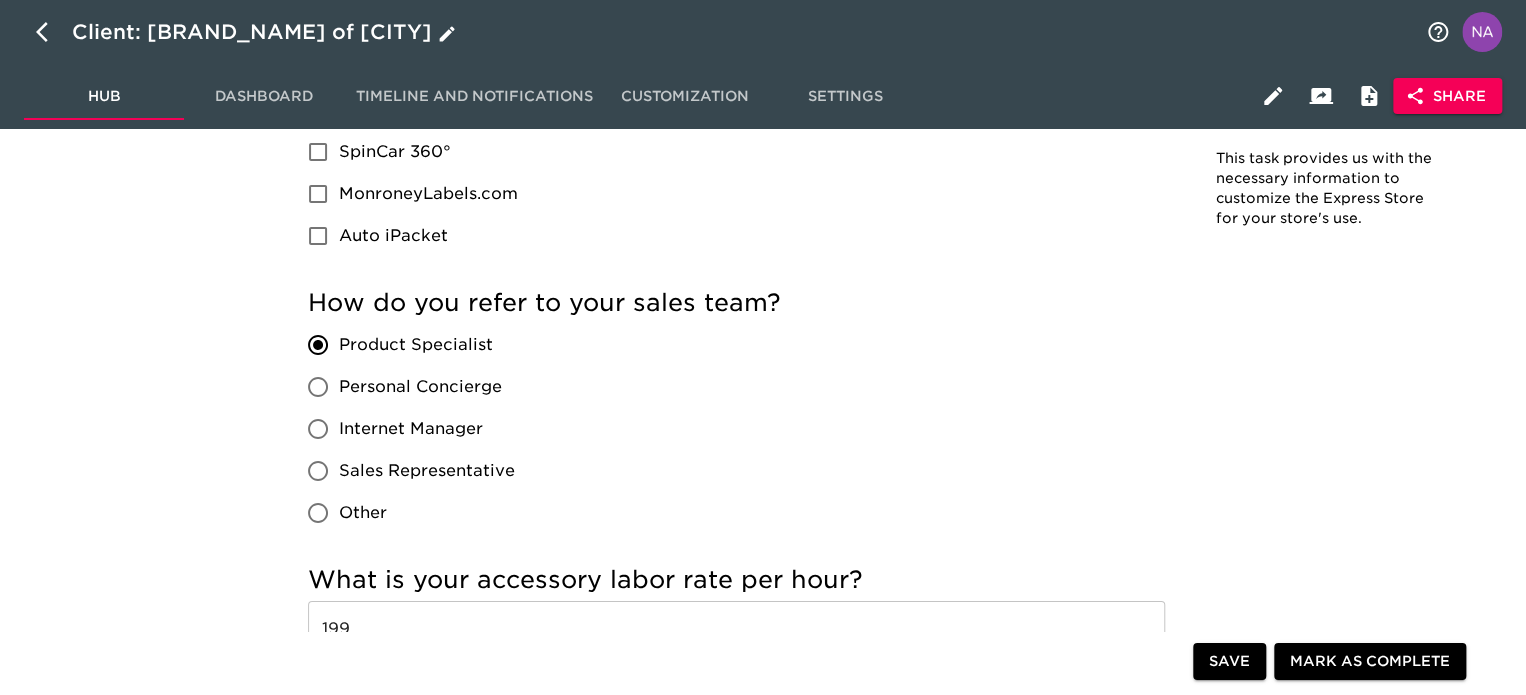 select on "10" 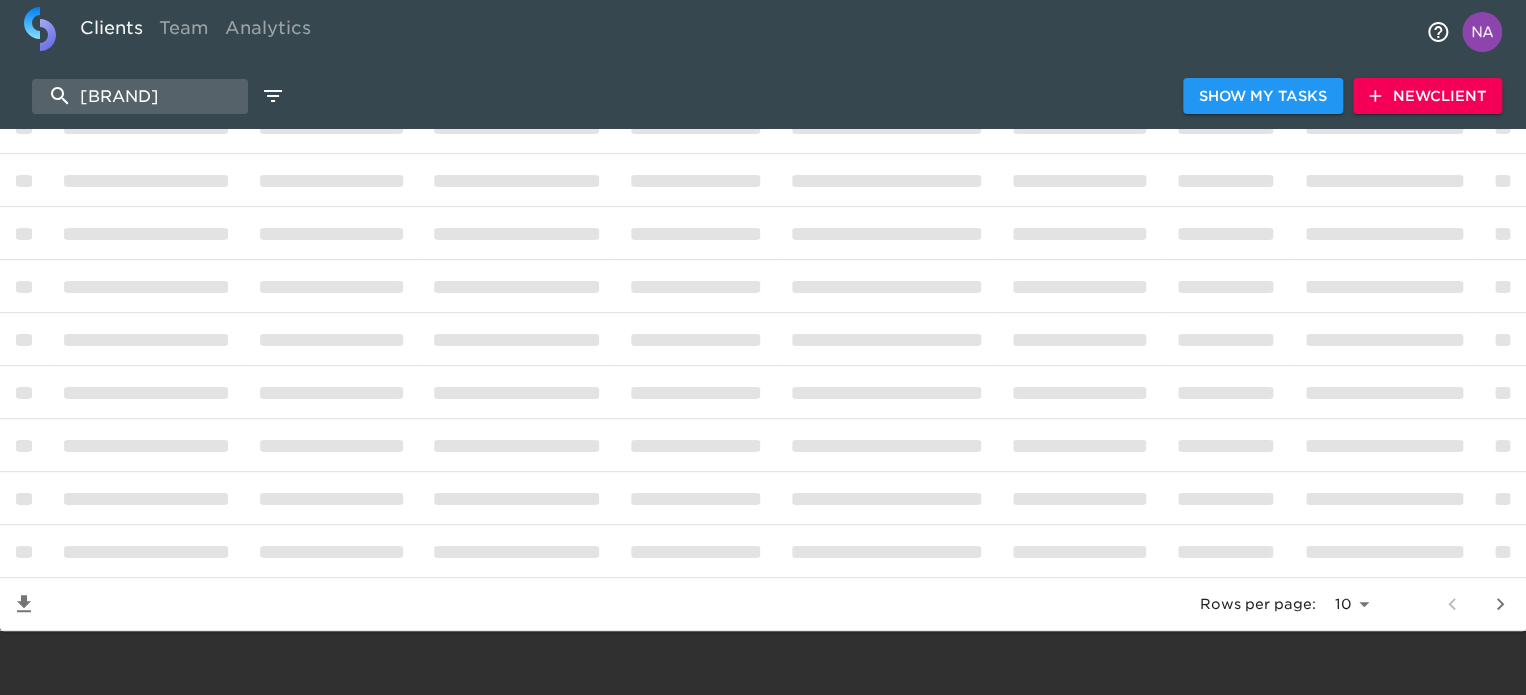 scroll, scrollTop: 0, scrollLeft: 0, axis: both 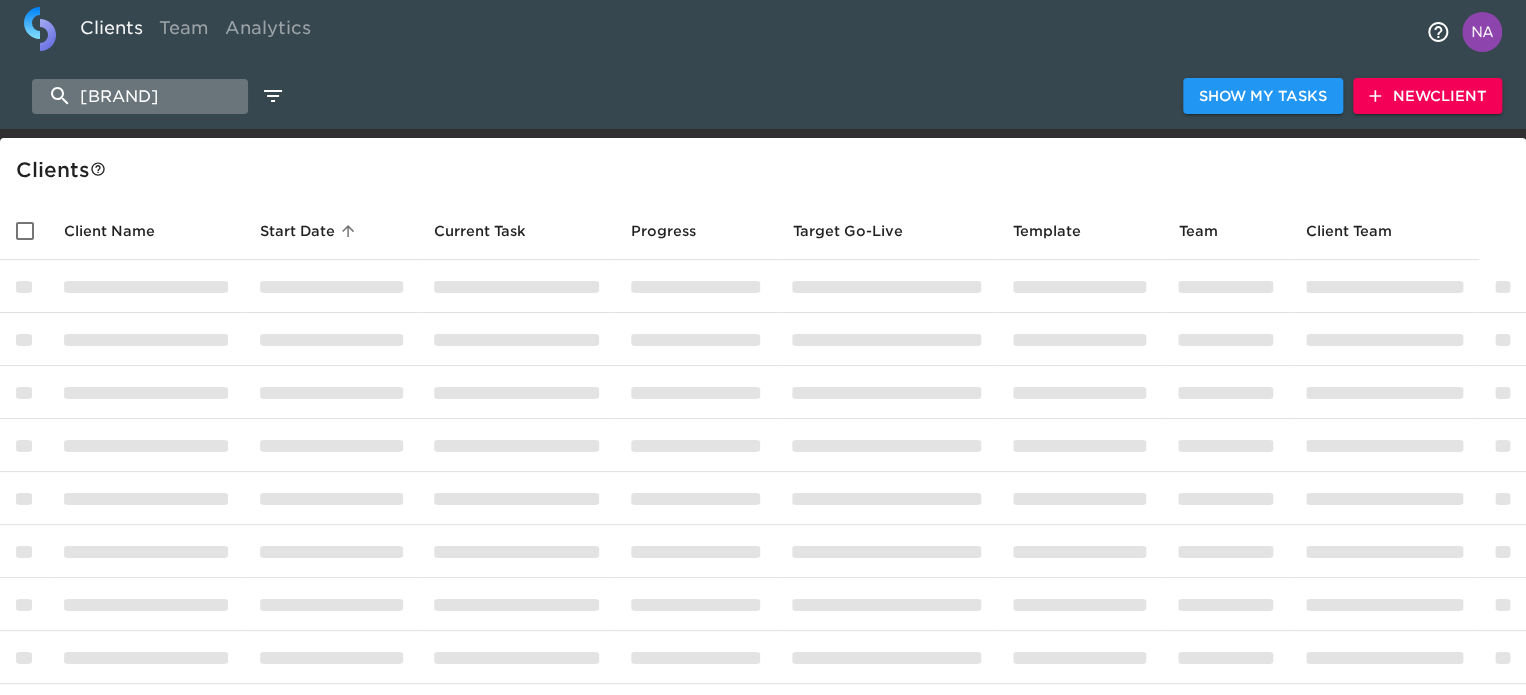 click on "[BRAND]" at bounding box center [140, 96] 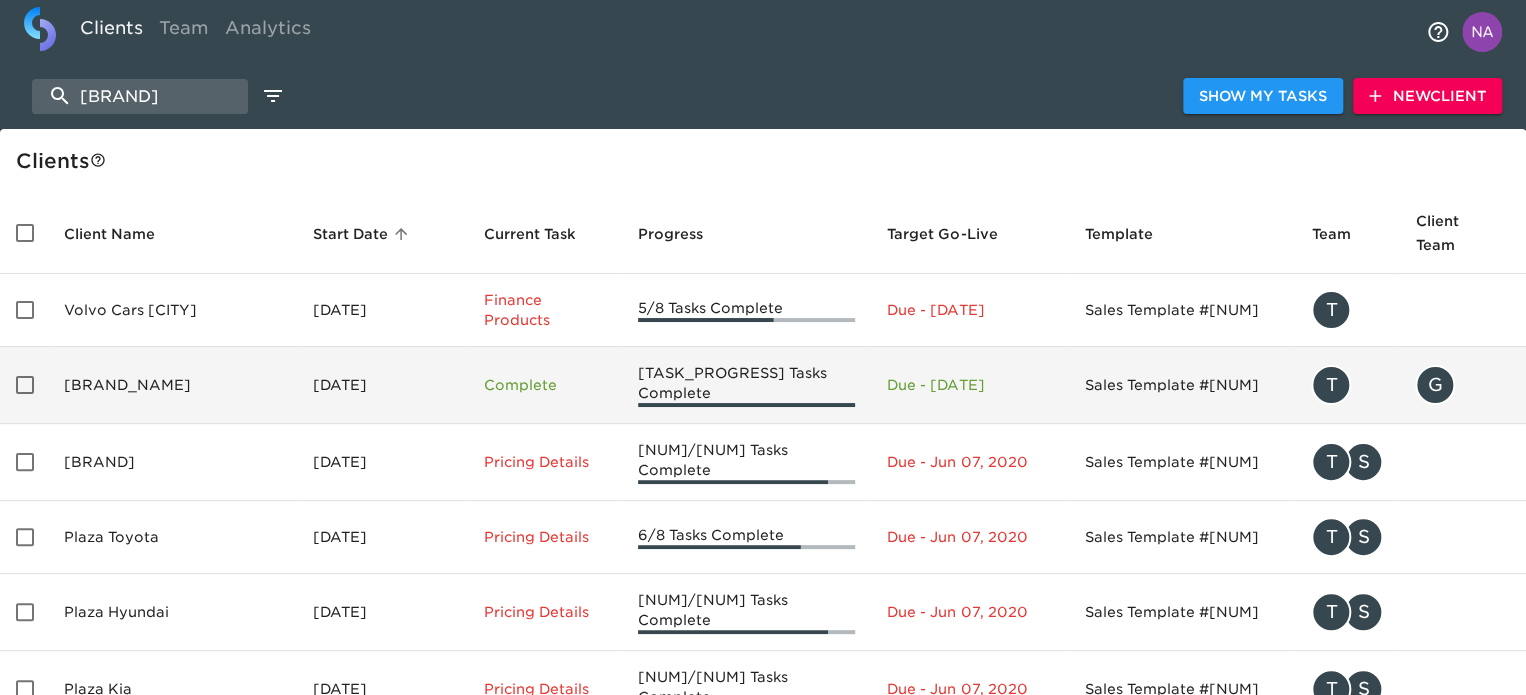 scroll, scrollTop: 0, scrollLeft: 0, axis: both 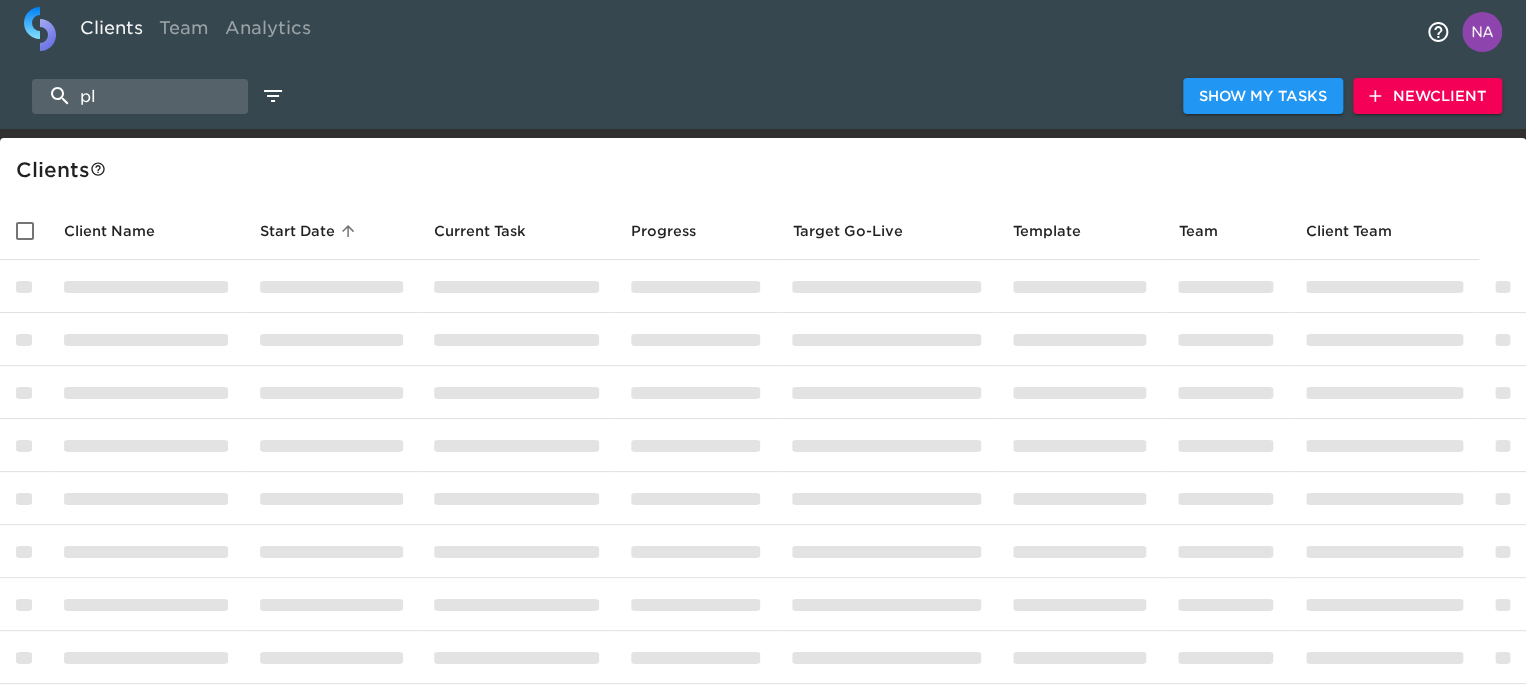 type on "[INITIAL]" 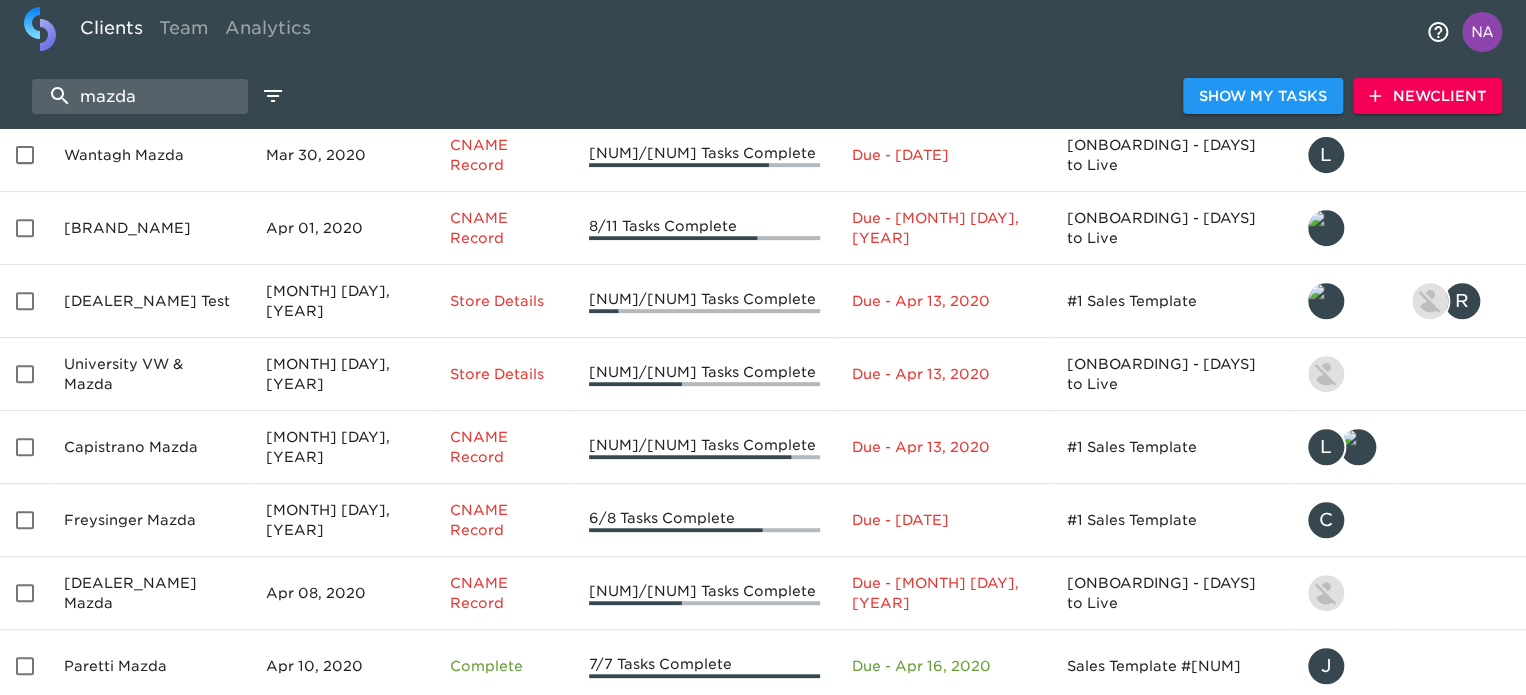 scroll, scrollTop: 409, scrollLeft: 0, axis: vertical 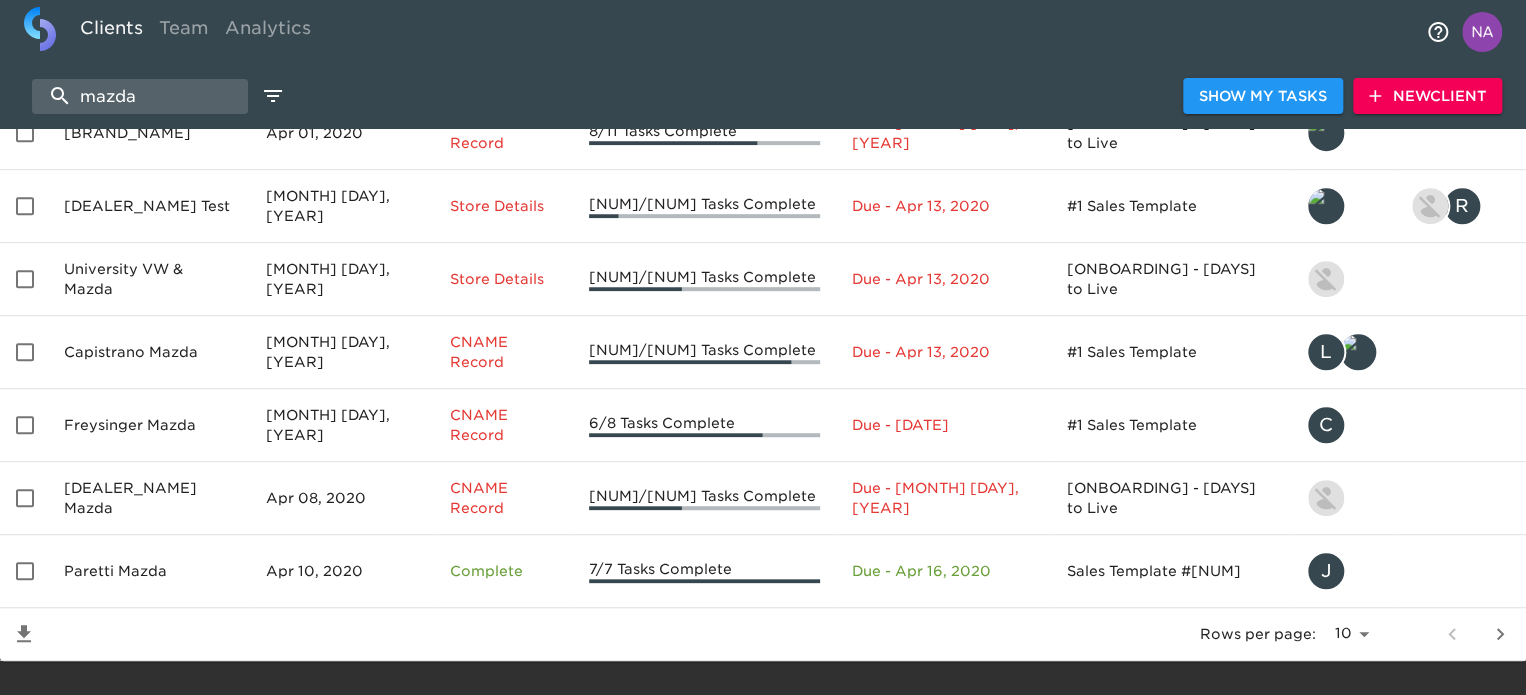 type on "mazda" 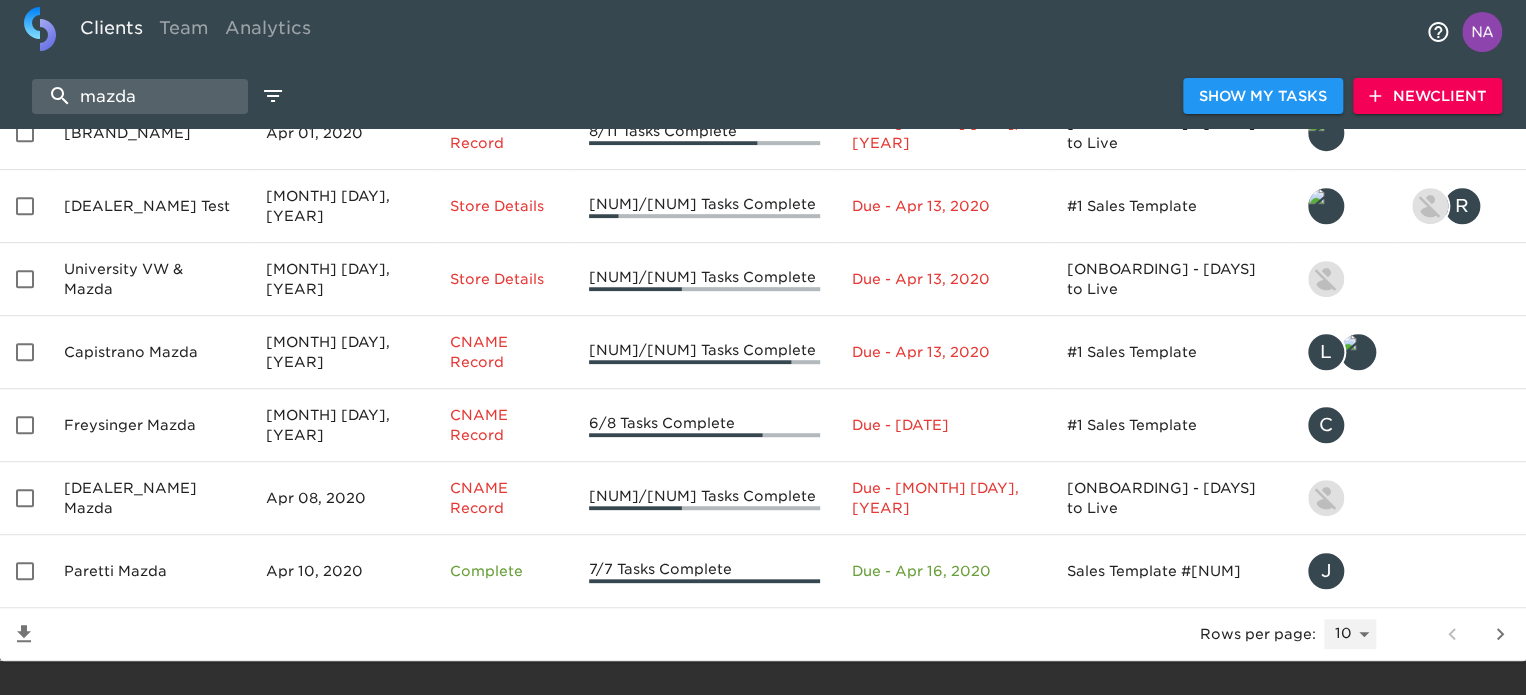 click on "5 10 25 50 All" at bounding box center [1350, 634] 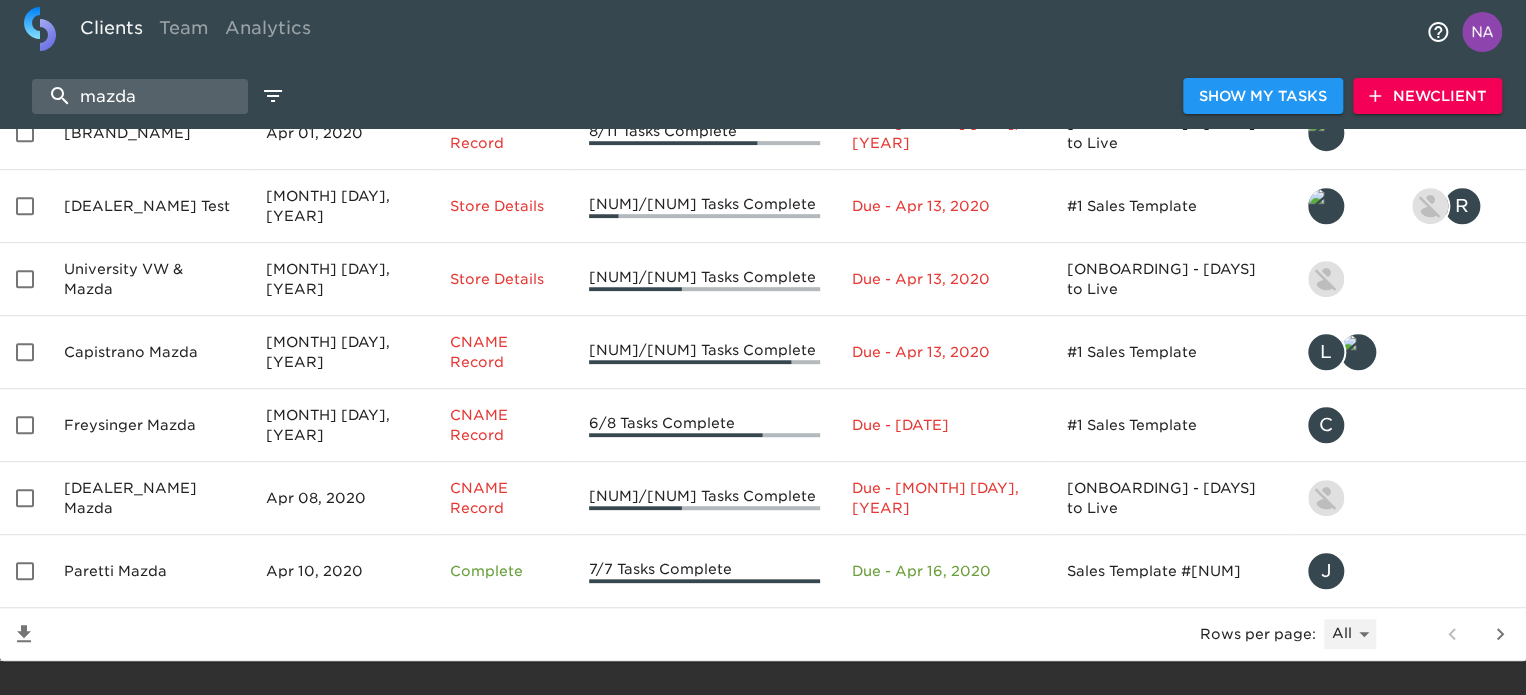 click on "5 10 25 50 All" at bounding box center (1350, 634) 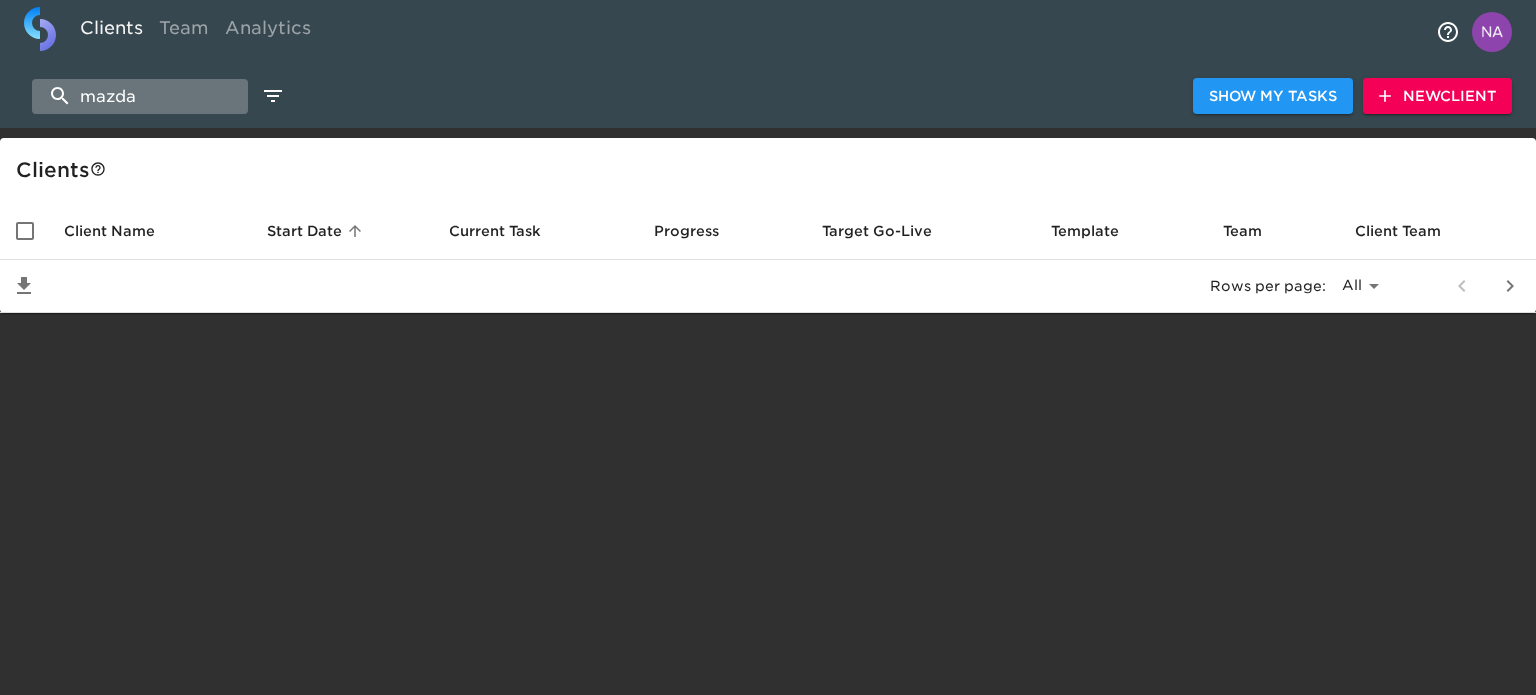 click on "mazda" at bounding box center (140, 96) 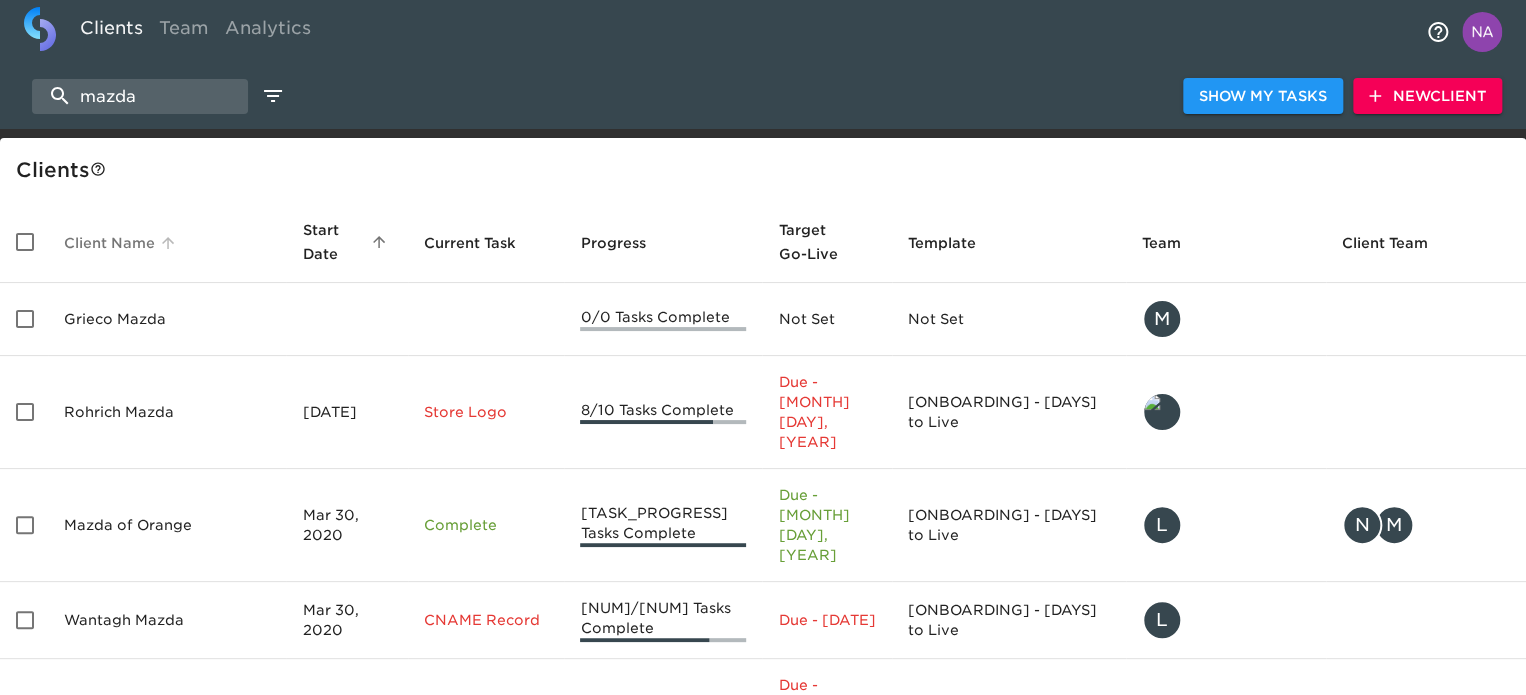 click on "Client Name" at bounding box center (122, 243) 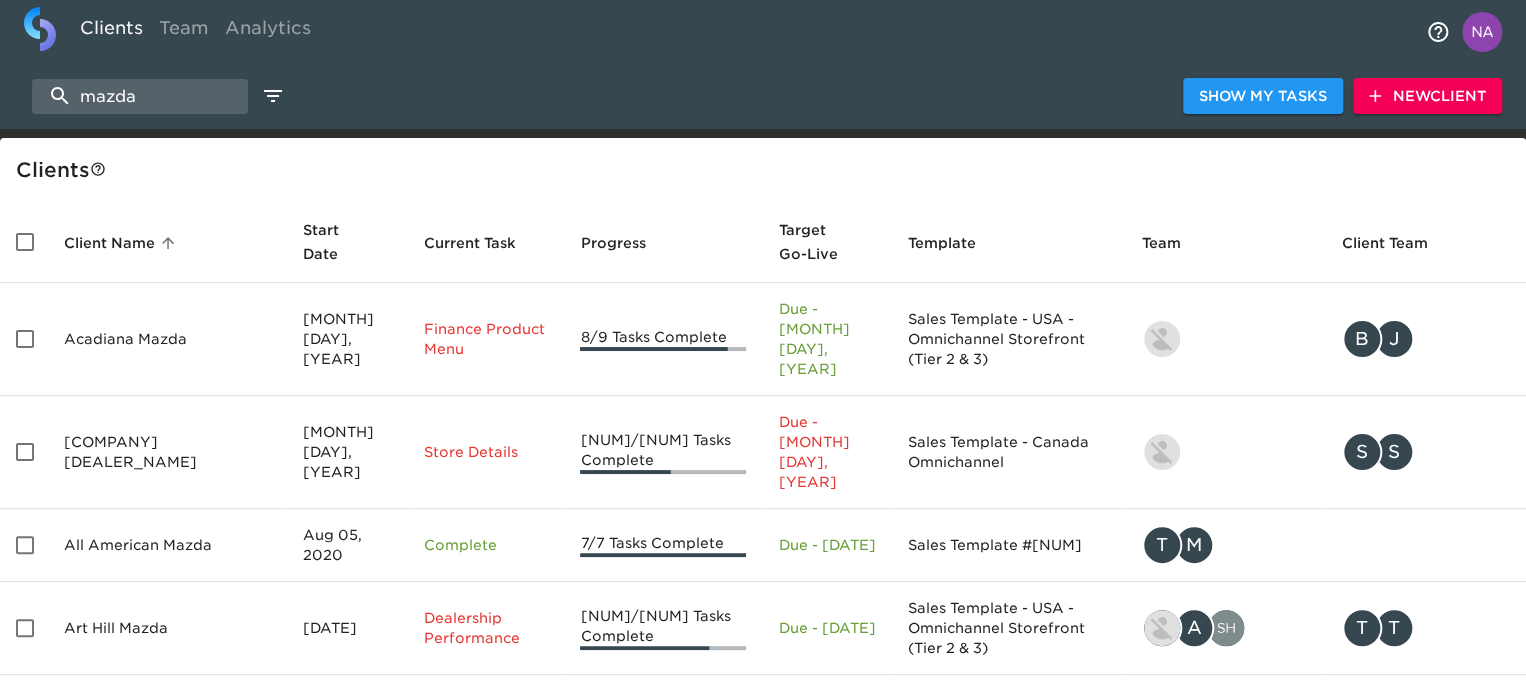 click on "Client Name sorted ascending" at bounding box center [122, 243] 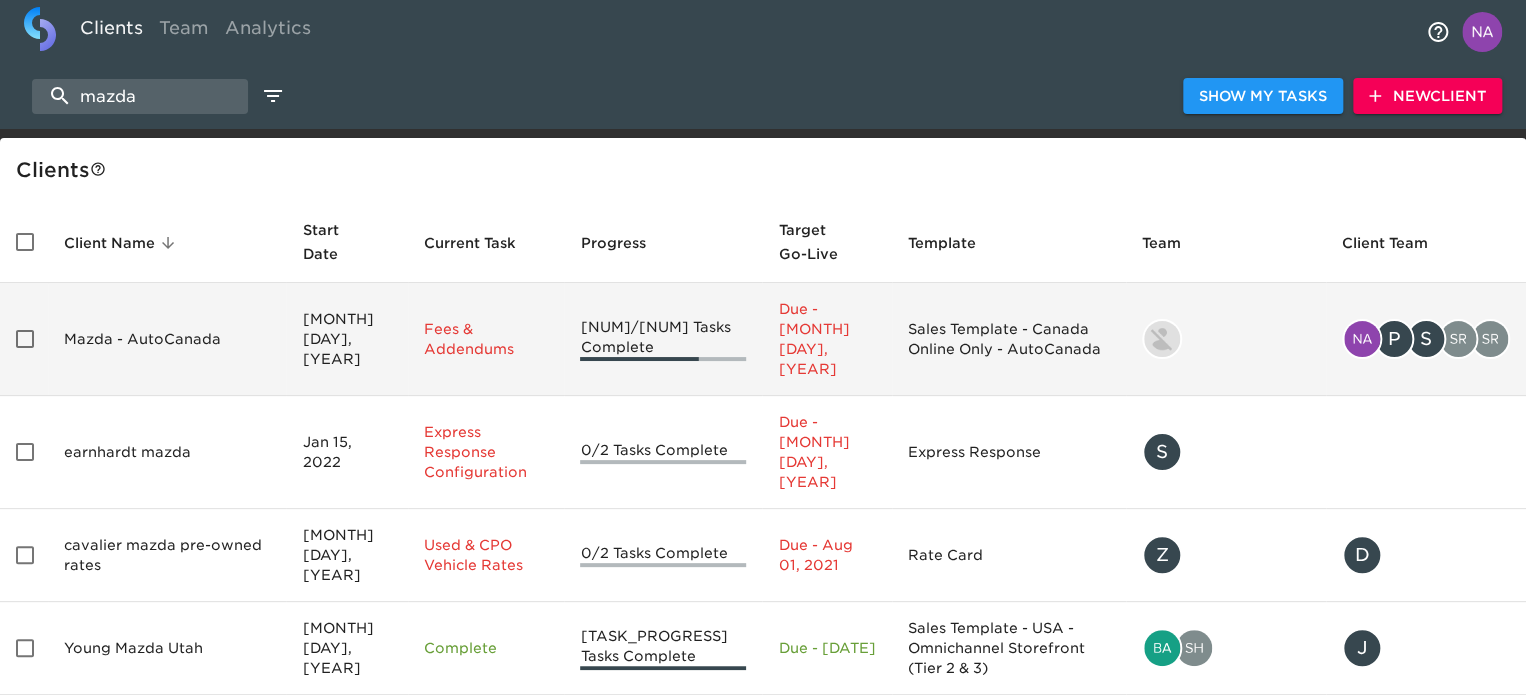 click on "Mazda - AutoCanada" at bounding box center [167, 339] 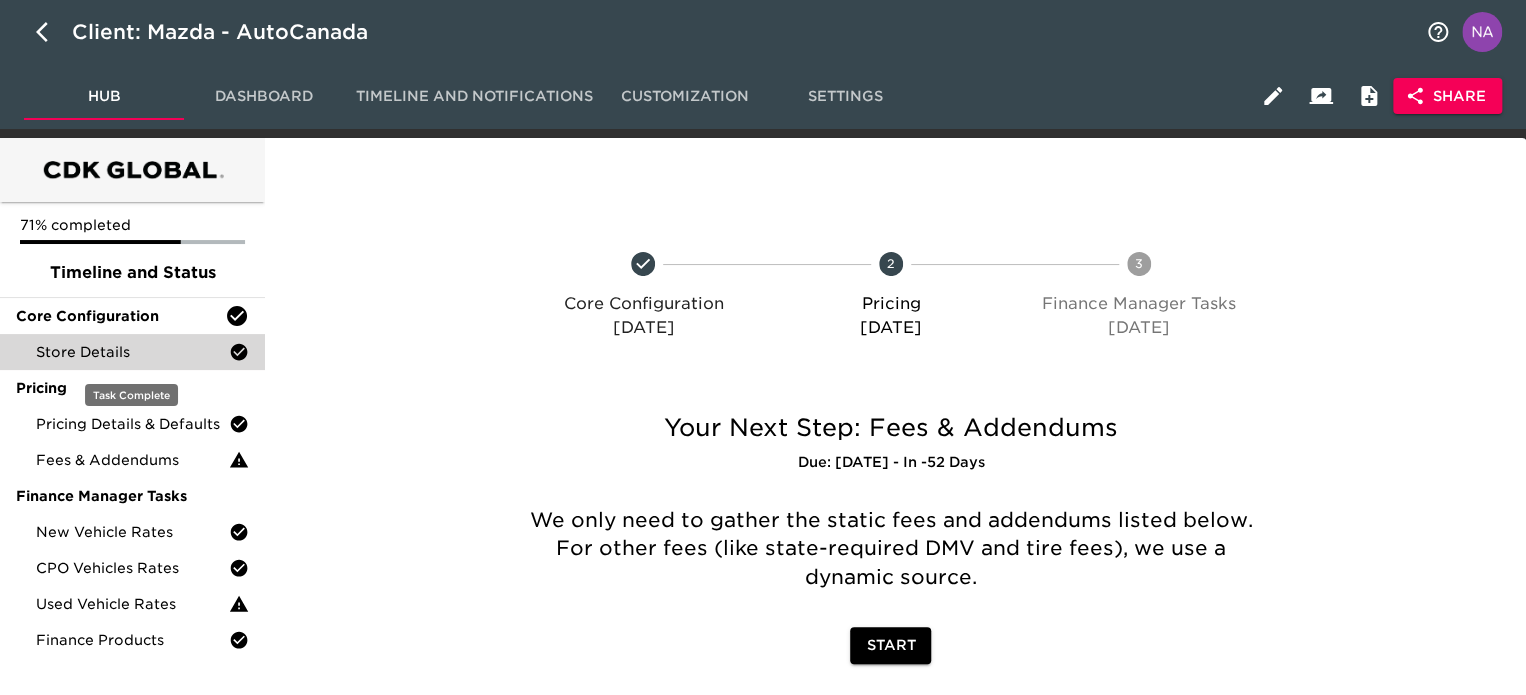 click on "Store Details" at bounding box center (132, 352) 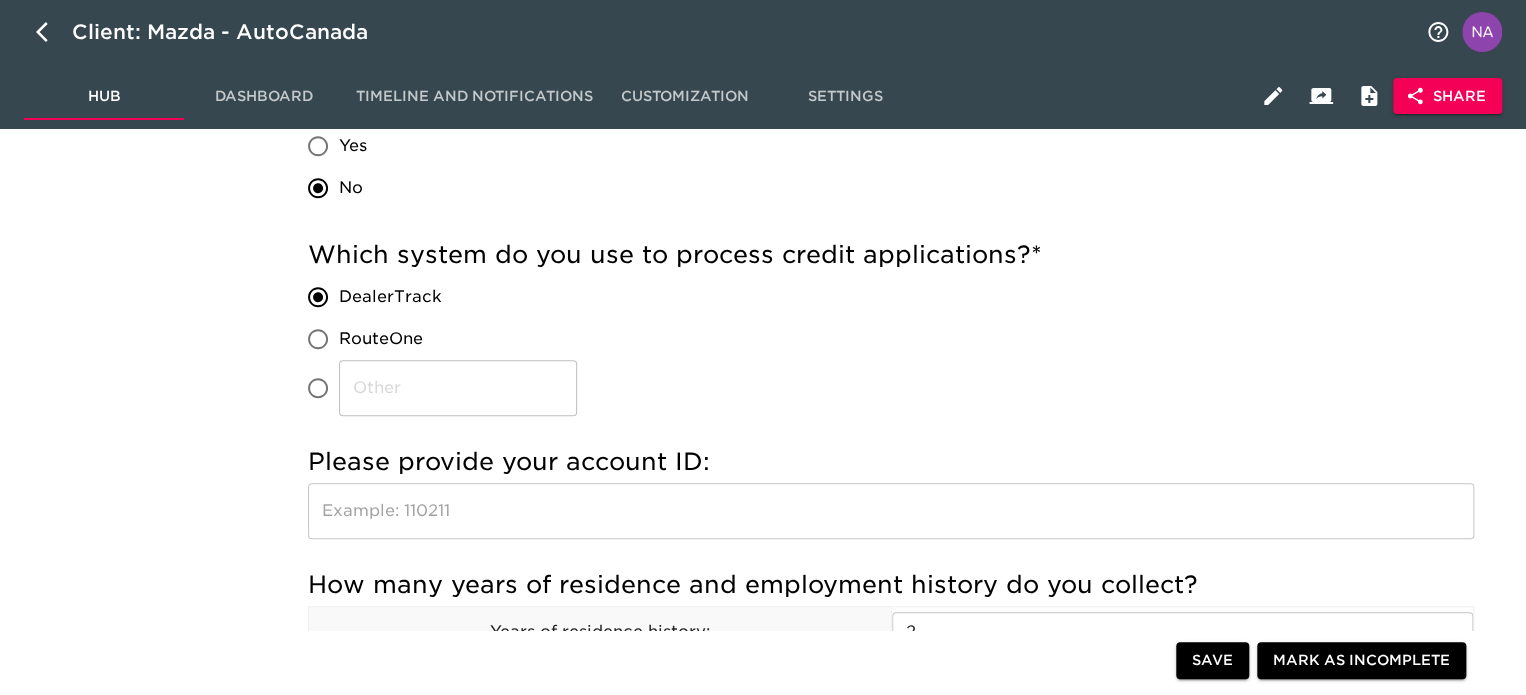 scroll, scrollTop: 600, scrollLeft: 0, axis: vertical 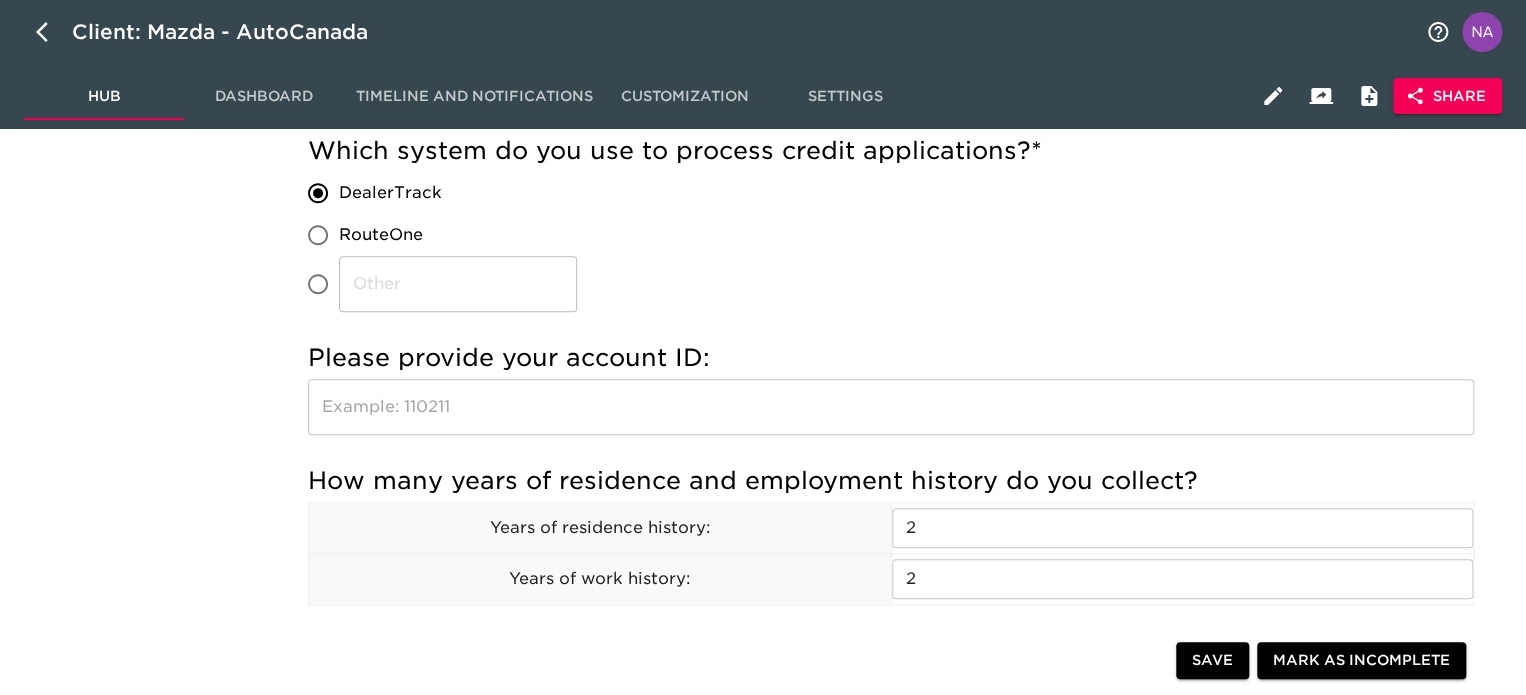 click on "Share" at bounding box center [1447, 96] 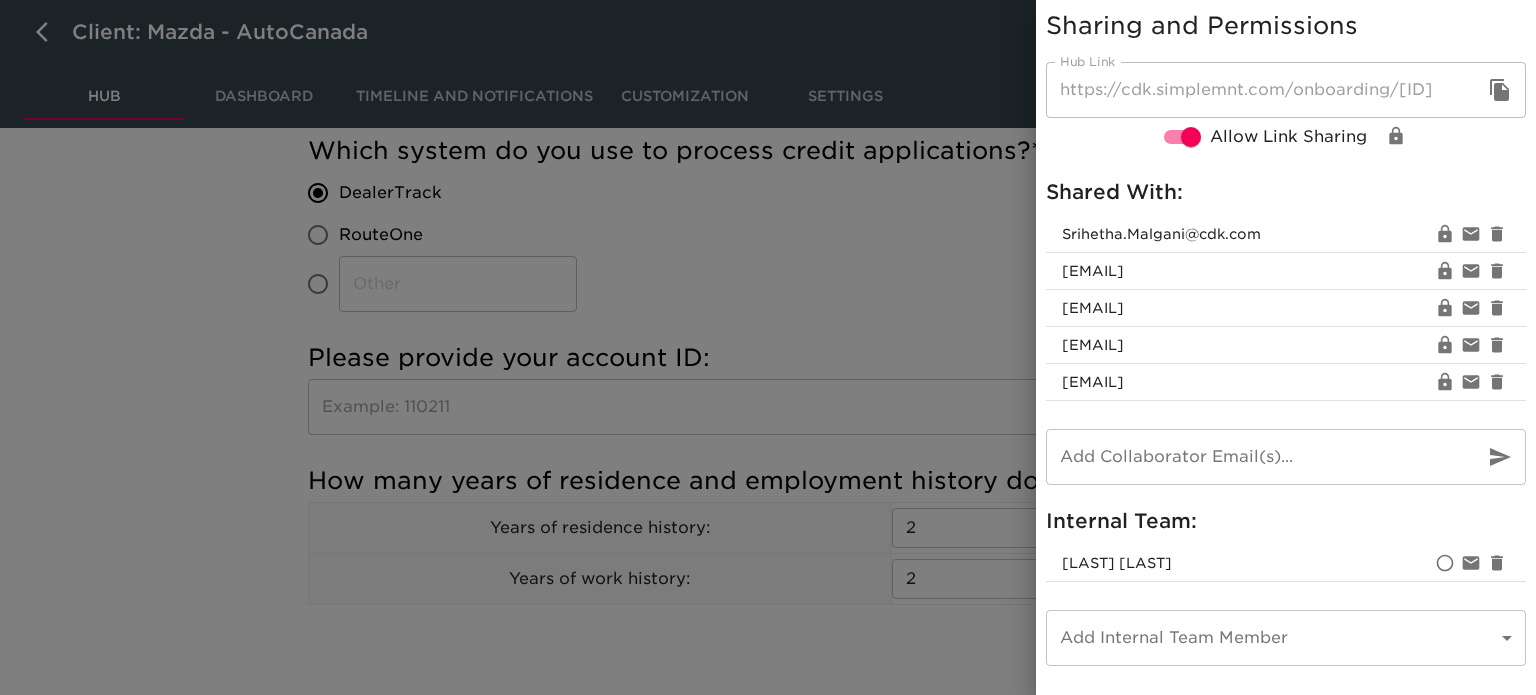 click at bounding box center [768, 347] 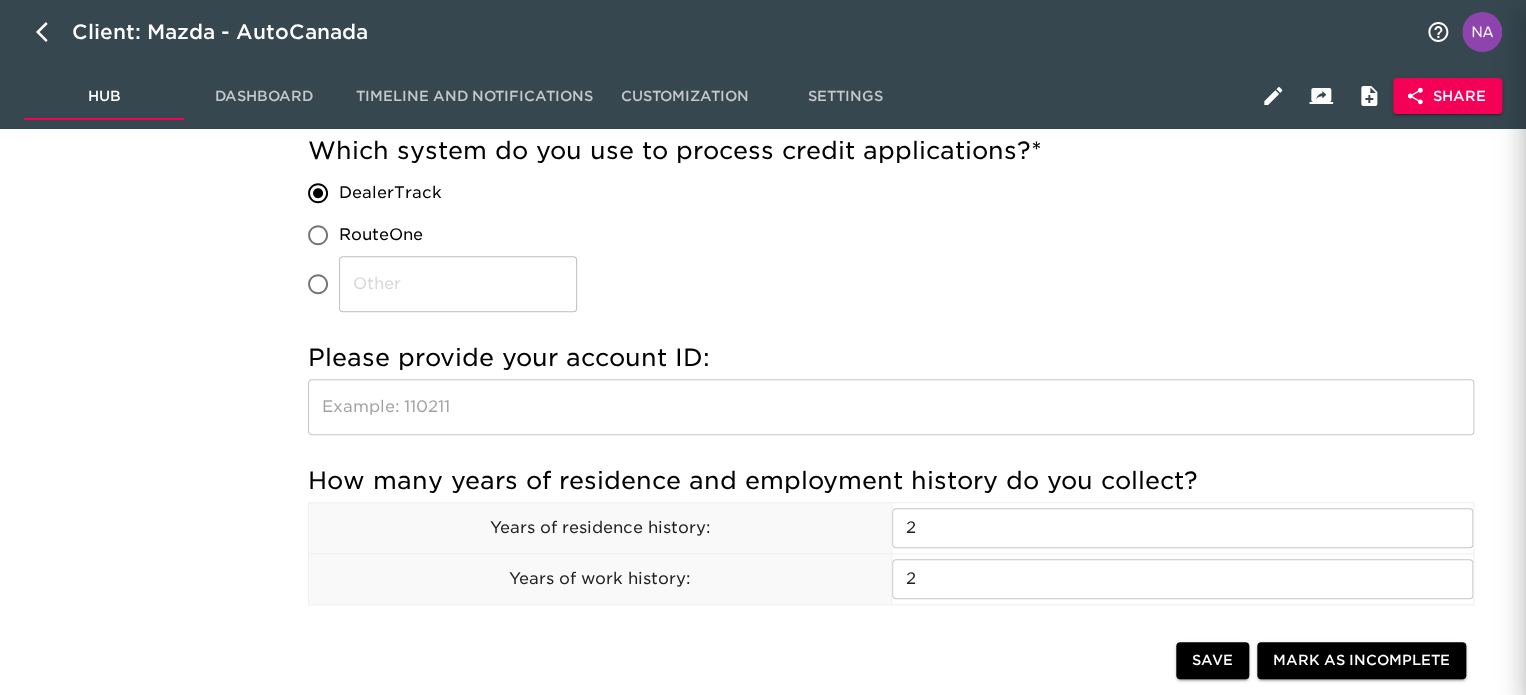 type 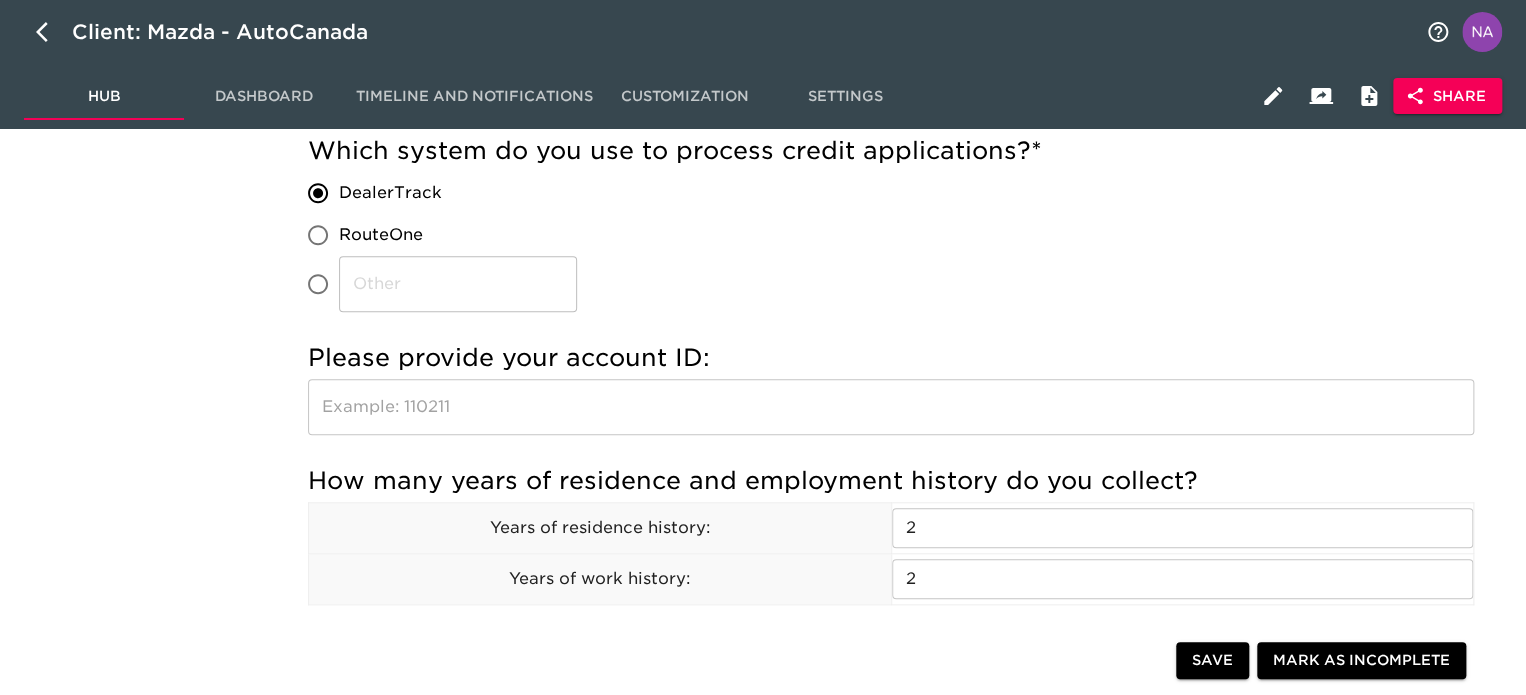 click on "Dashboard" at bounding box center [264, 96] 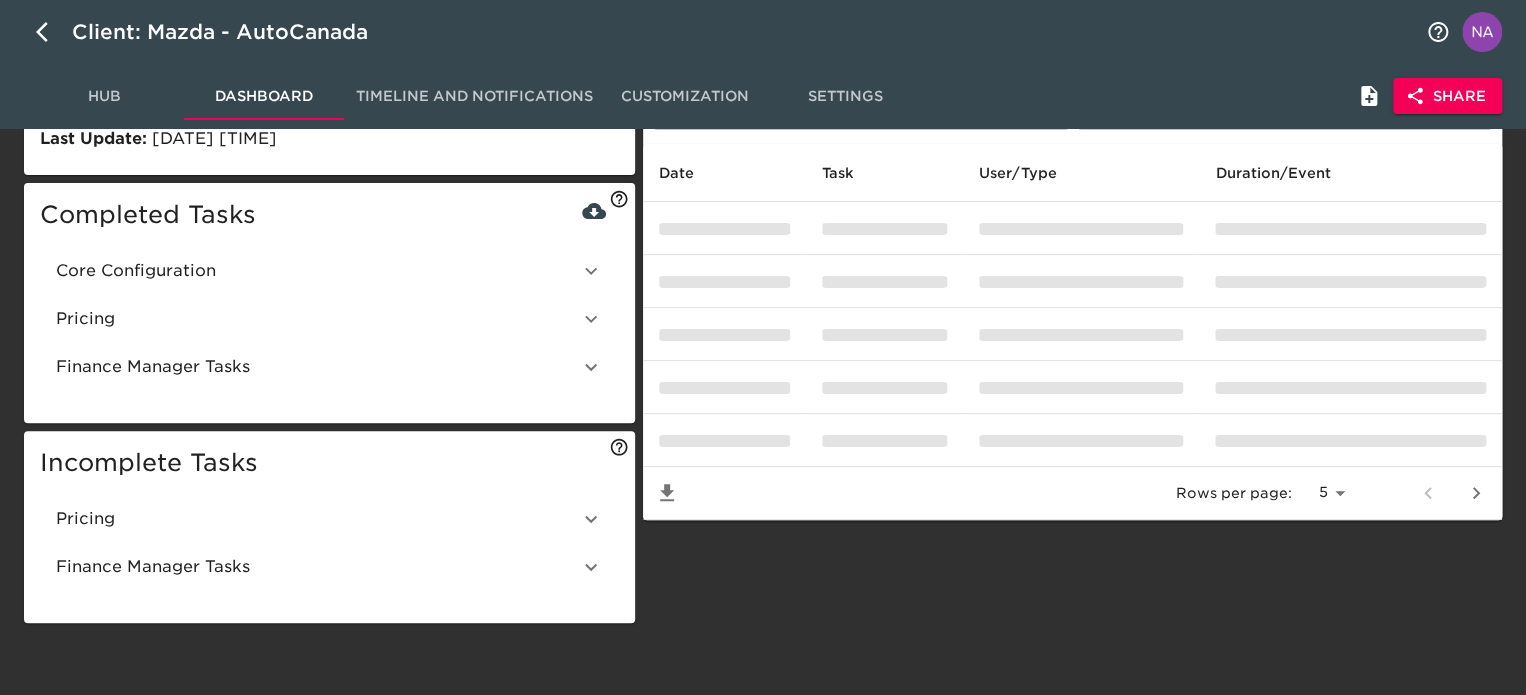 scroll, scrollTop: 130, scrollLeft: 0, axis: vertical 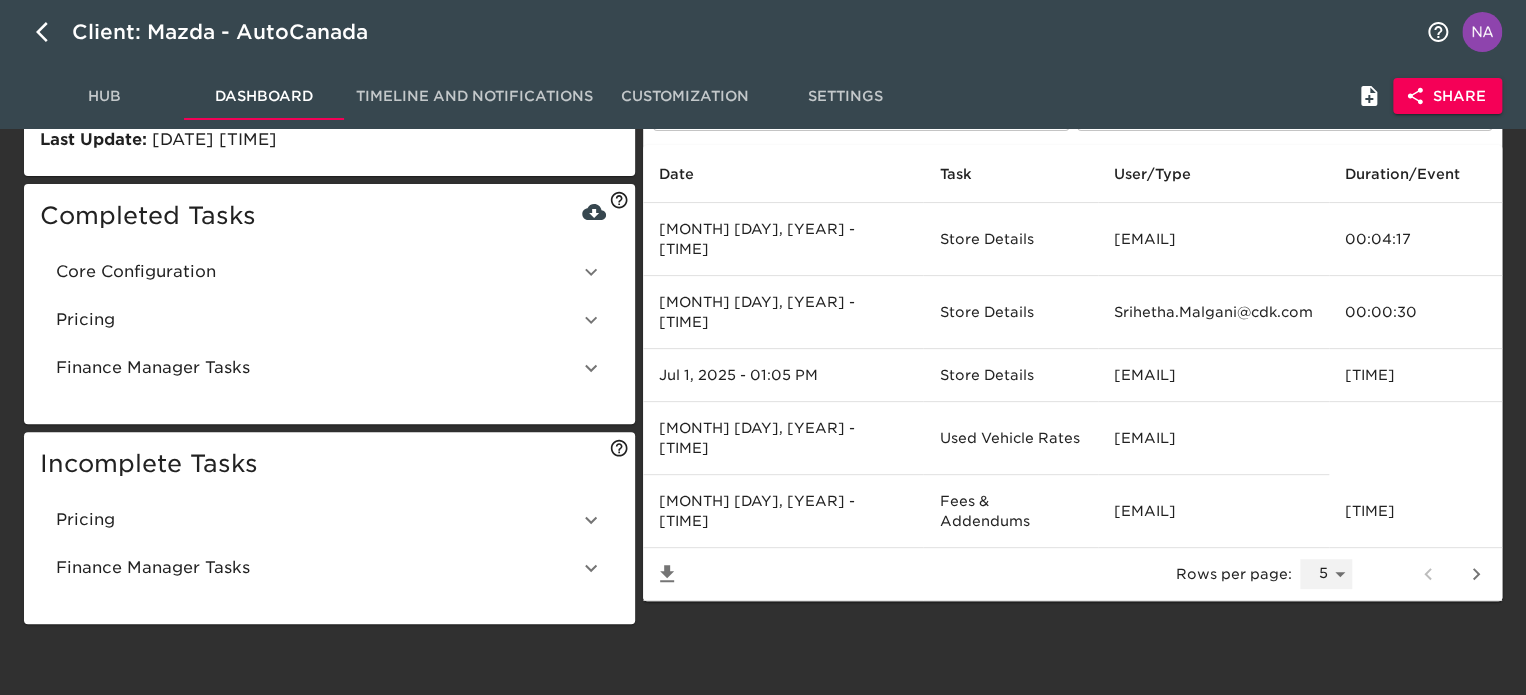 click on "5 10 25 50 All" at bounding box center [1326, 574] 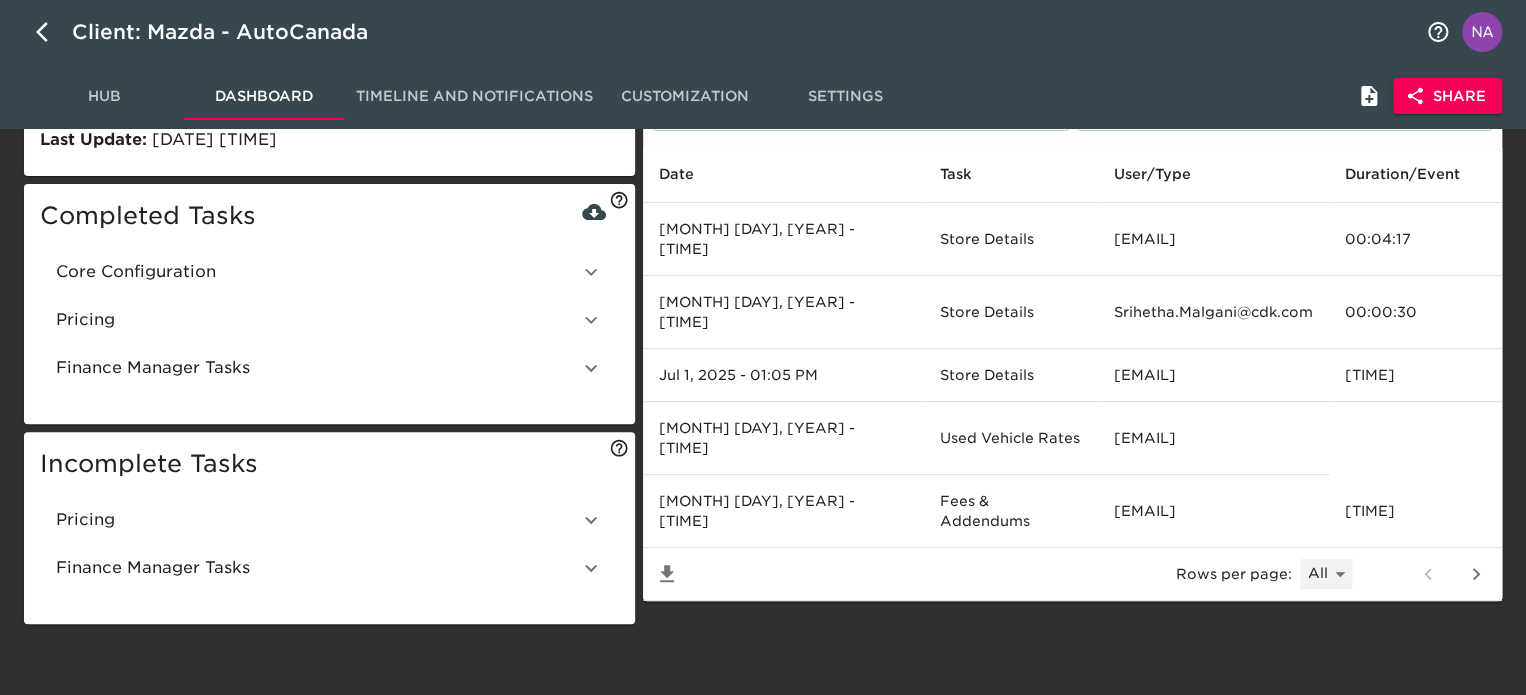 click on "5 10 25 50 All" at bounding box center [1326, 574] 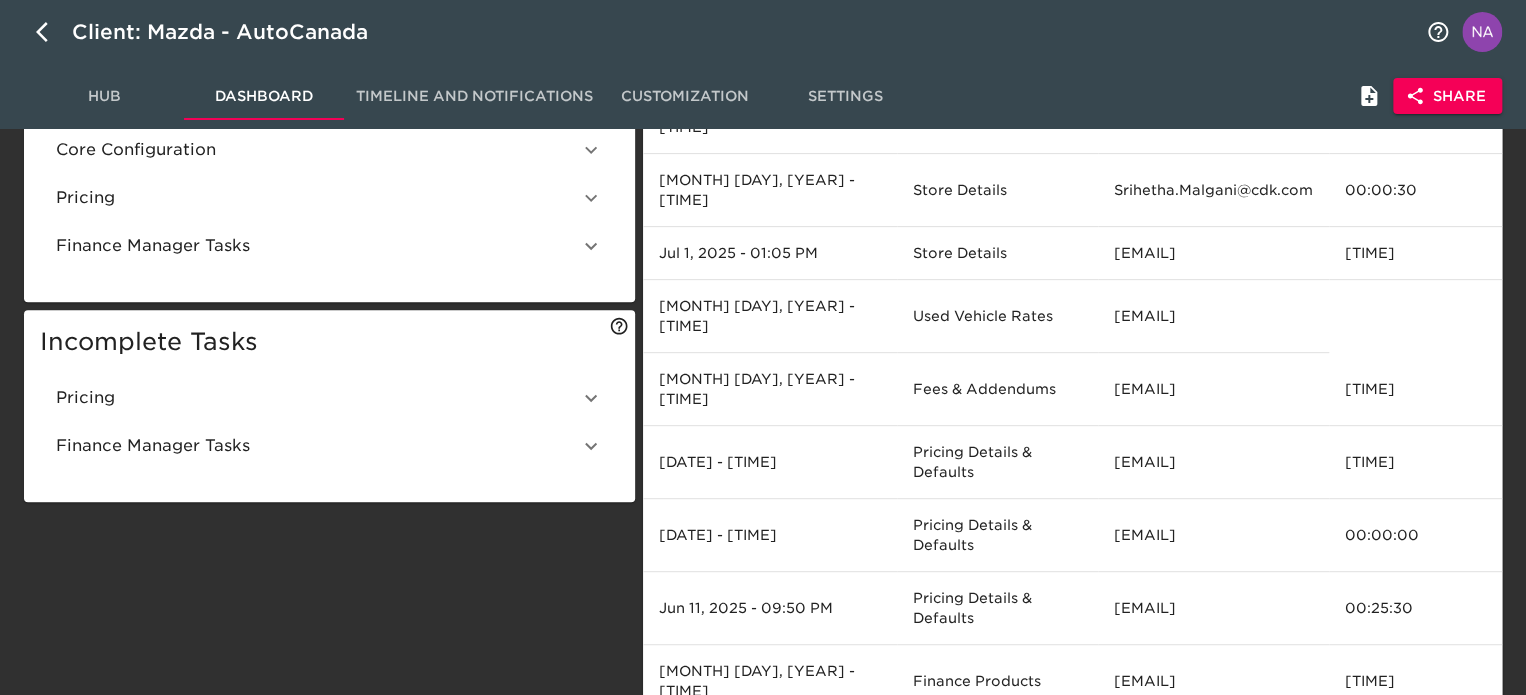 scroll, scrollTop: 0, scrollLeft: 0, axis: both 